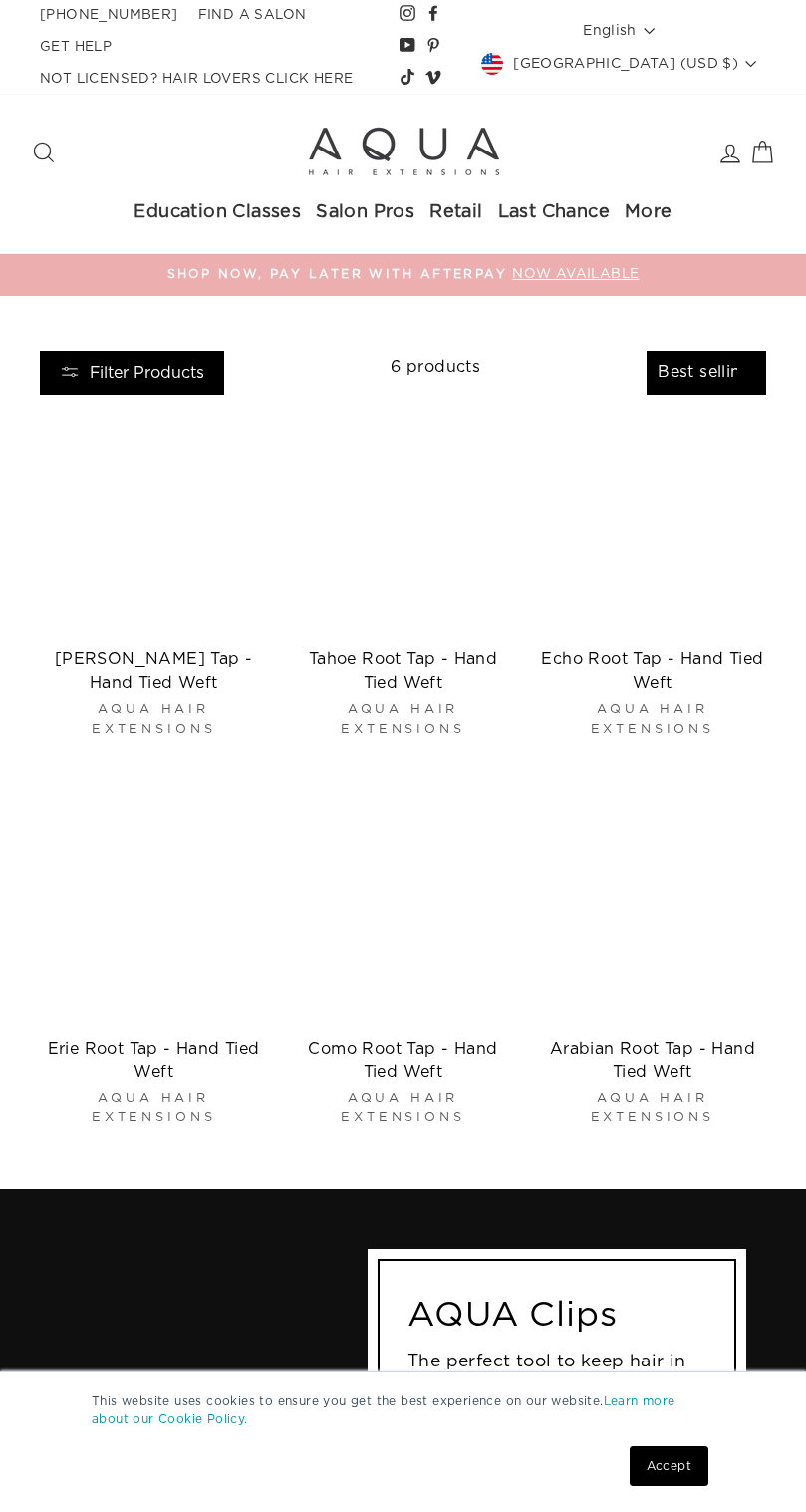 select on "best-selling" 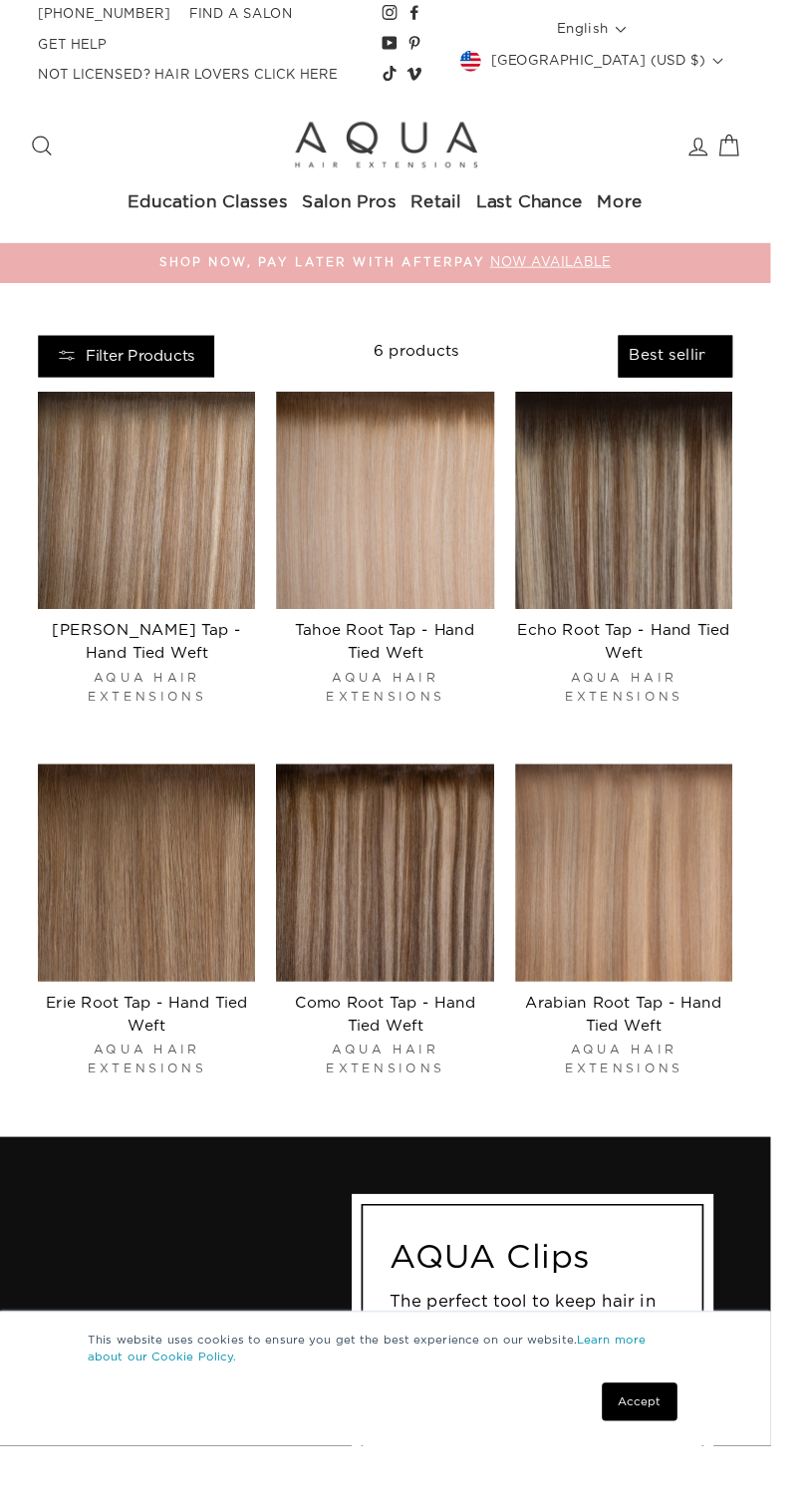 scroll, scrollTop: 0, scrollLeft: 0, axis: both 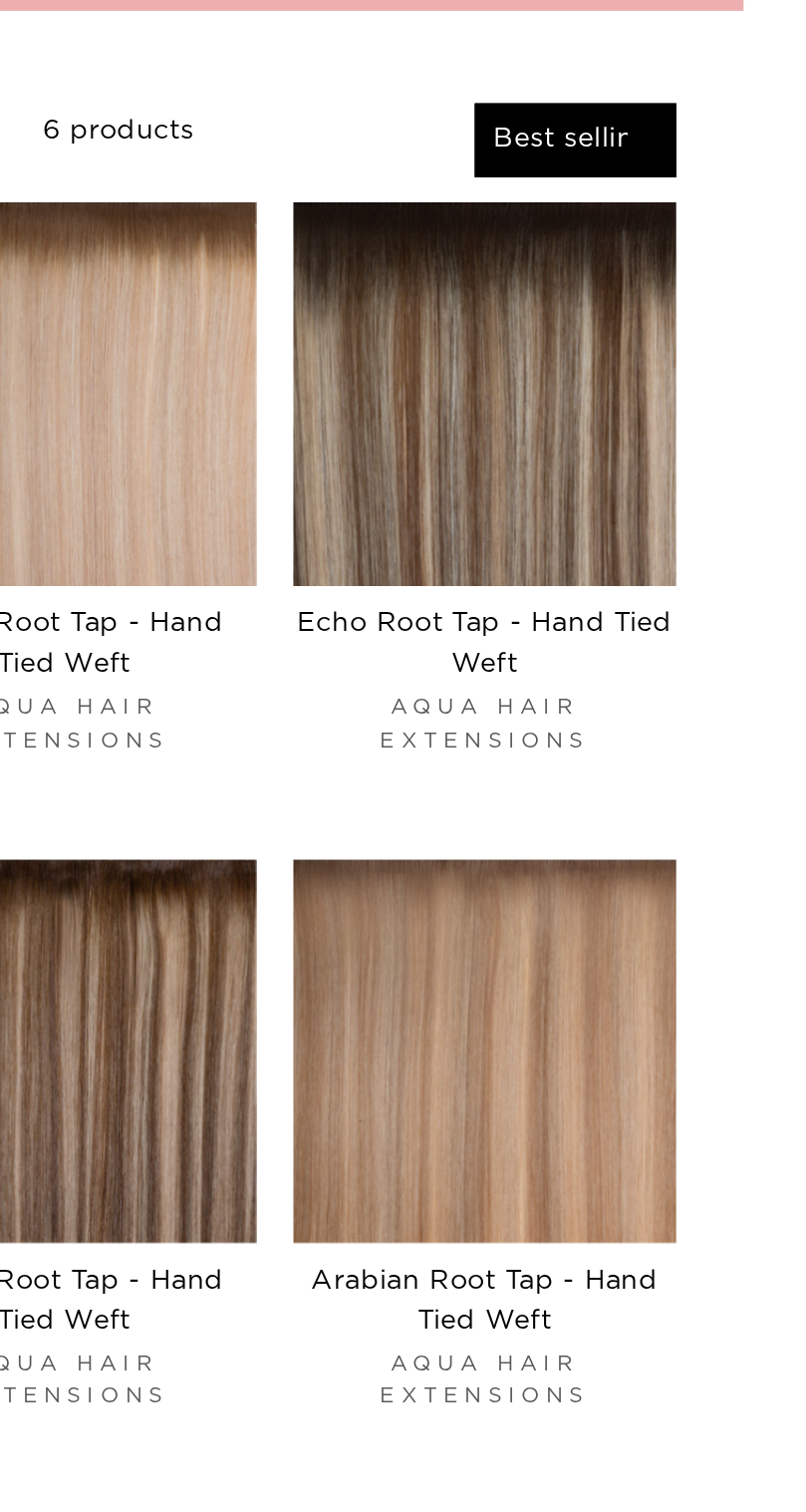 click at bounding box center [653, 522] 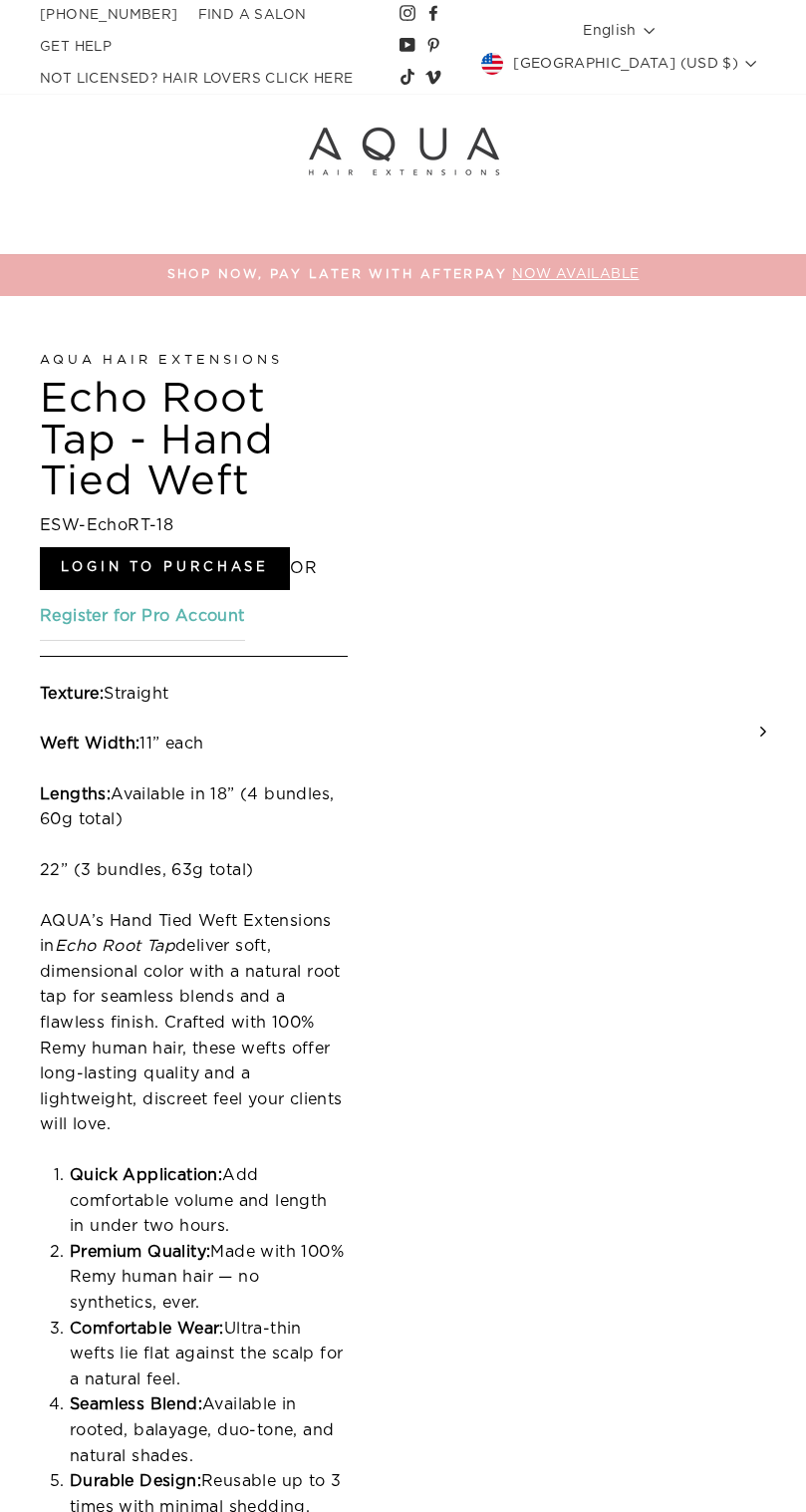 scroll, scrollTop: 0, scrollLeft: 0, axis: both 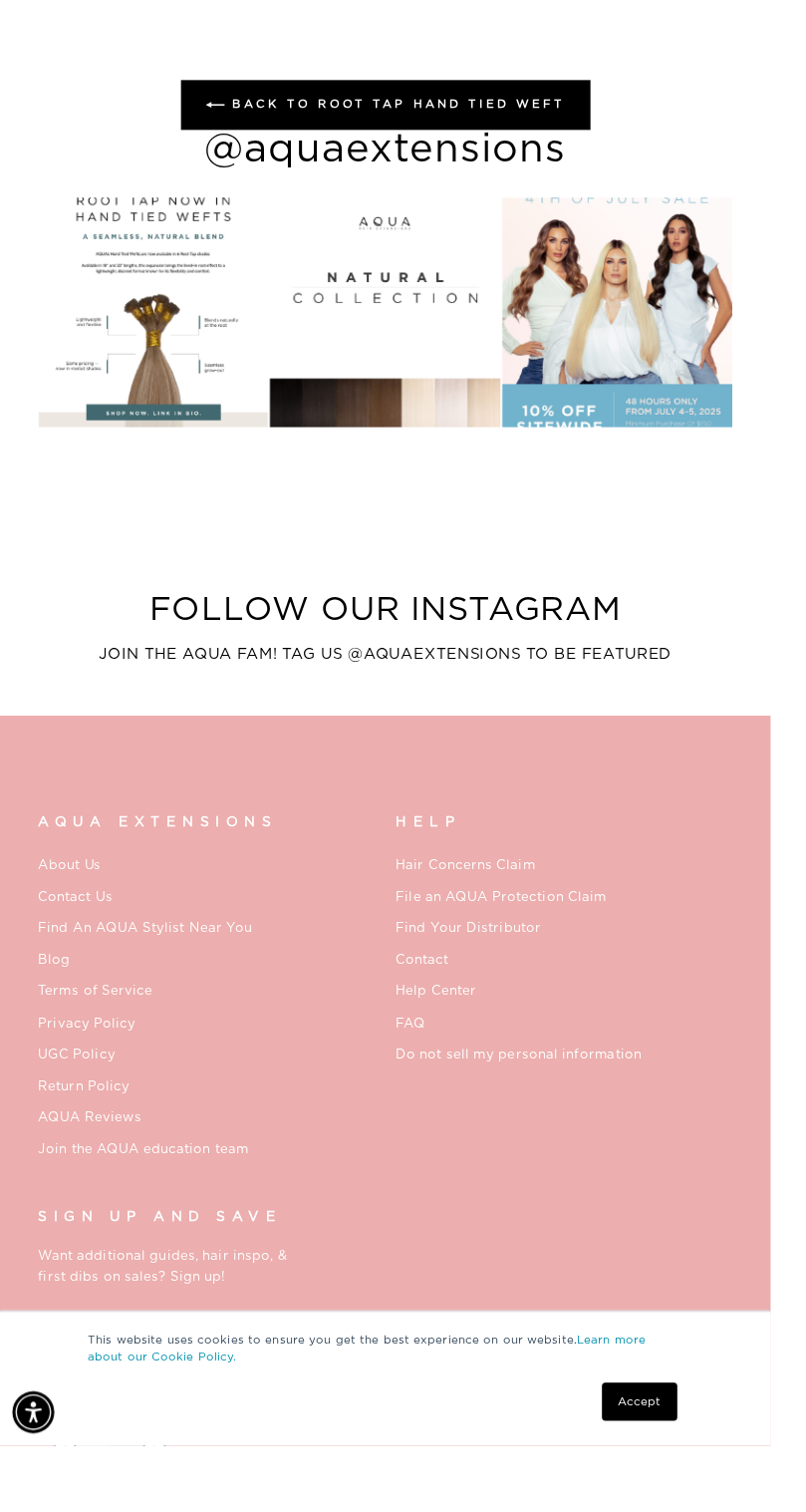click at bounding box center [159, 326] 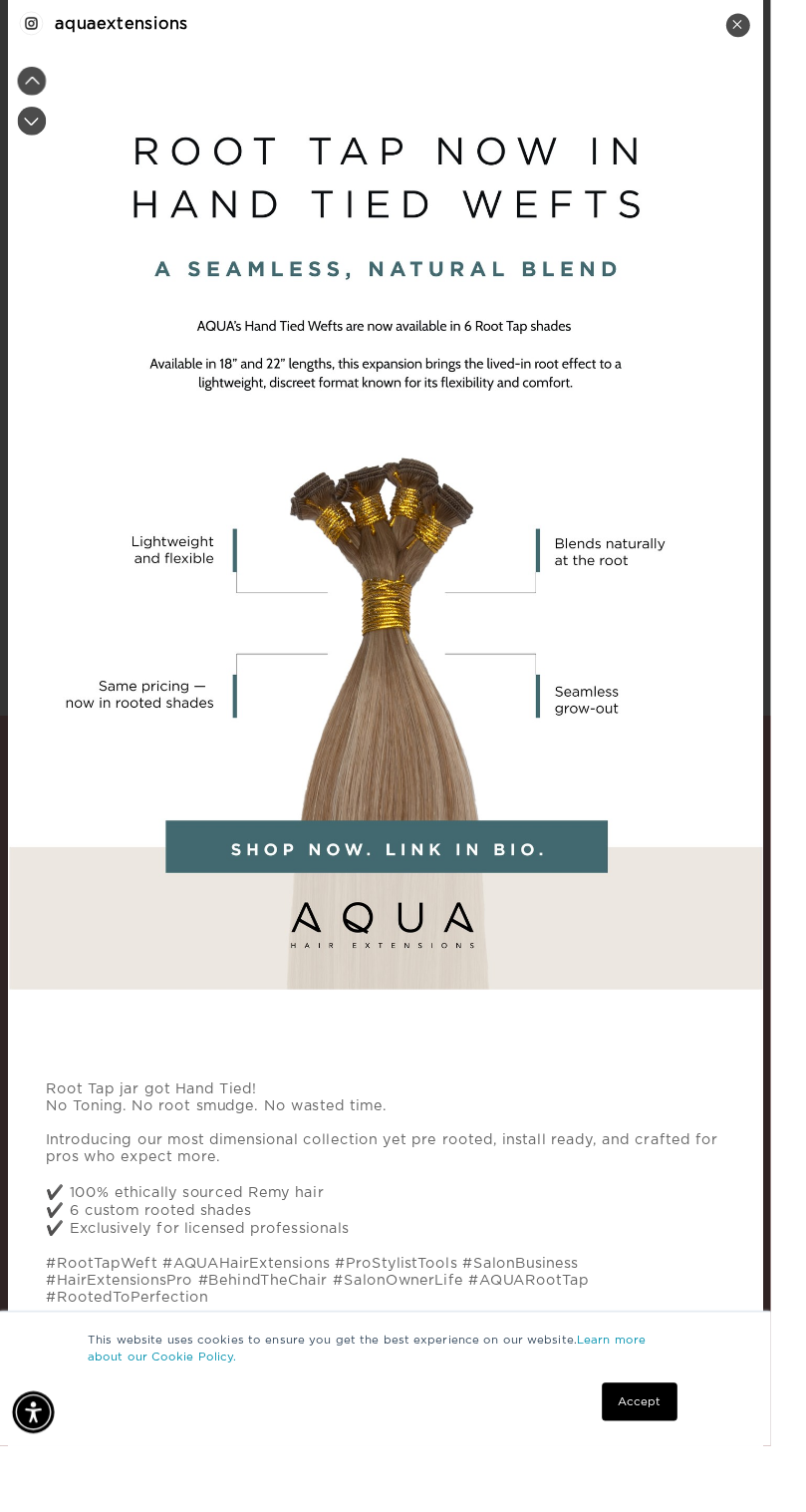 click at bounding box center [403, 546] 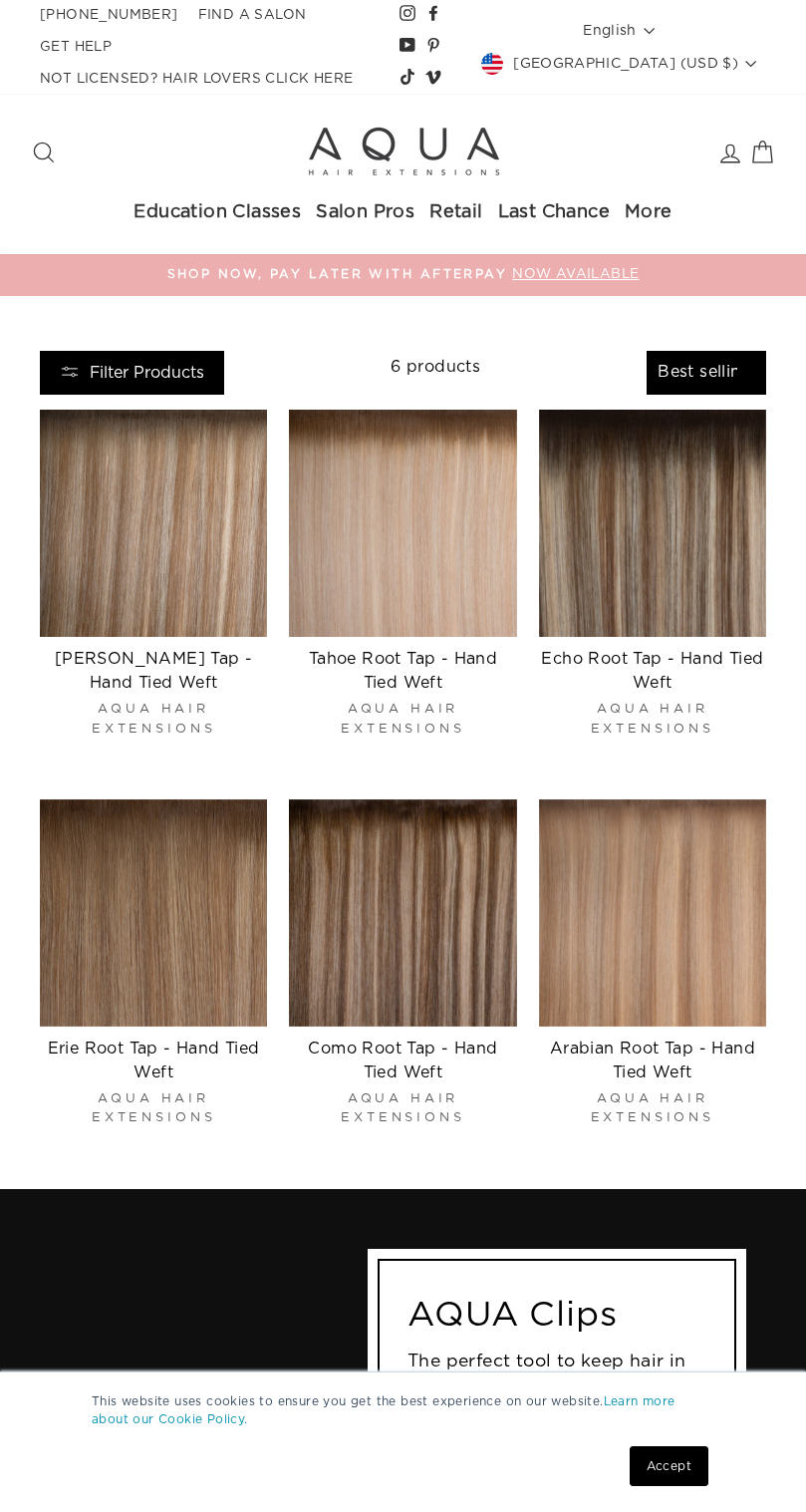 select on "best-selling" 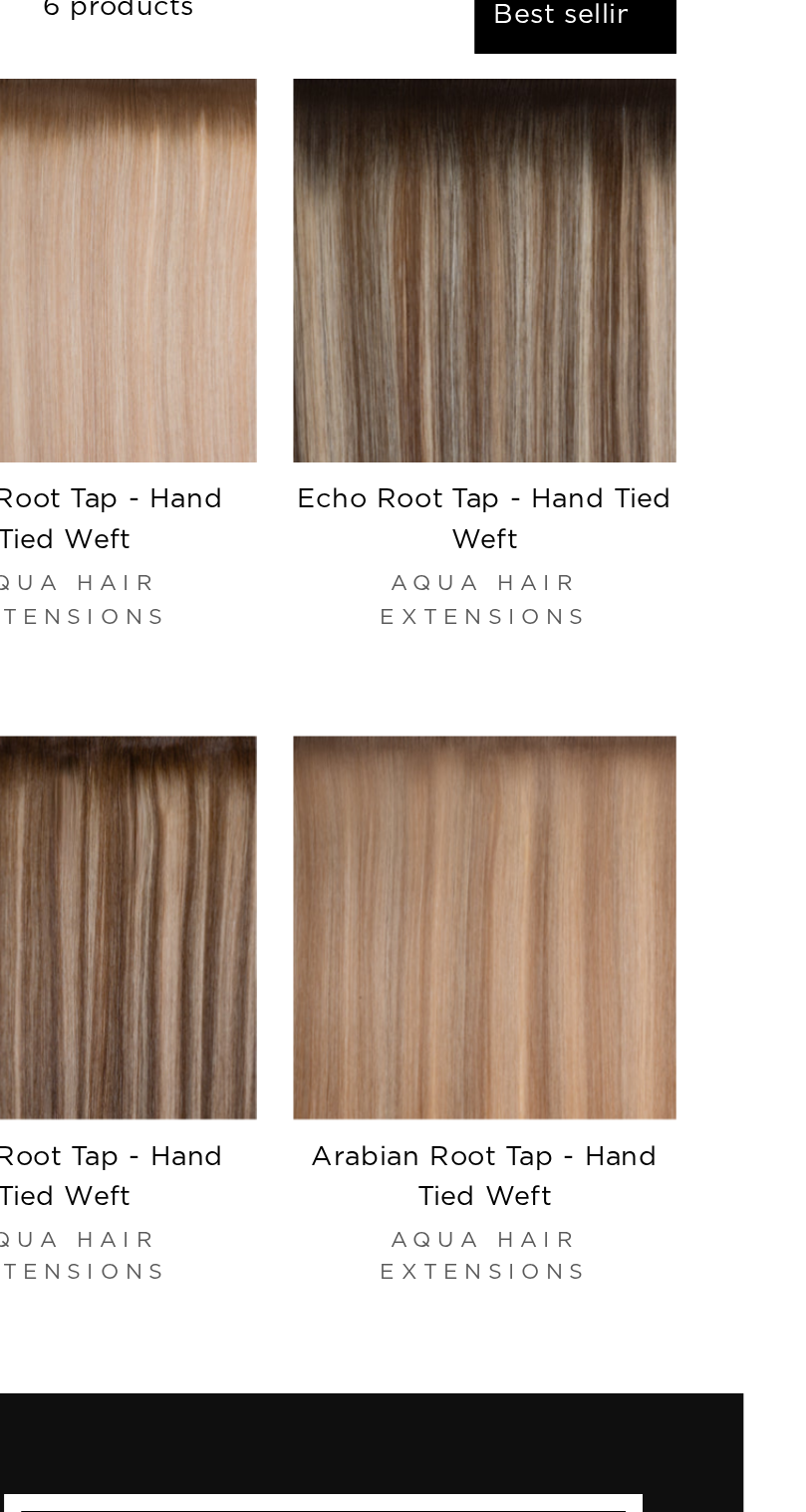 scroll, scrollTop: 1, scrollLeft: 0, axis: vertical 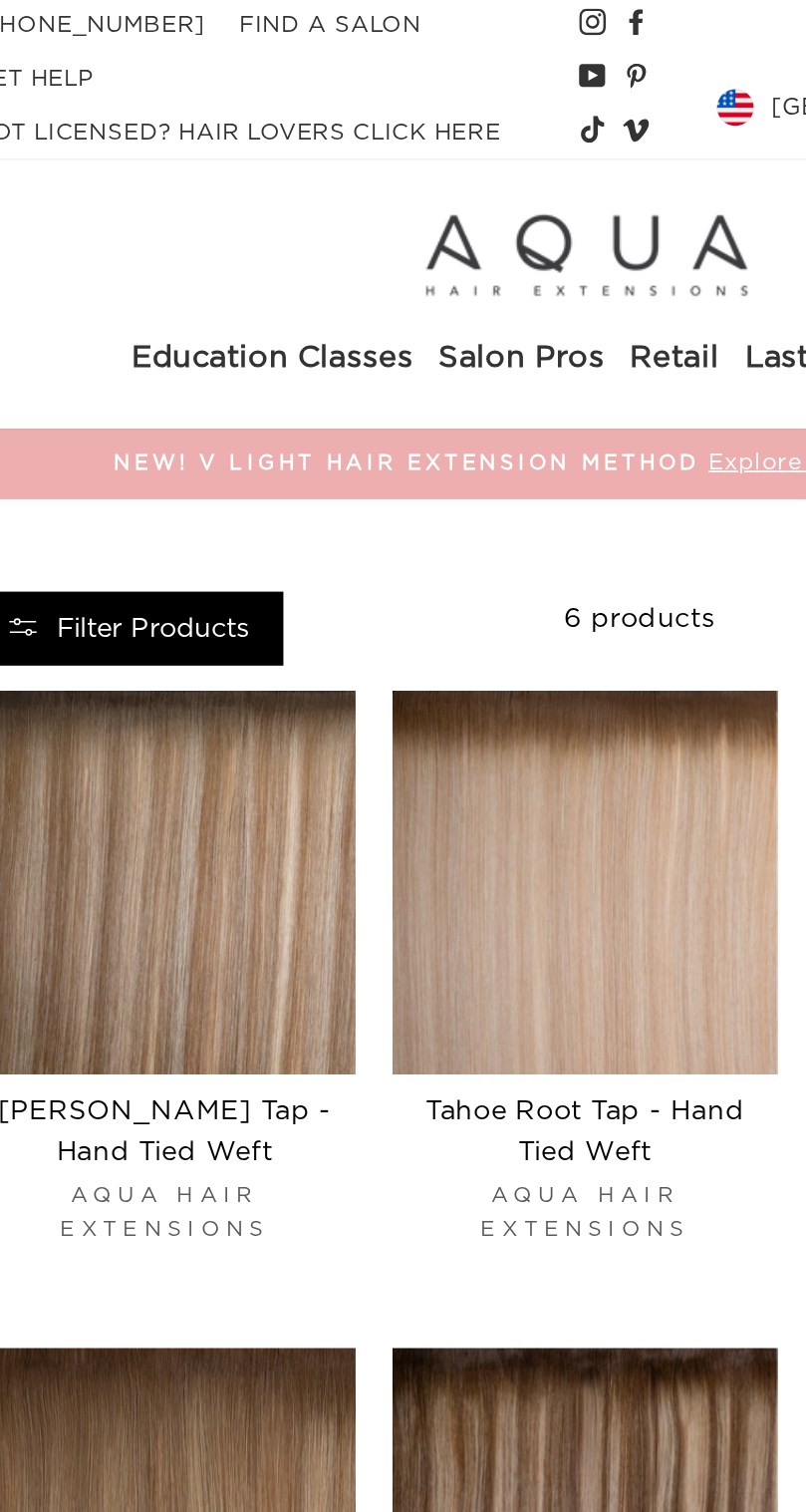 click on "Retail" at bounding box center (456, 213) 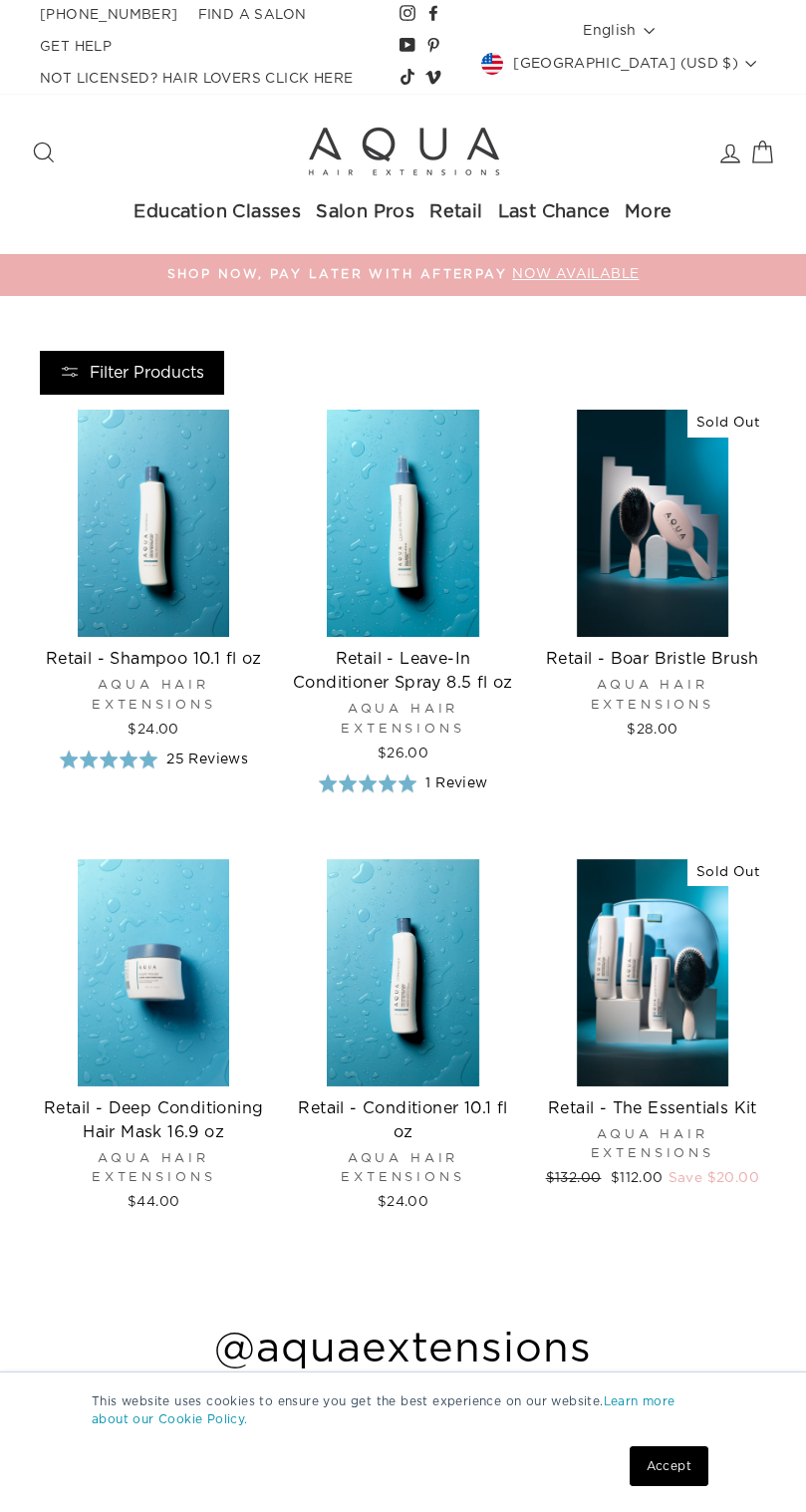 scroll, scrollTop: 0, scrollLeft: 0, axis: both 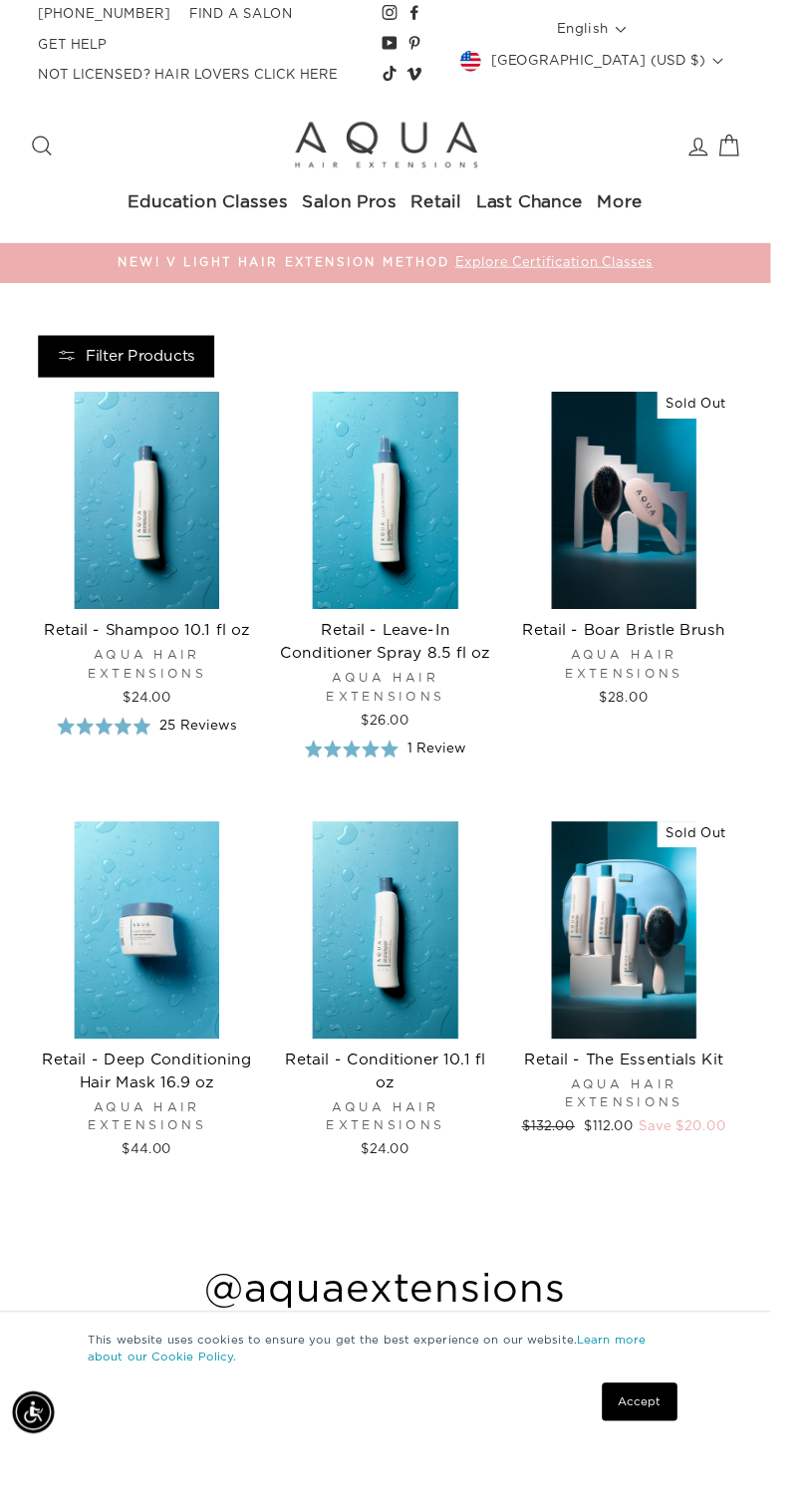 click on "Salon Pro Login" at bounding box center (450, 344) 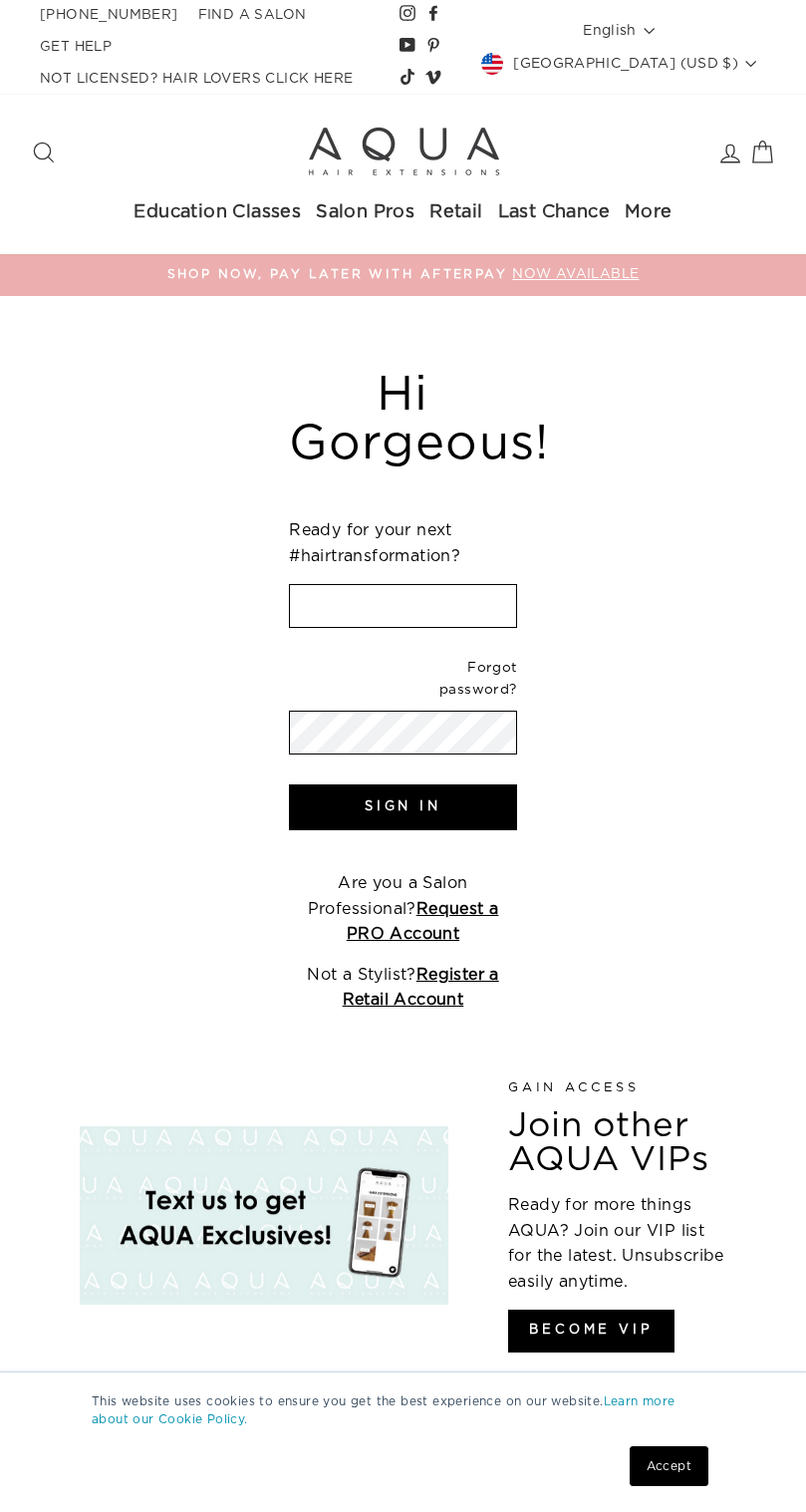 click at bounding box center (403, 606) 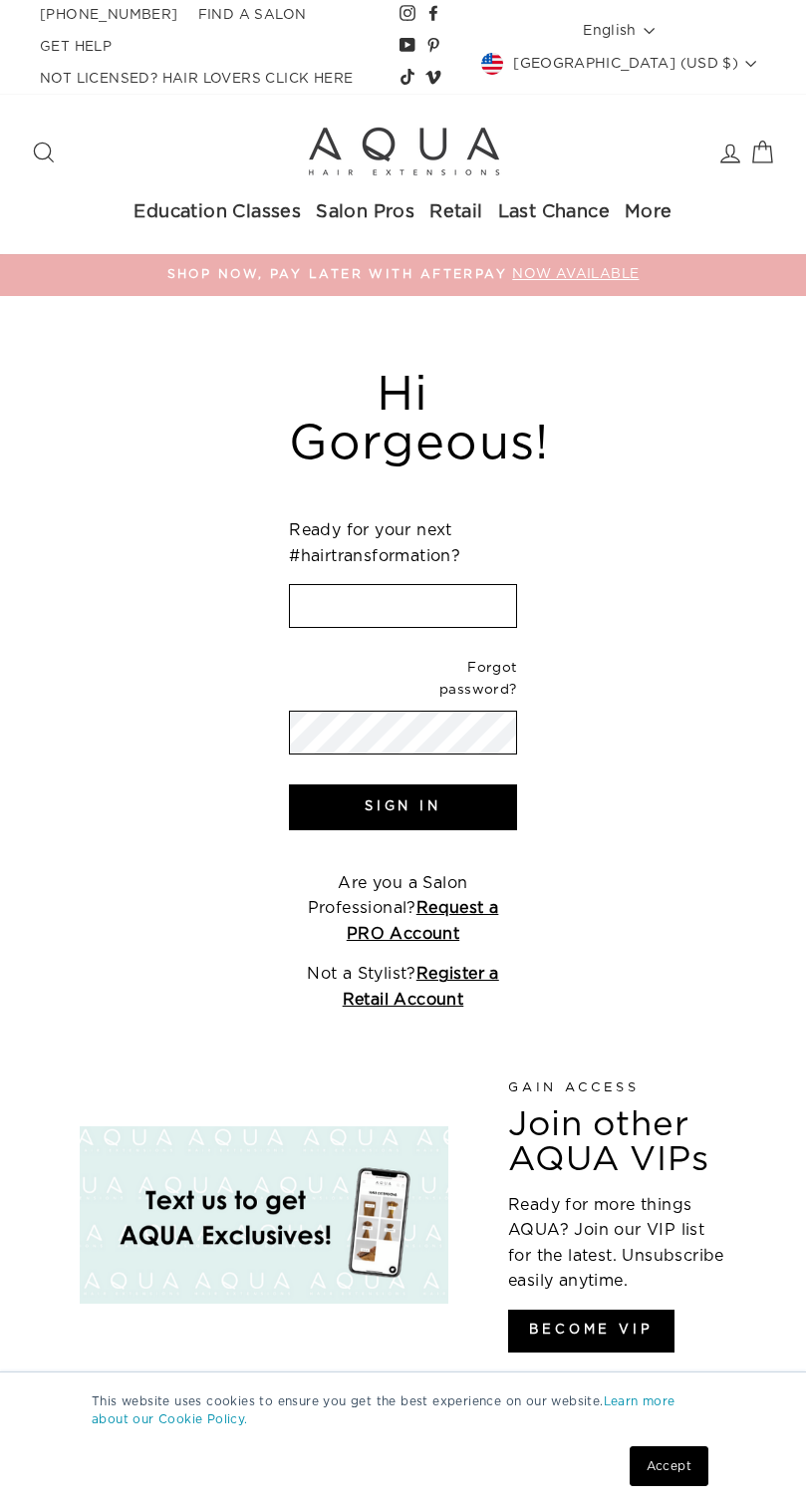scroll, scrollTop: 0, scrollLeft: 0, axis: both 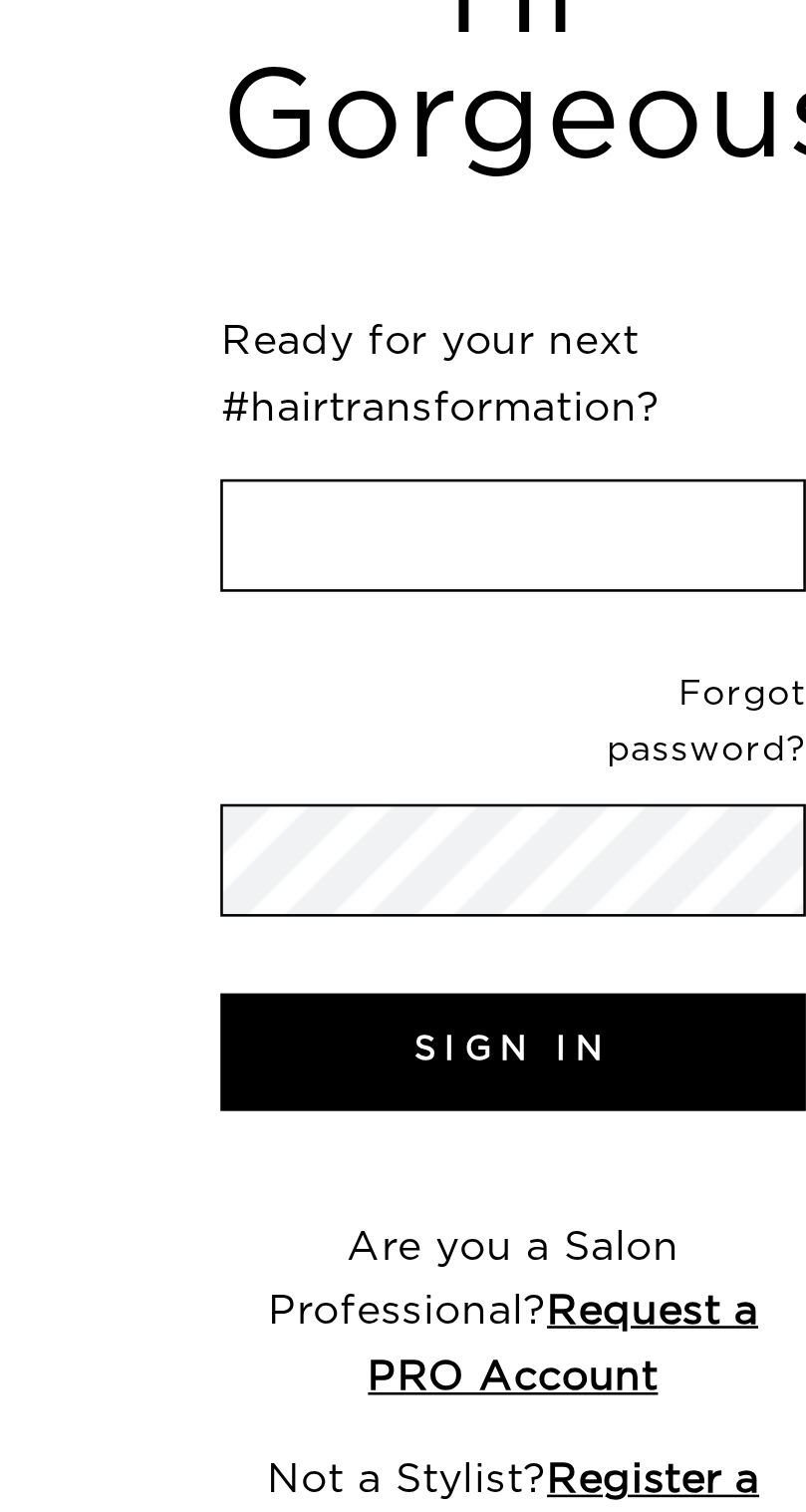 click at bounding box center [403, 606] 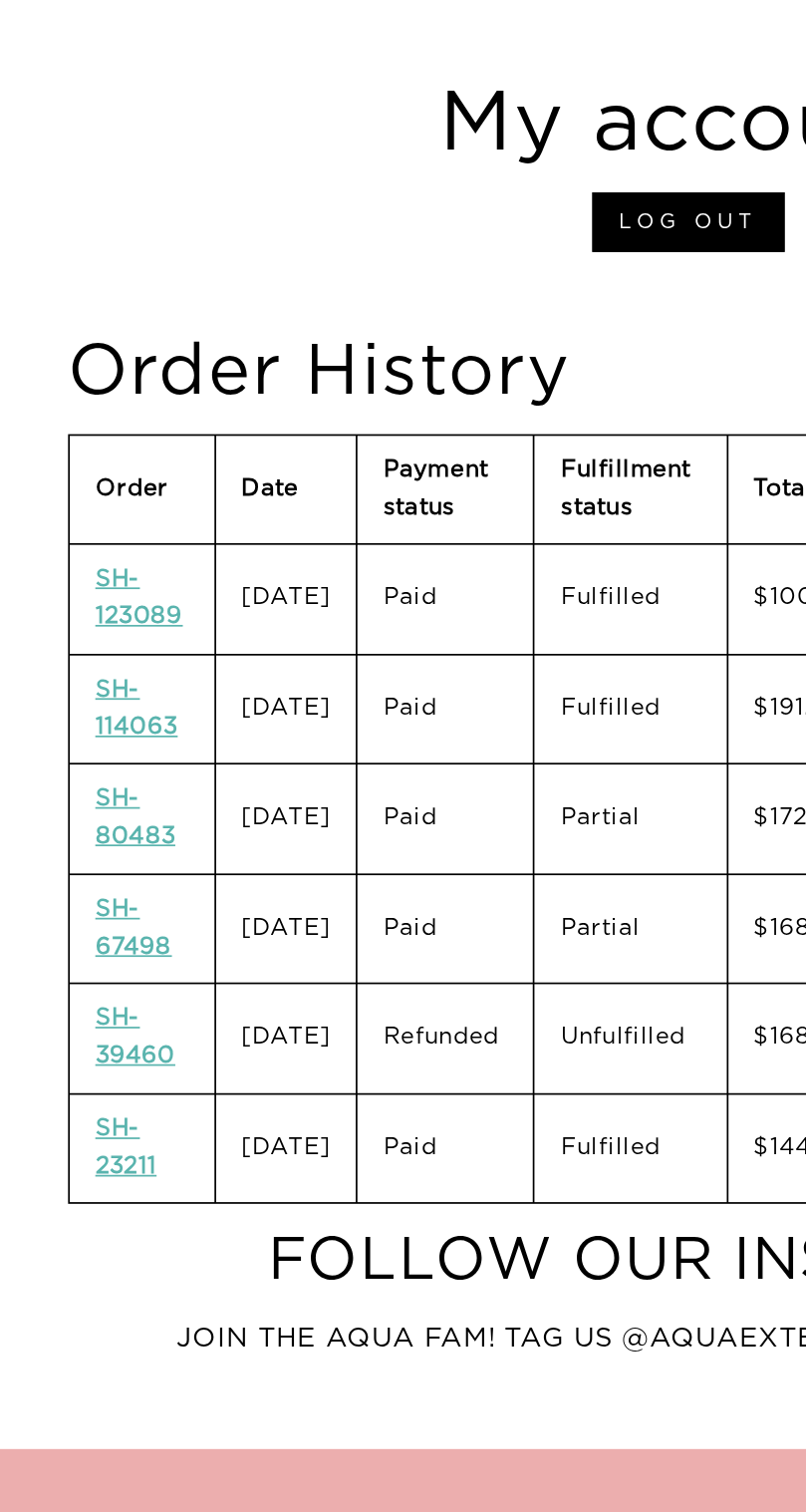 scroll, scrollTop: 1, scrollLeft: 0, axis: vertical 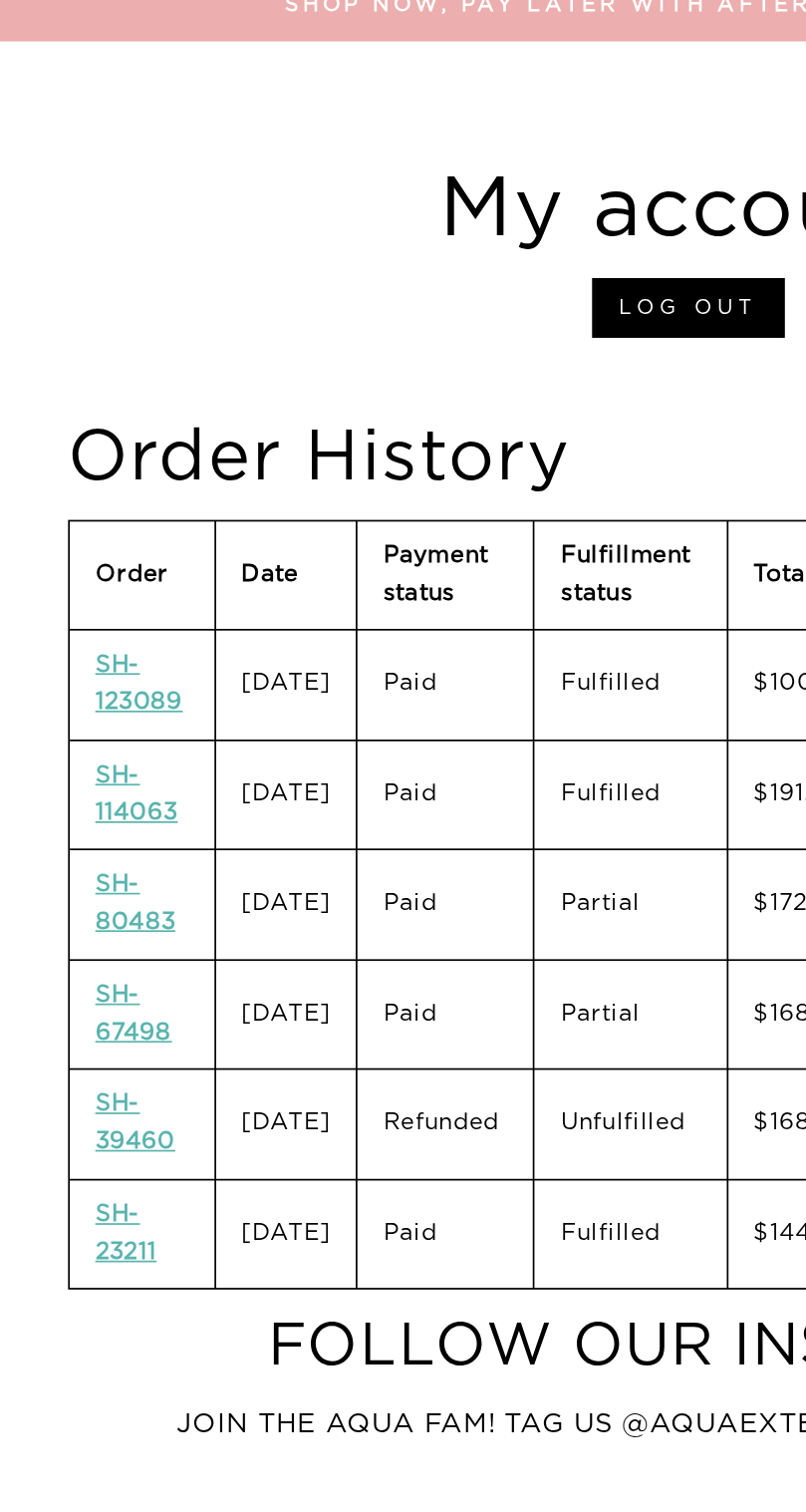 click on "SH-123089" at bounding box center [81, 600] 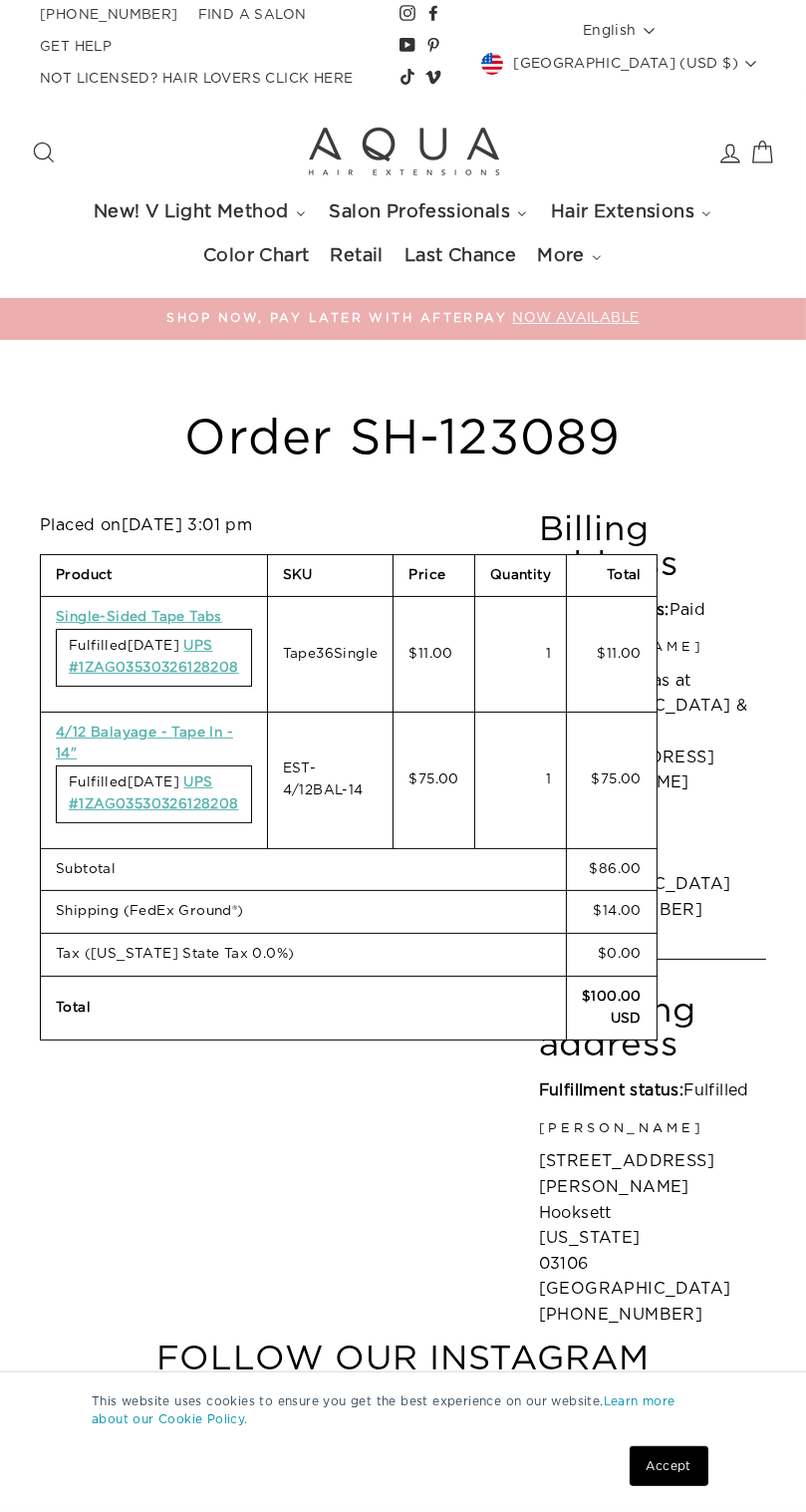 scroll, scrollTop: 6, scrollLeft: 0, axis: vertical 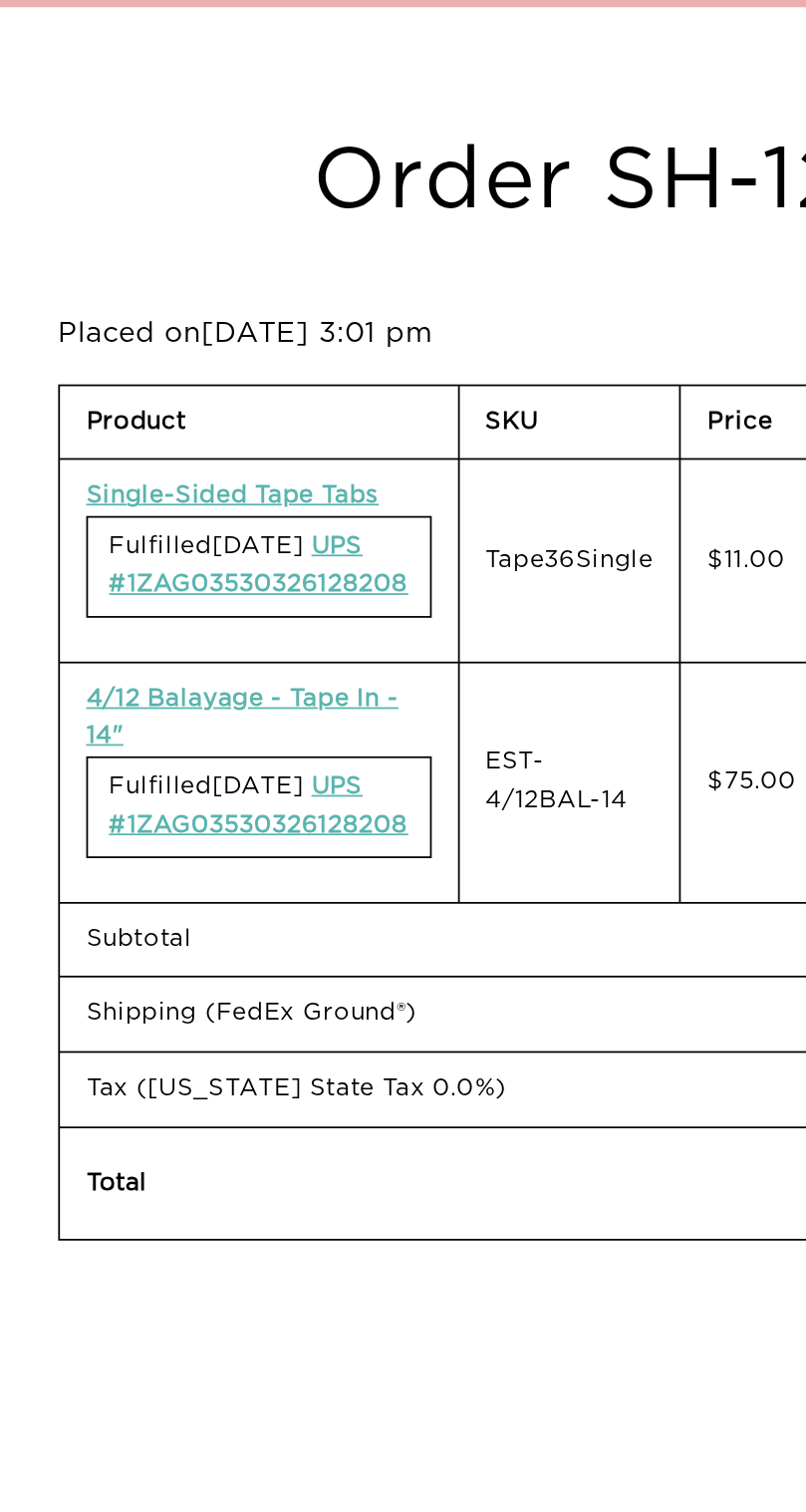 click on "4/12 Balayage - Tape In - 14"
Fulfilled  July 3, 2025
UPS #1ZAG03530326128208" at bounding box center (153, 774) 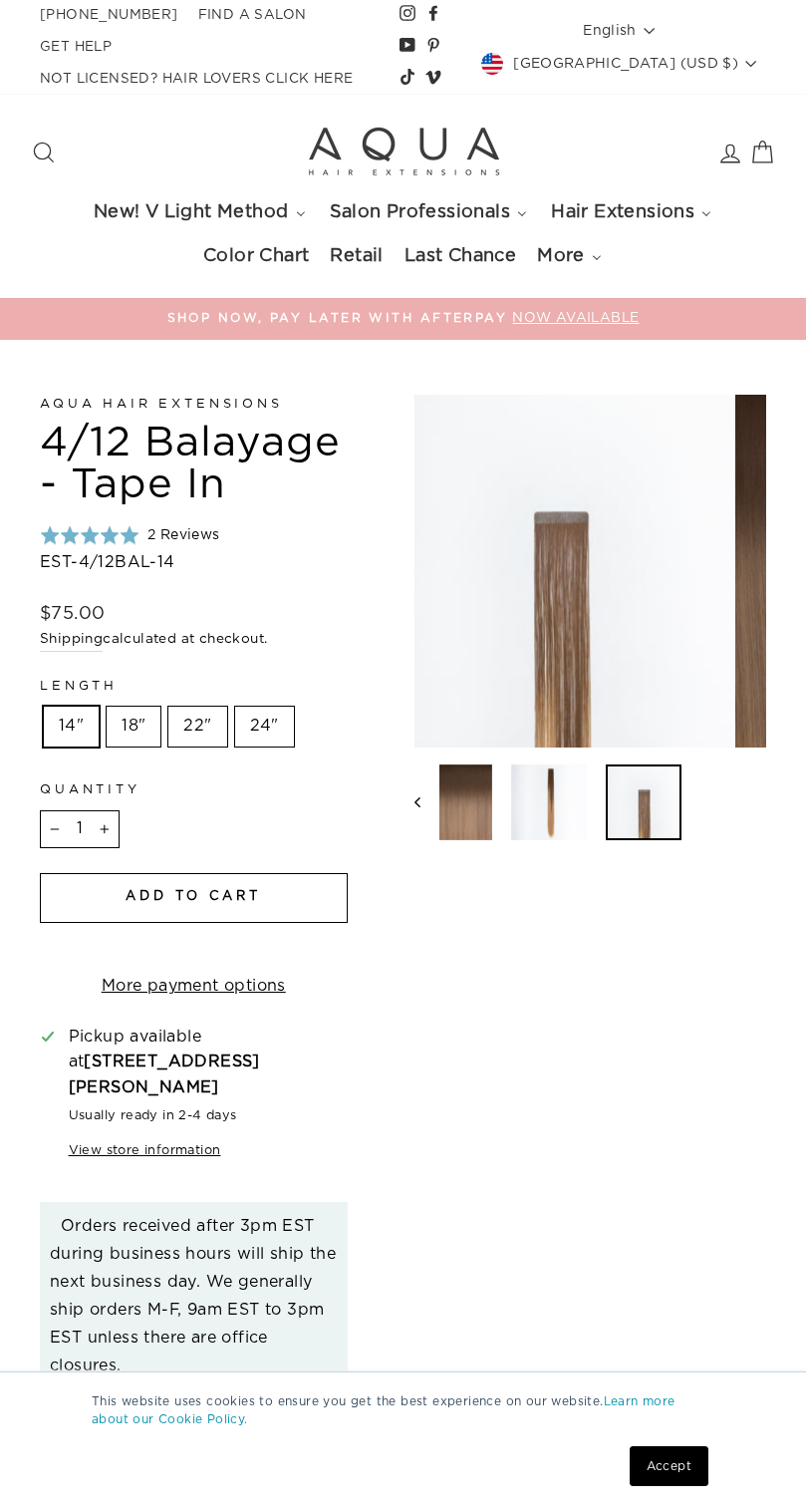 scroll, scrollTop: 0, scrollLeft: 0, axis: both 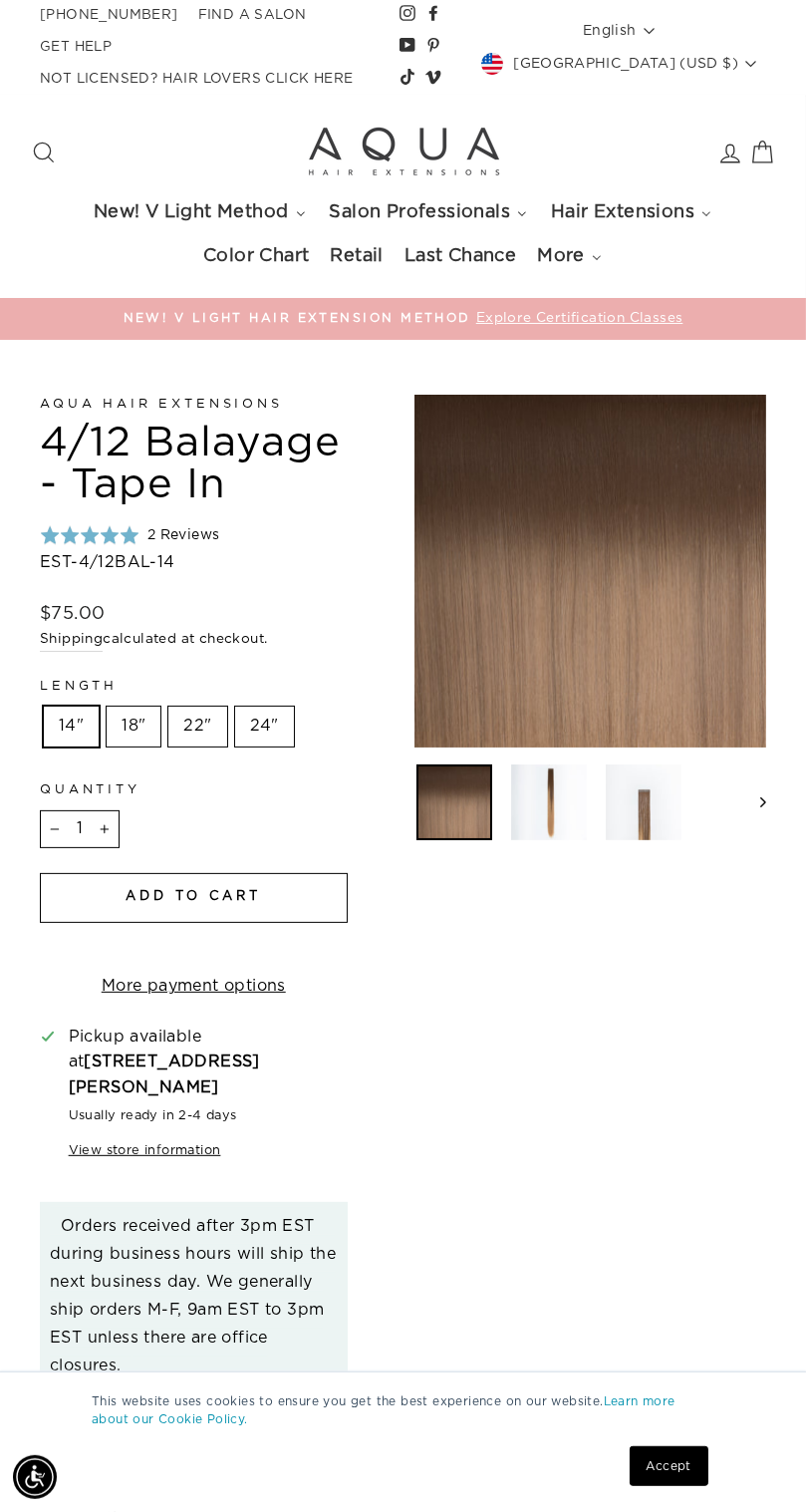 click on "Aqua Hair Extensions
4/12 Balayage - Tape In
Rated 5.0 out of 5
2 Reviews
Based on 2 reviews
Click to go to reviews
EST-4/12BAL-14
Regular price $75.00
/
Shipping  calculated at checkout.
Length
Length
14"
18"
22"
24"
Quantity
1
−
+
Add to cart
More payment options    This item is a recurring or deferred purchase. By continuing, I agree to the  cancellation policy
14" - $75.00 USD
18" - $95.00 USD
4350 Oakes Rd.
14"" at bounding box center [403, 1772] 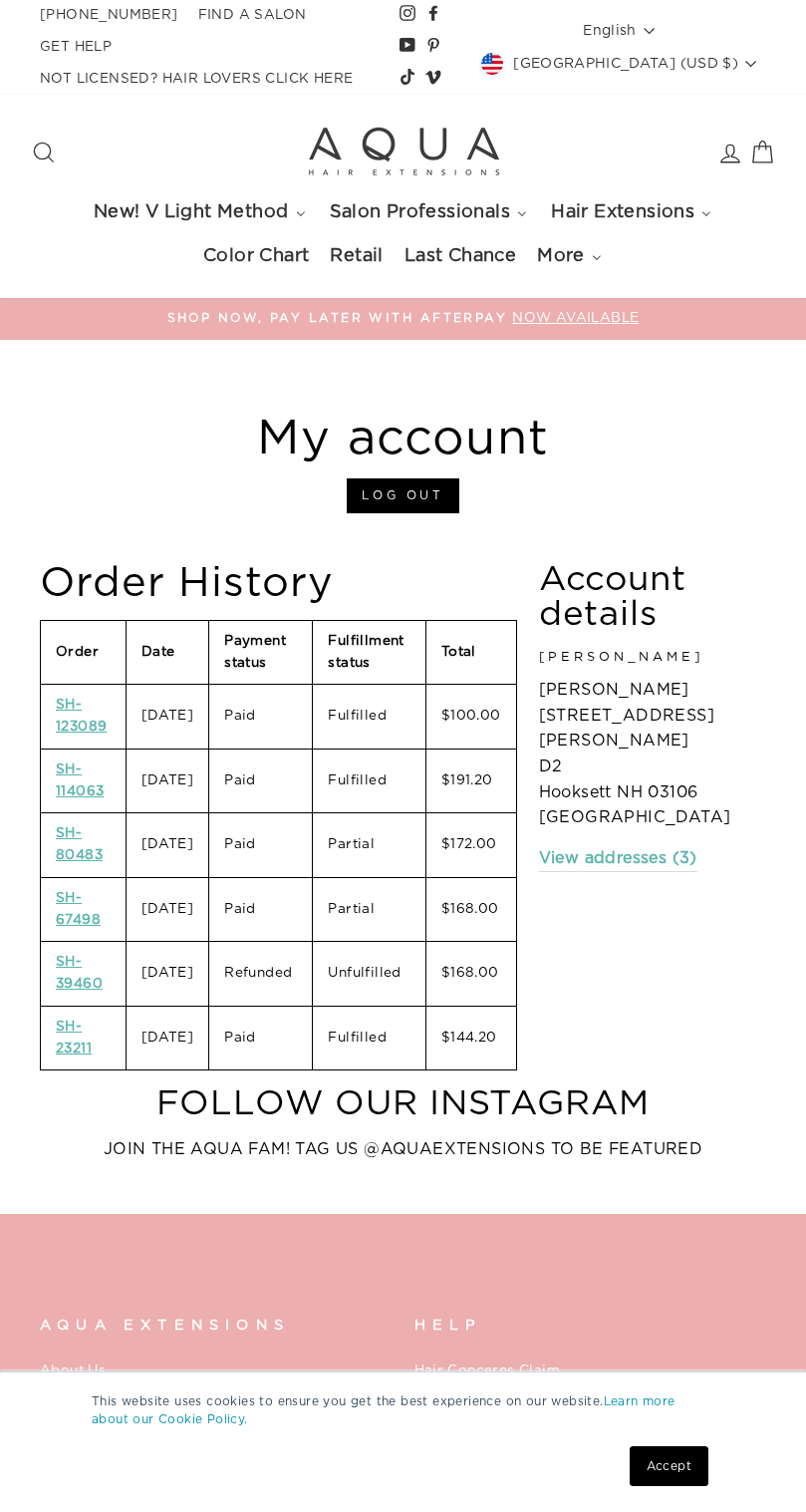 click on "SH-123089" at bounding box center (81, 716) 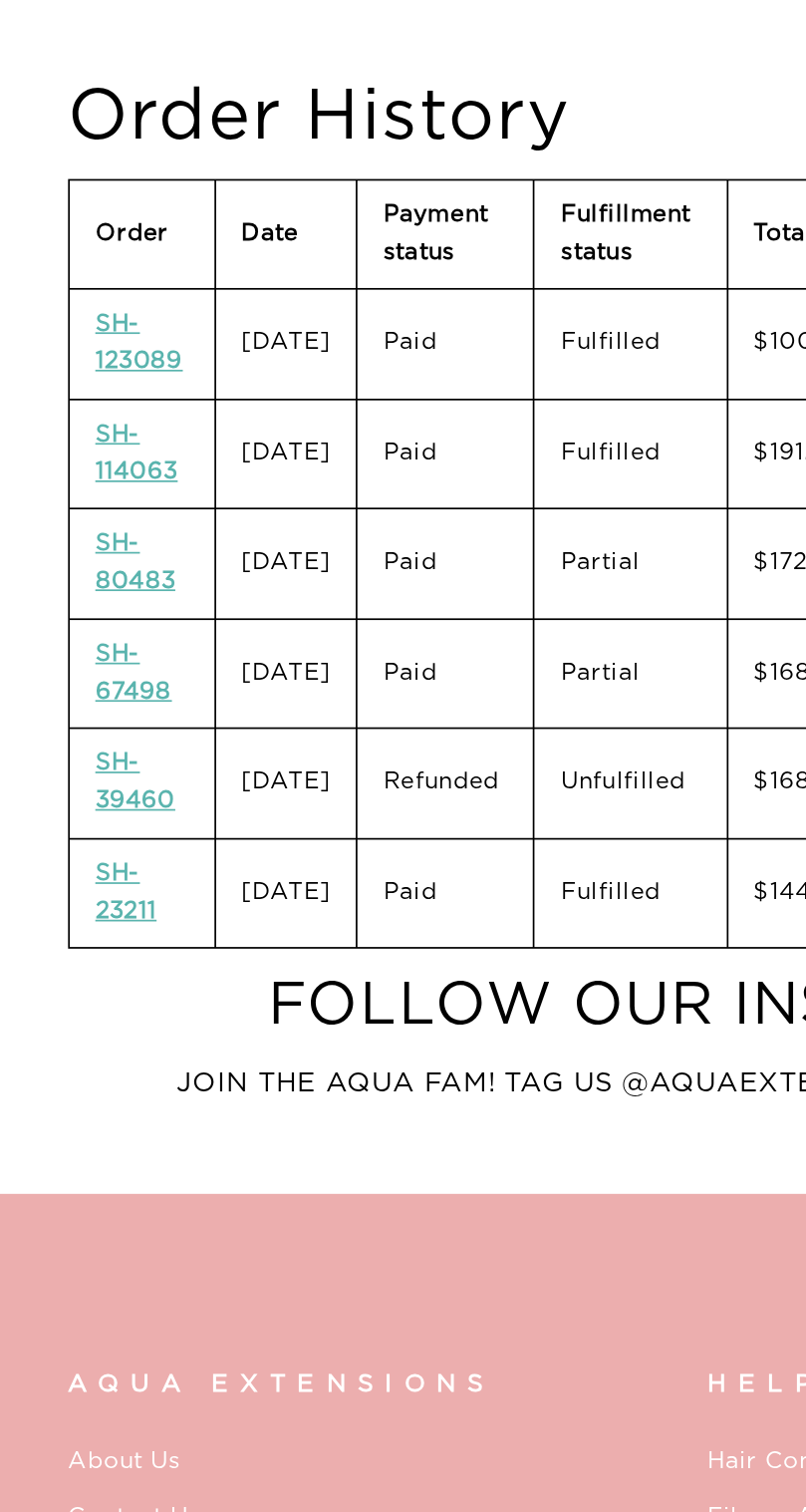 scroll, scrollTop: 315, scrollLeft: 0, axis: vertical 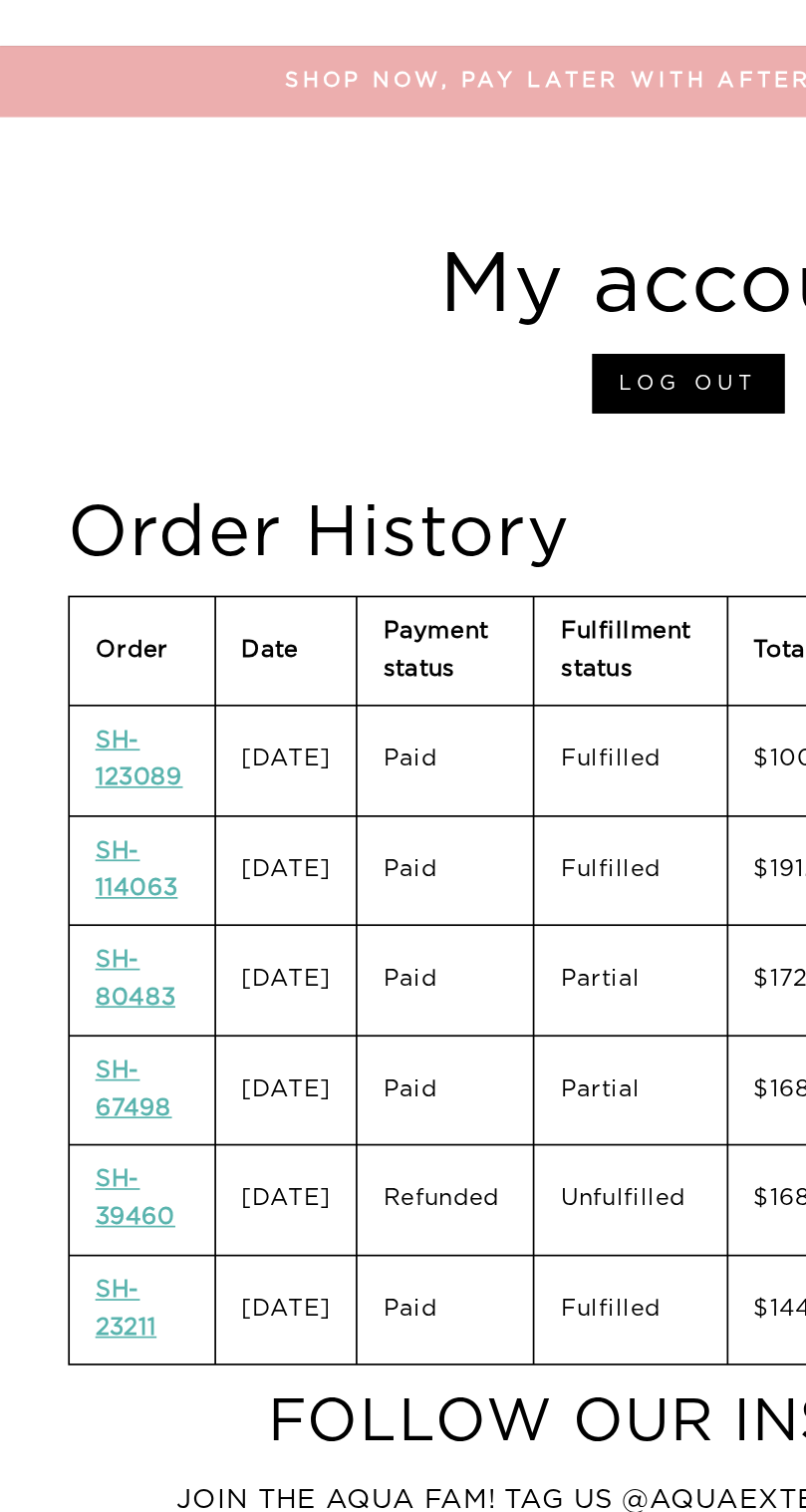 click on "SH-114063" at bounding box center (80, 509) 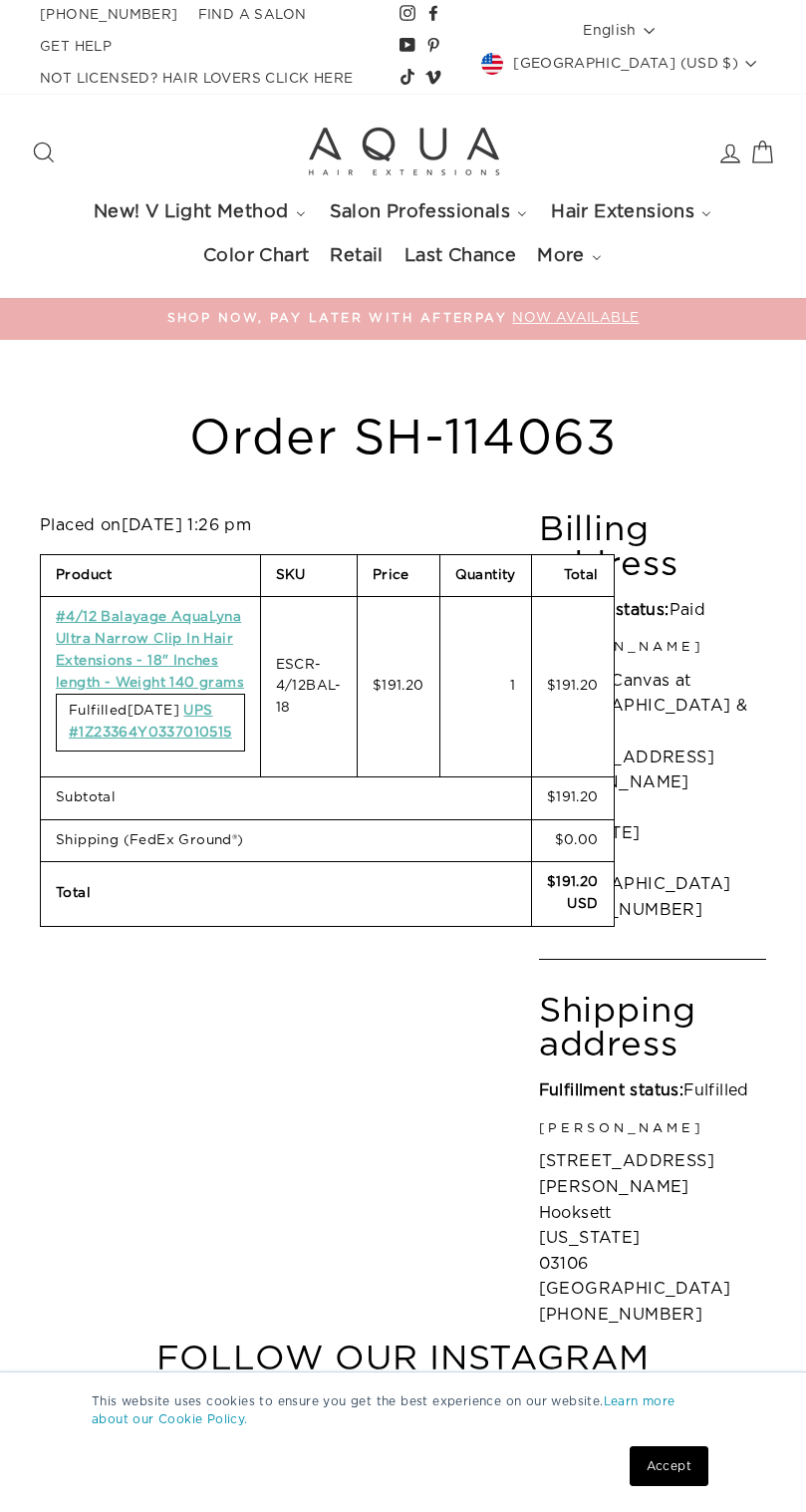 scroll, scrollTop: 0, scrollLeft: 0, axis: both 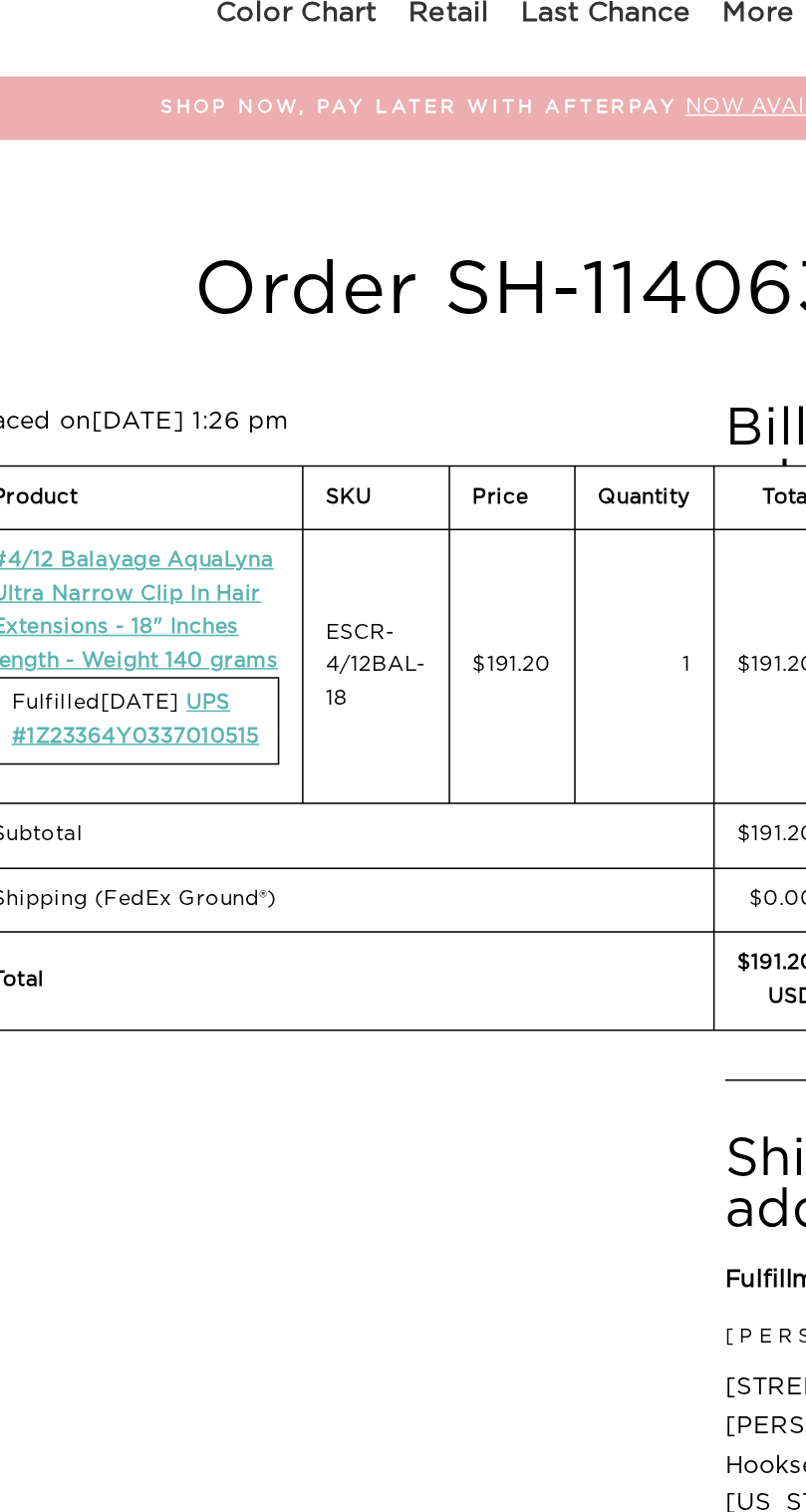 click on "#4/12 Balayage AquaLyna Ultra Narrow Clip In Hair Extensions - 18" Inches length - Weight 140 grams" at bounding box center [149, 649] 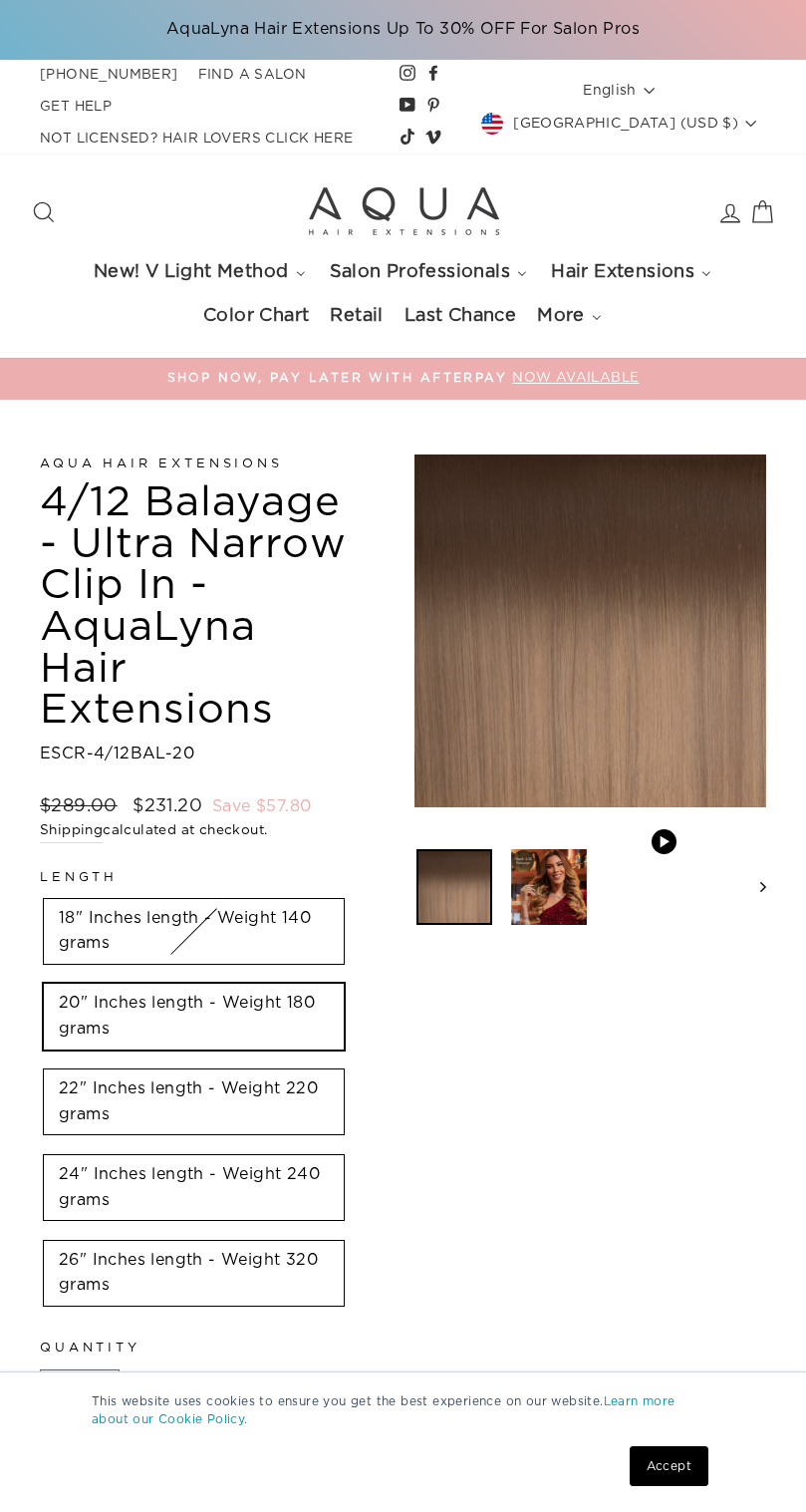 scroll, scrollTop: 0, scrollLeft: 0, axis: both 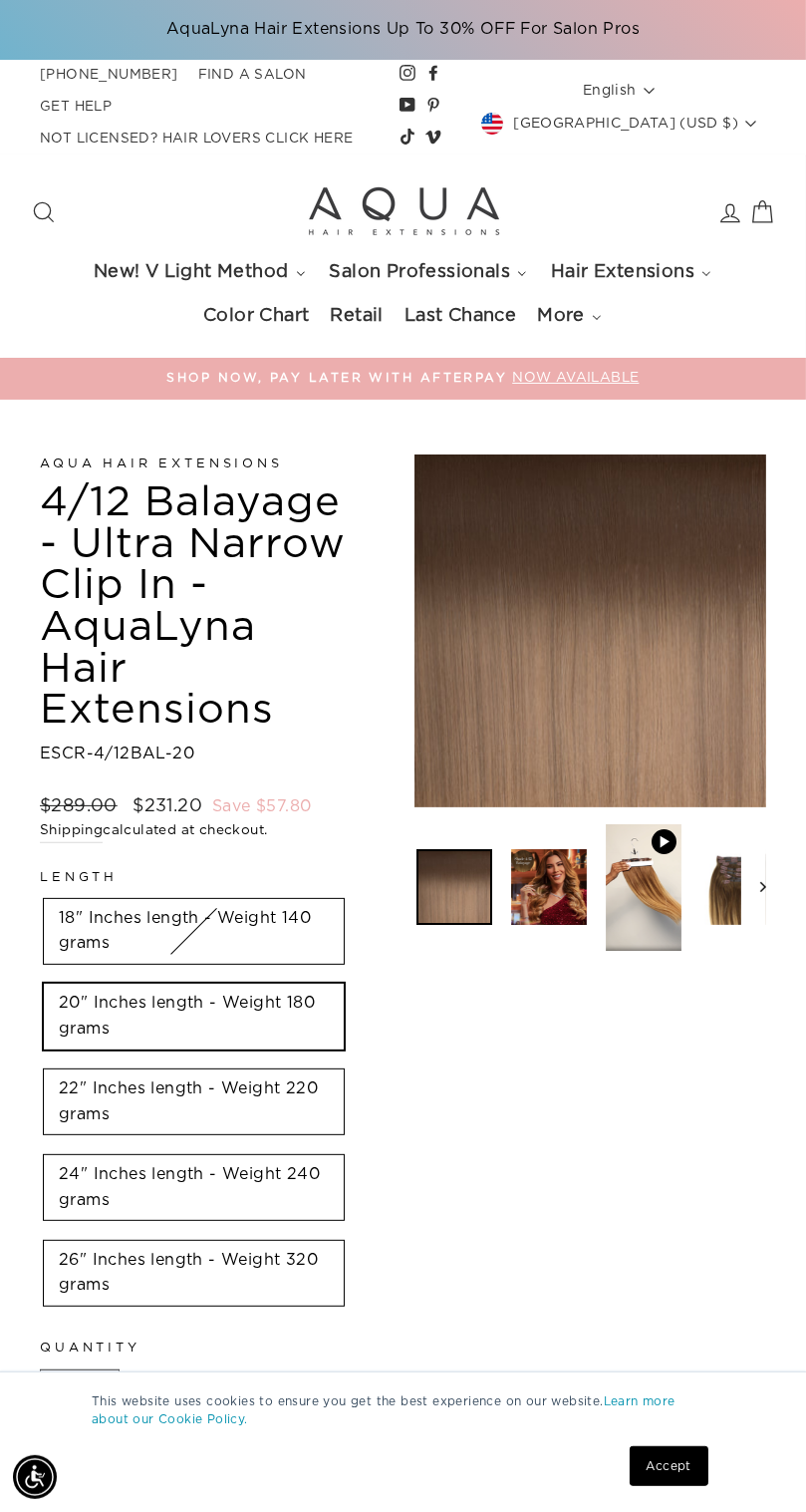 click at bounding box center (549, 887) 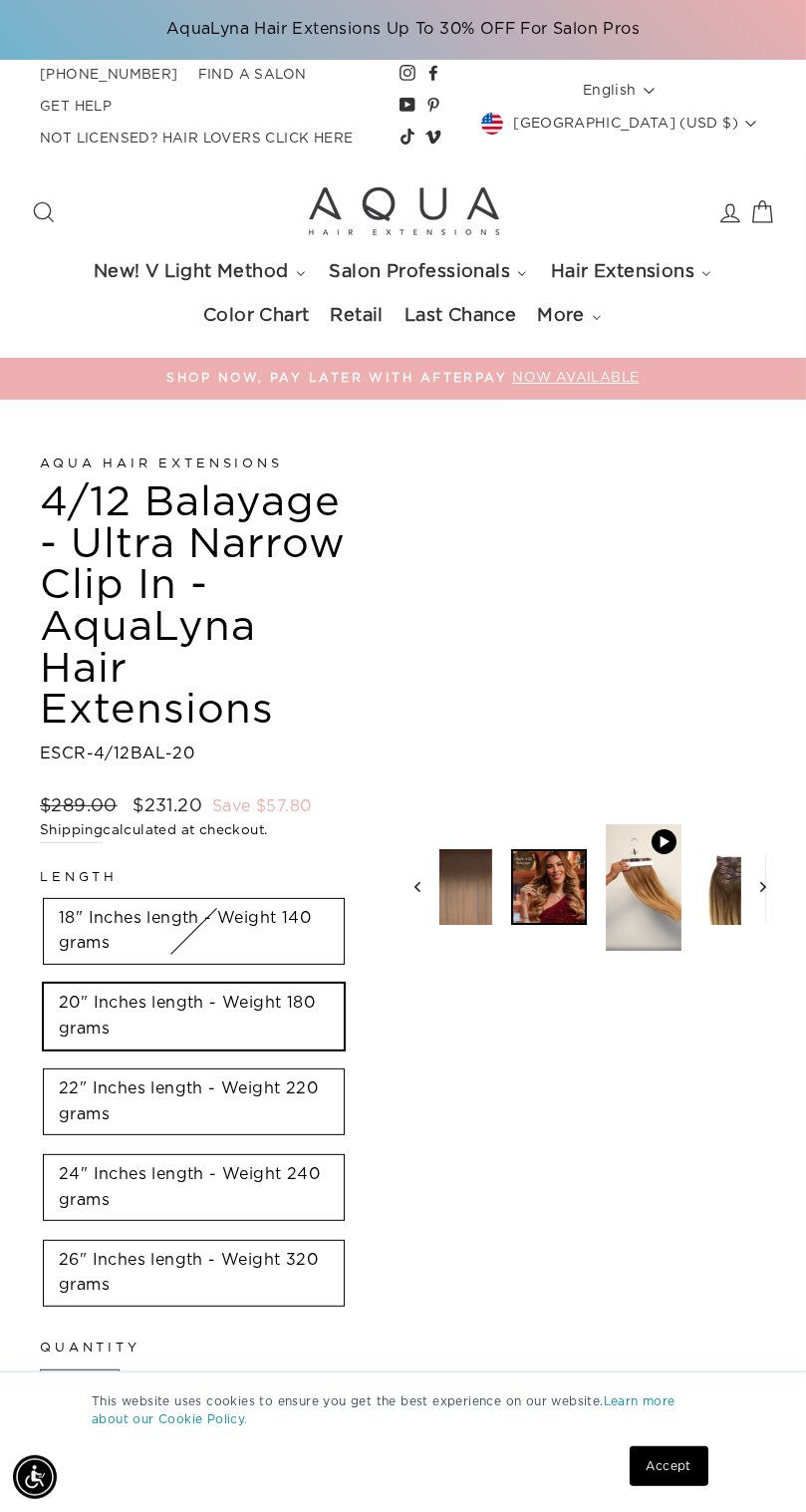 click at bounding box center [644, 887] 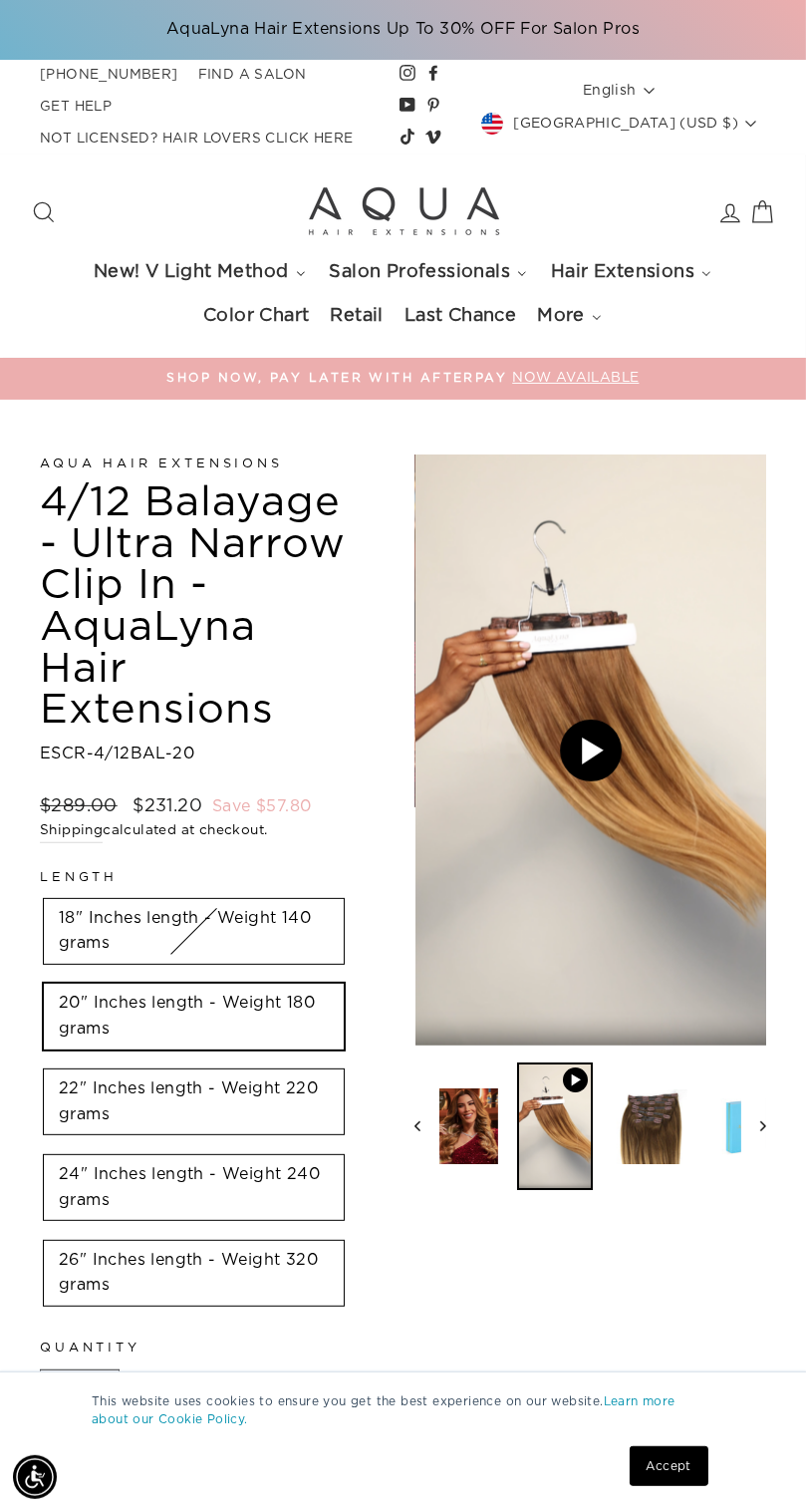 scroll, scrollTop: 0, scrollLeft: 91, axis: horizontal 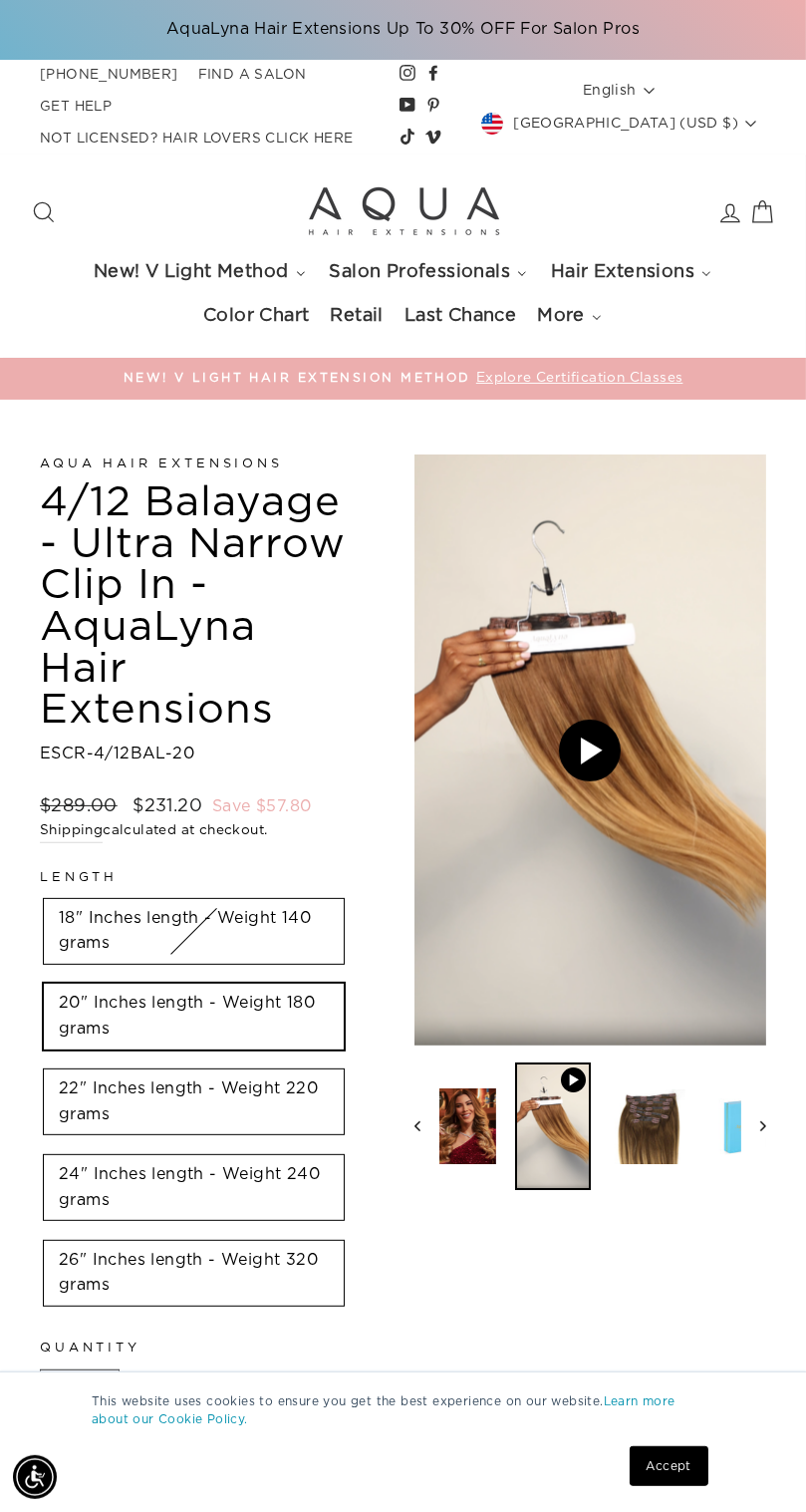click at bounding box center (648, 1126) 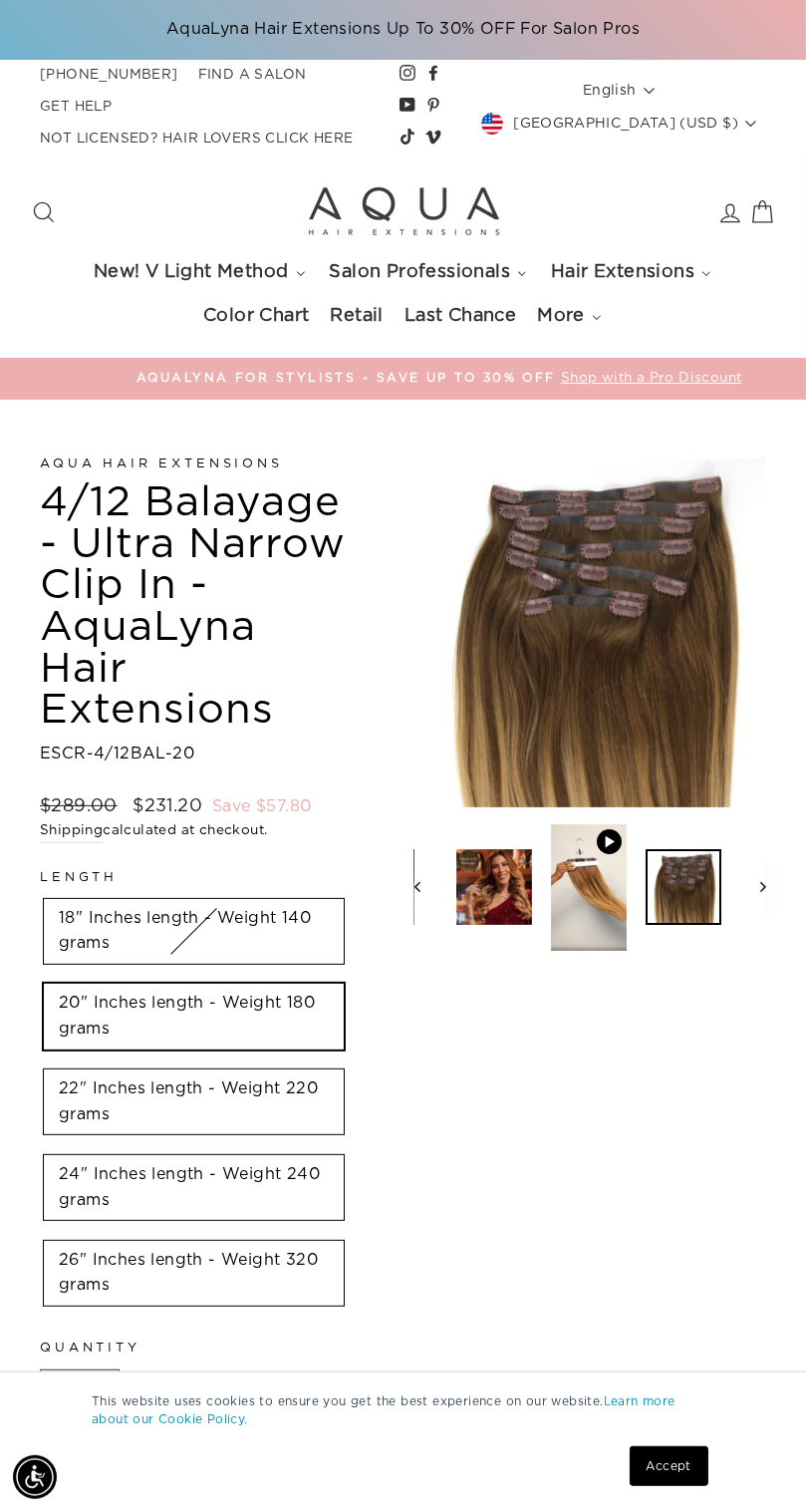 scroll, scrollTop: 0, scrollLeft: 0, axis: both 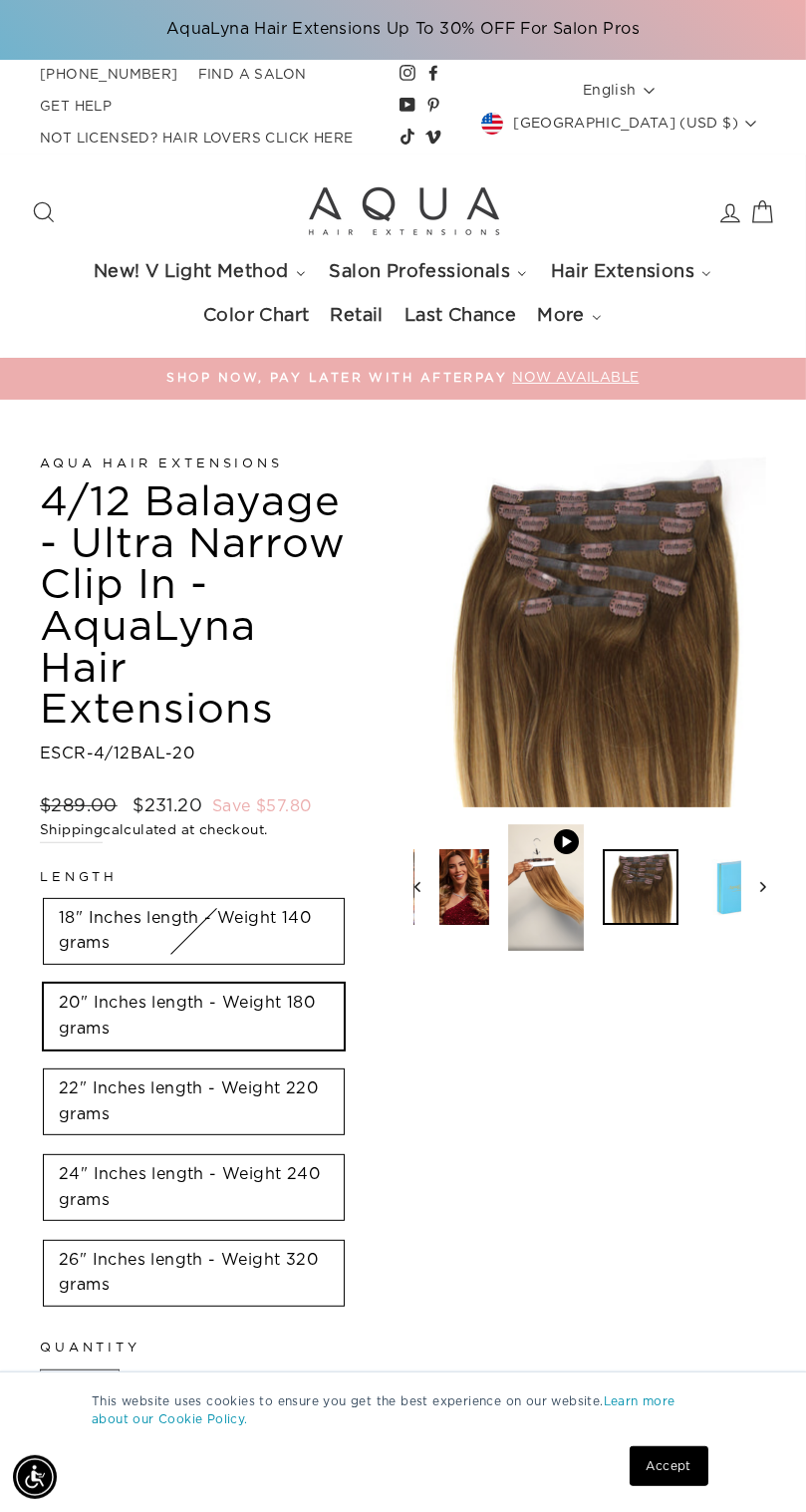 click at bounding box center (641, 887) 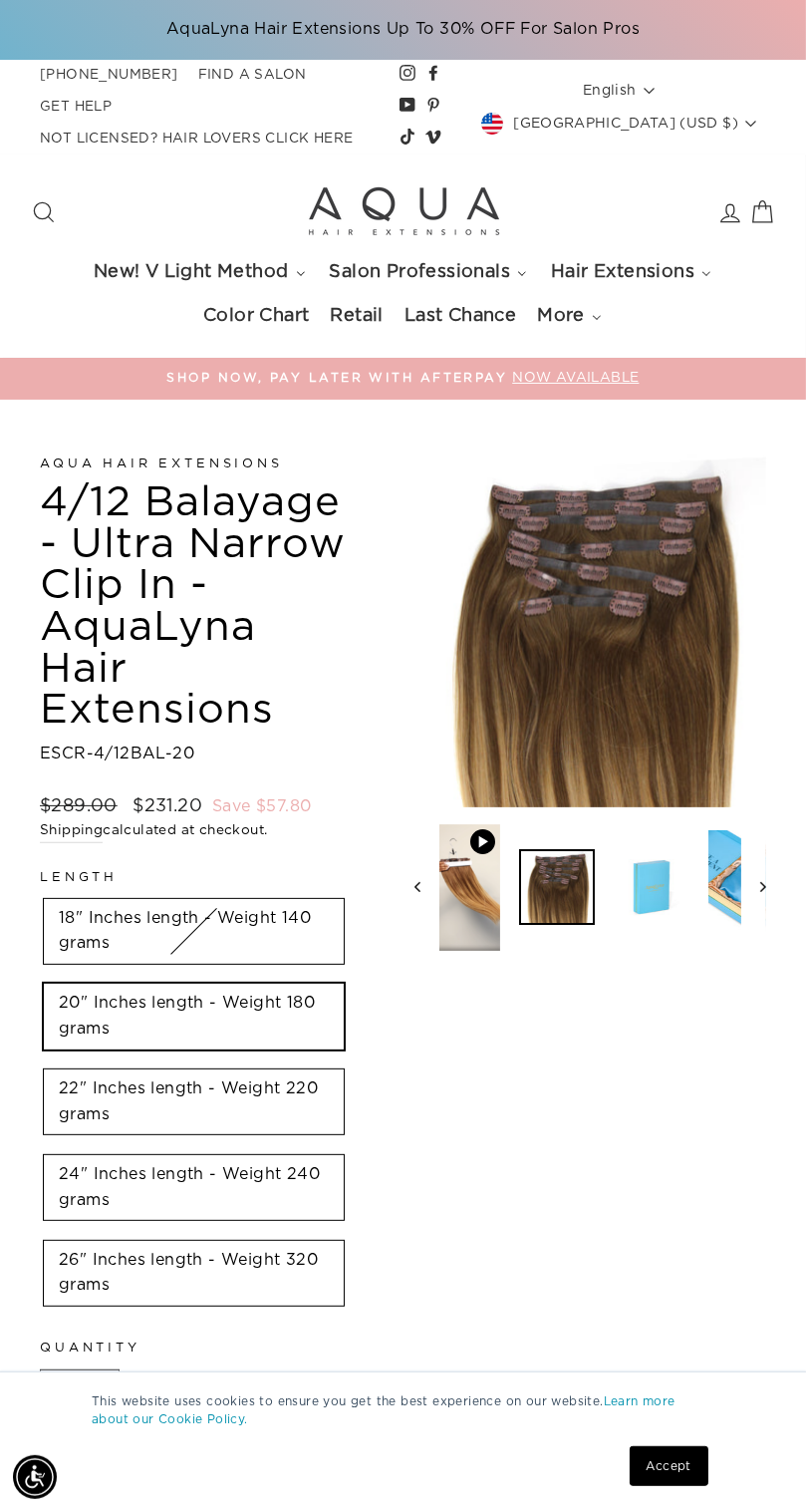 scroll, scrollTop: 0, scrollLeft: 185, axis: horizontal 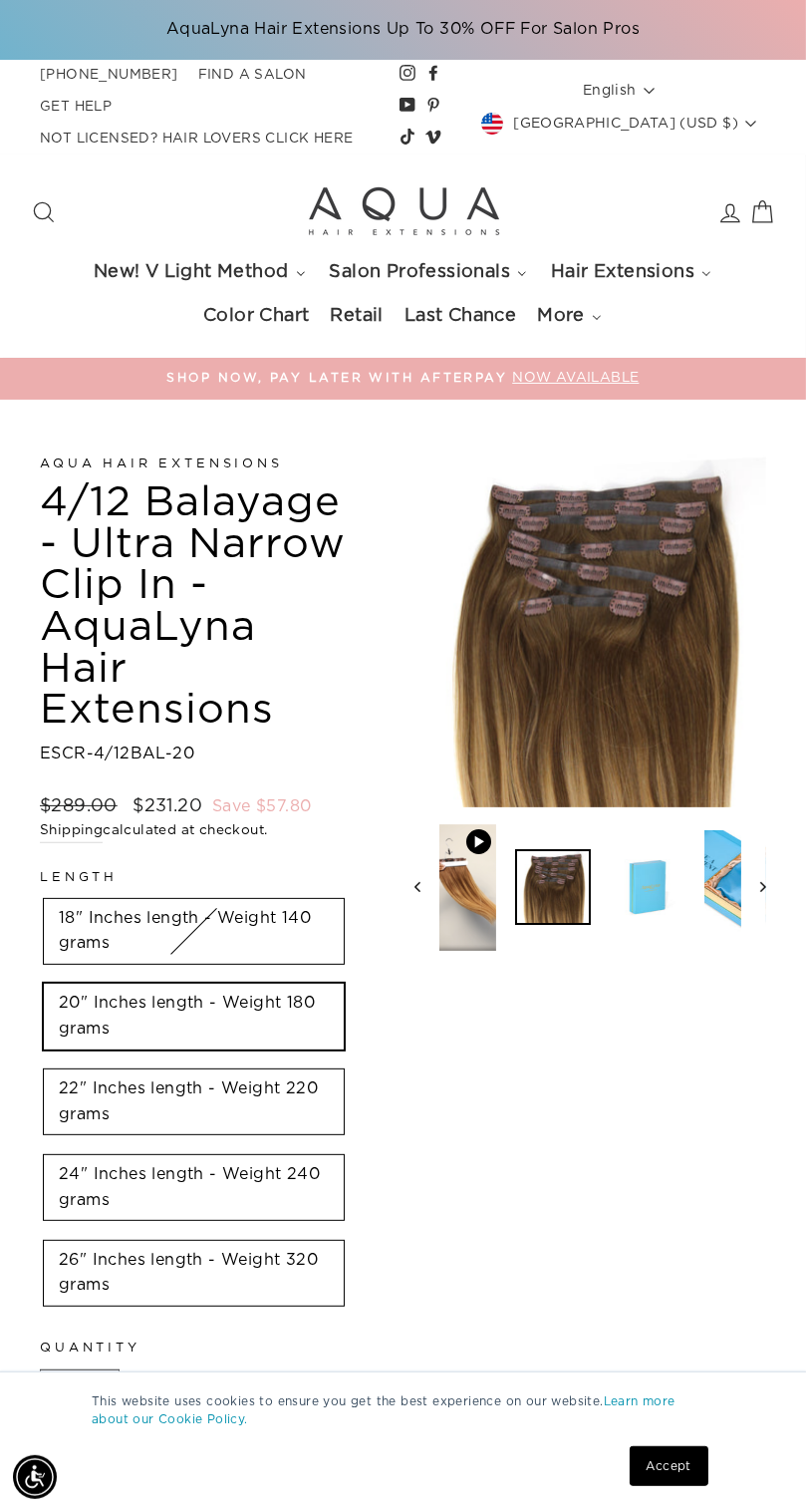 click on "20" Inches length - Weight 180 grams" at bounding box center (193, 1016) 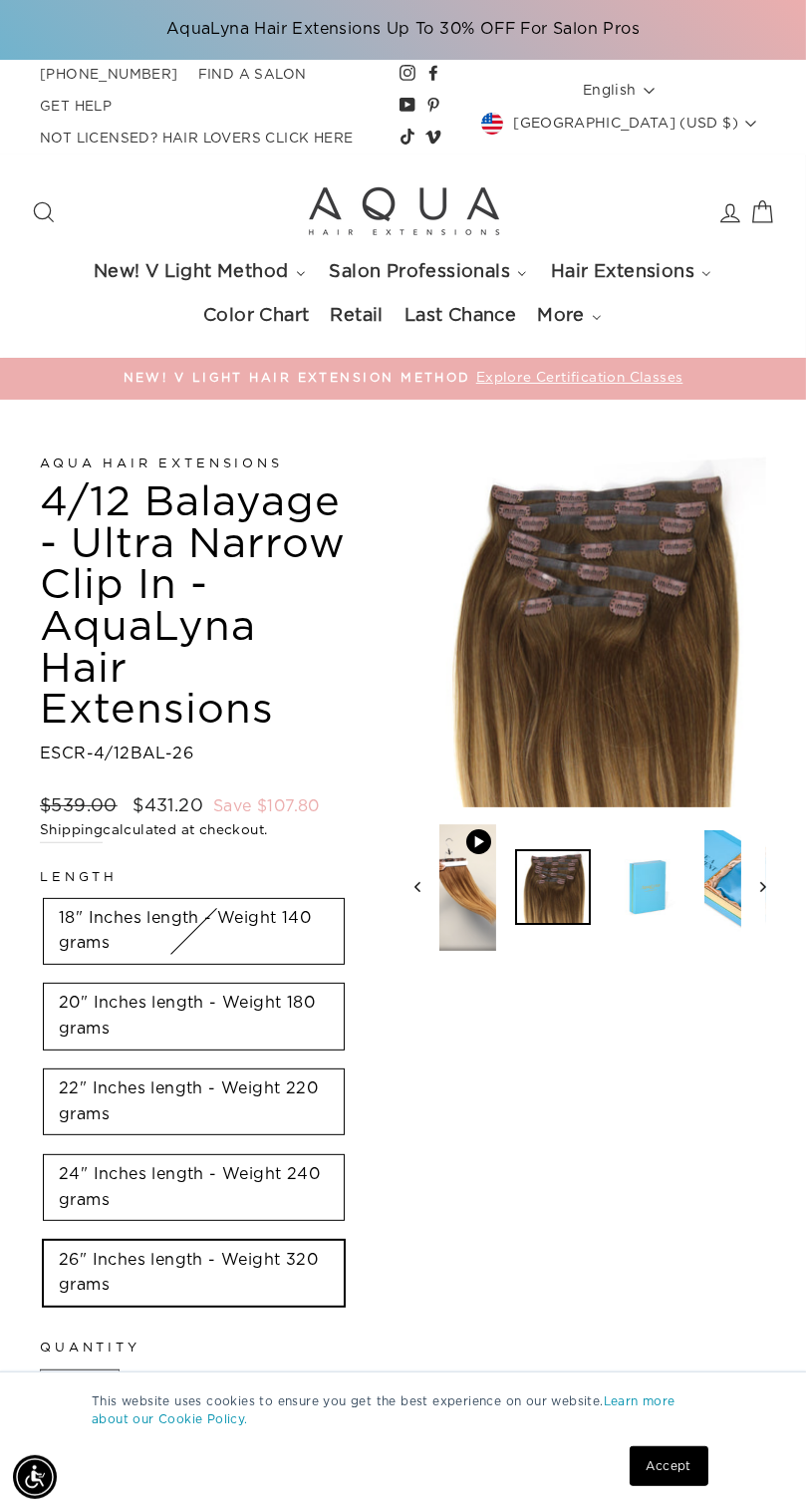 click on "18" Inches length - Weight 140 grams" at bounding box center [193, 931] 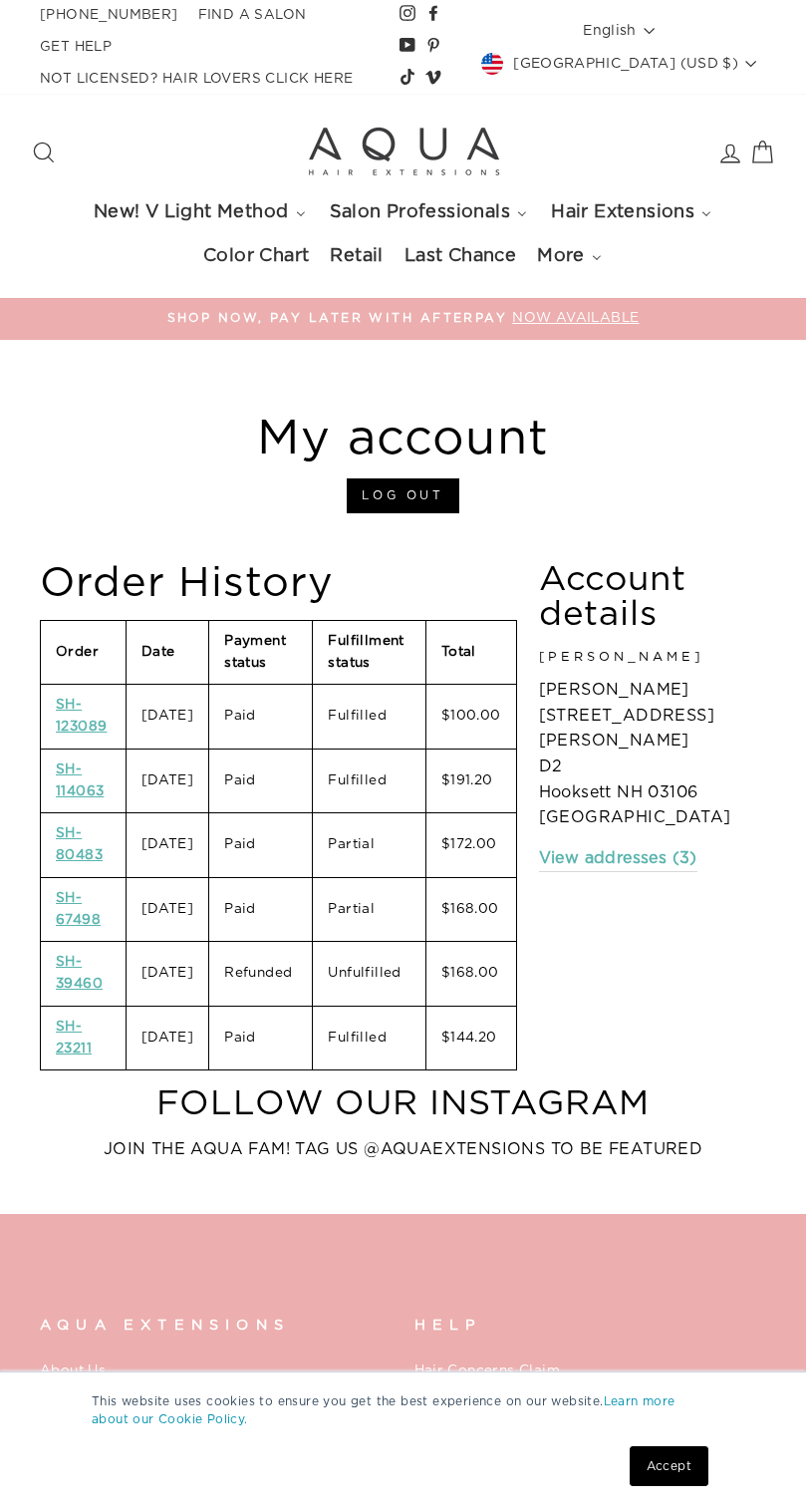 scroll, scrollTop: 270, scrollLeft: 0, axis: vertical 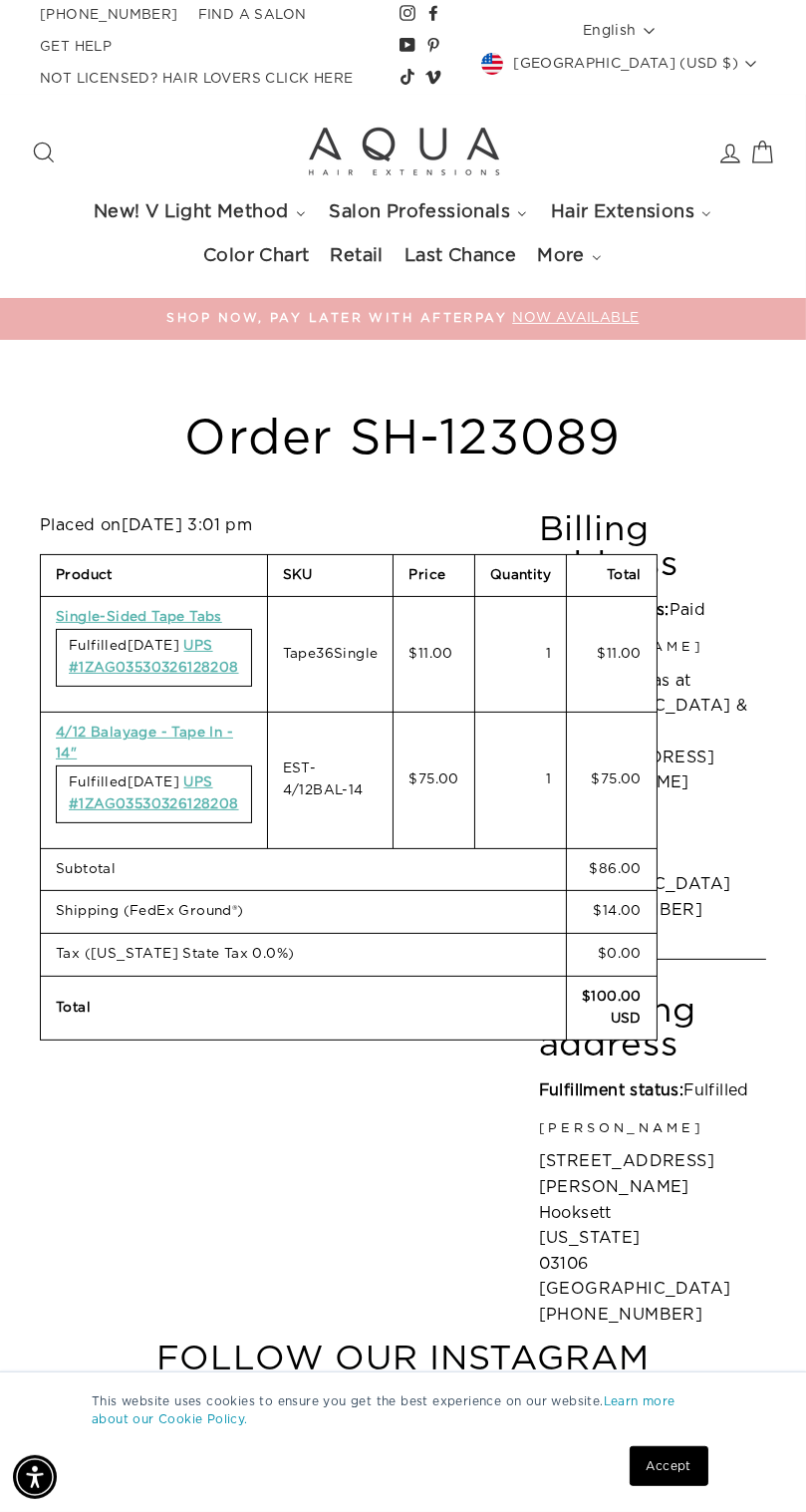 click on "UPS #1ZAG03530326128208" at bounding box center [153, 793] 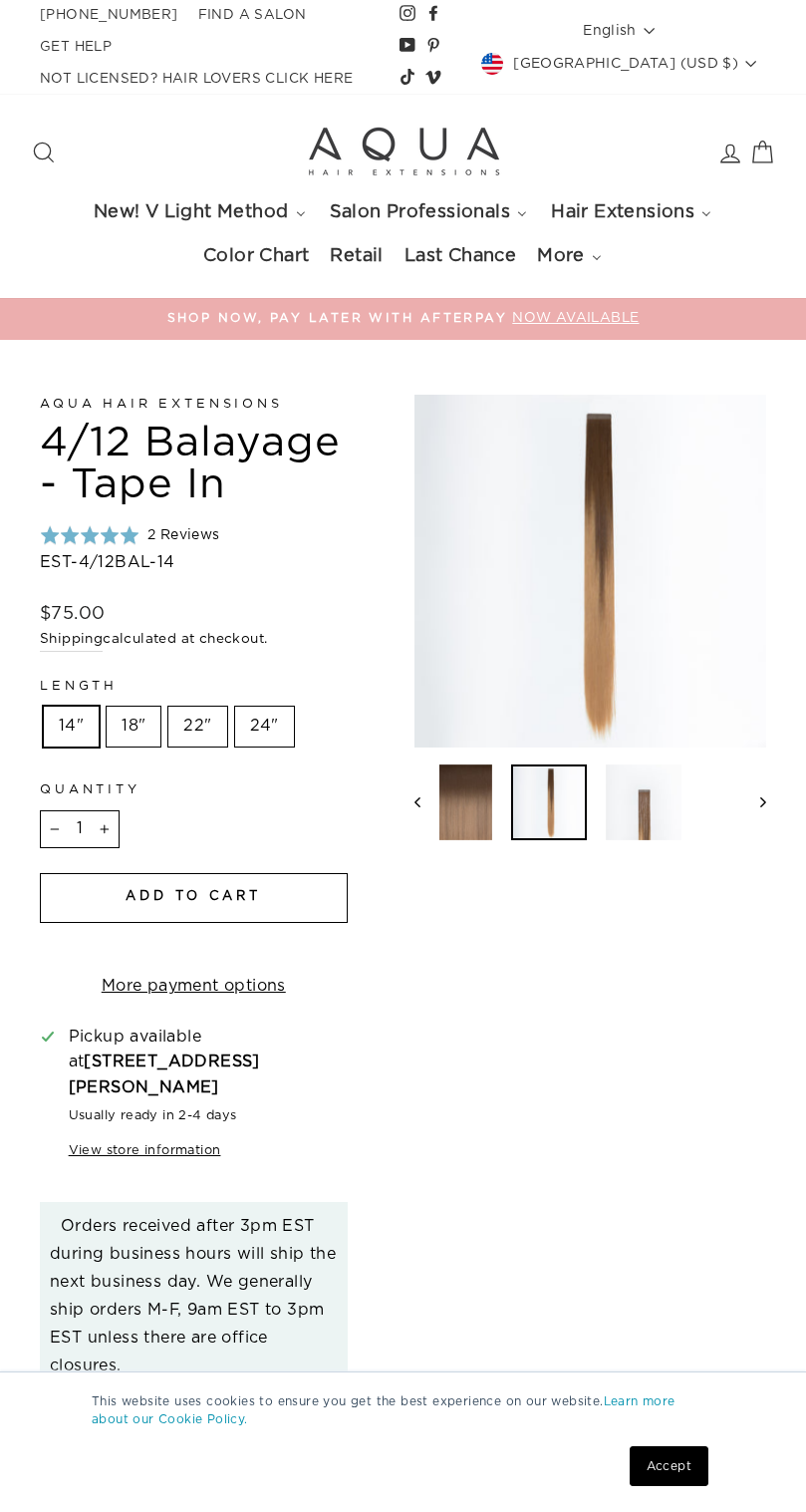 scroll, scrollTop: 0, scrollLeft: 0, axis: both 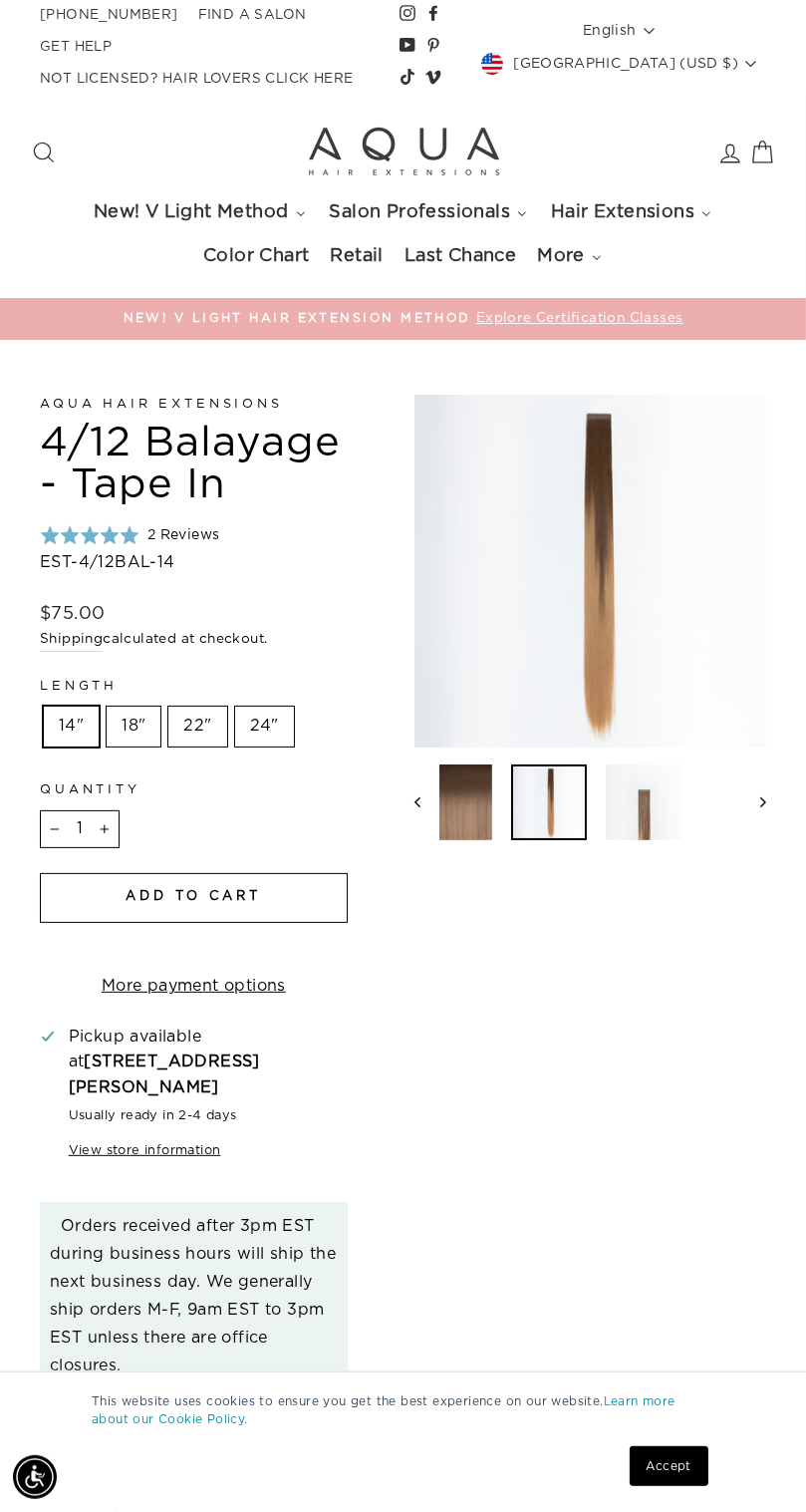 click at bounding box center [644, 802] 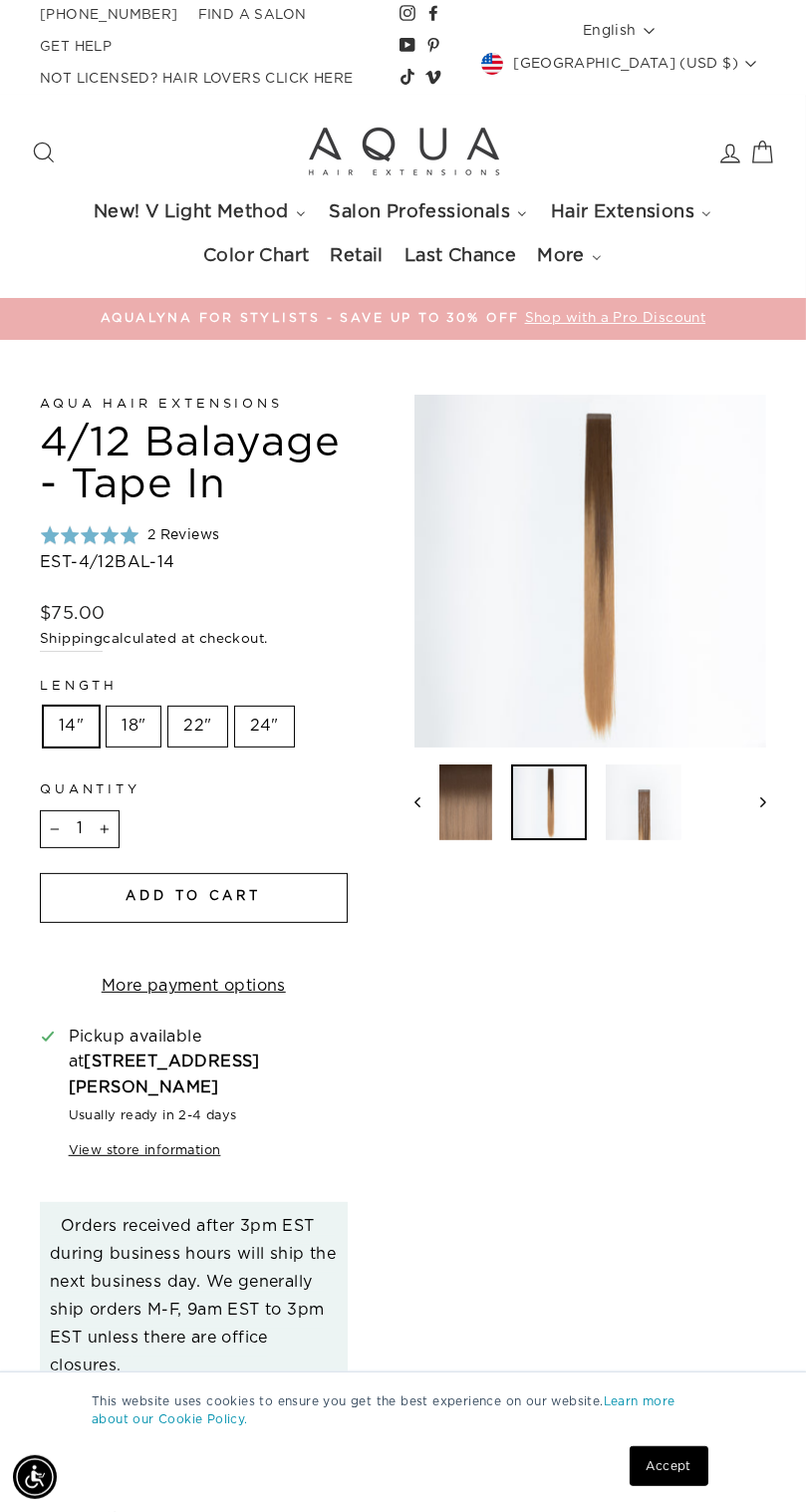 click at bounding box center (644, 802) 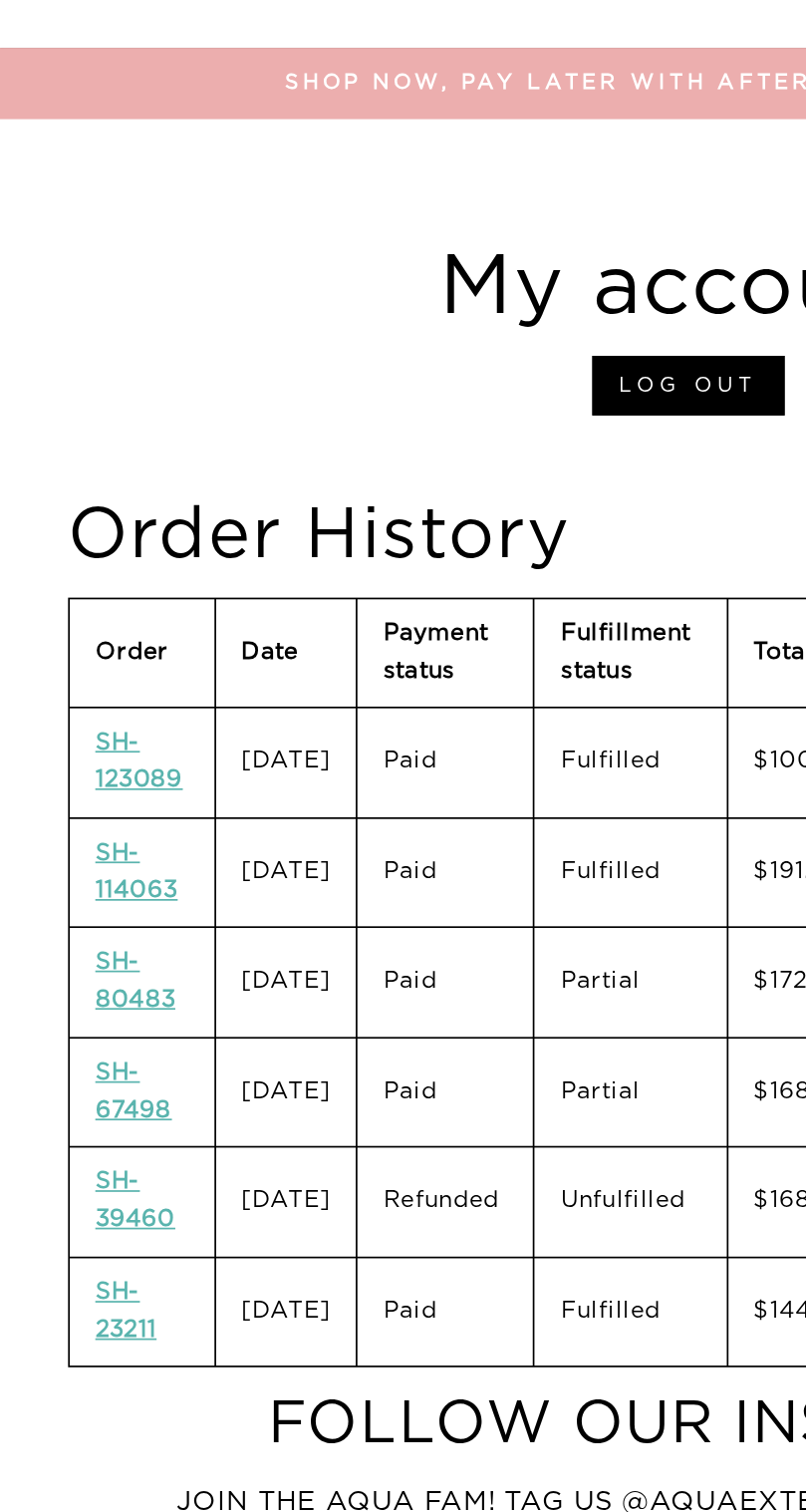 scroll, scrollTop: 270, scrollLeft: 0, axis: vertical 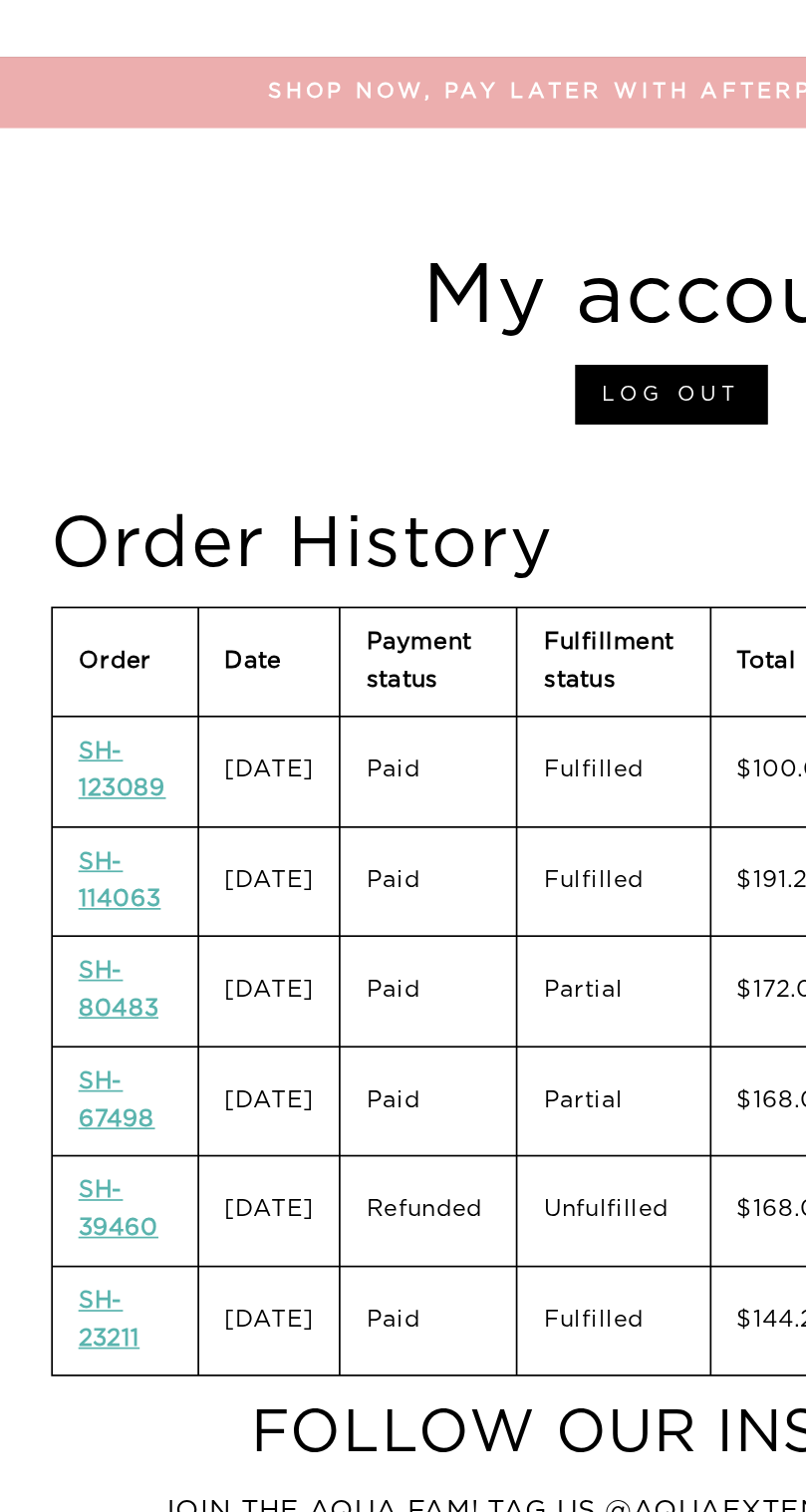 click on "SH-80483" at bounding box center [79, 579] 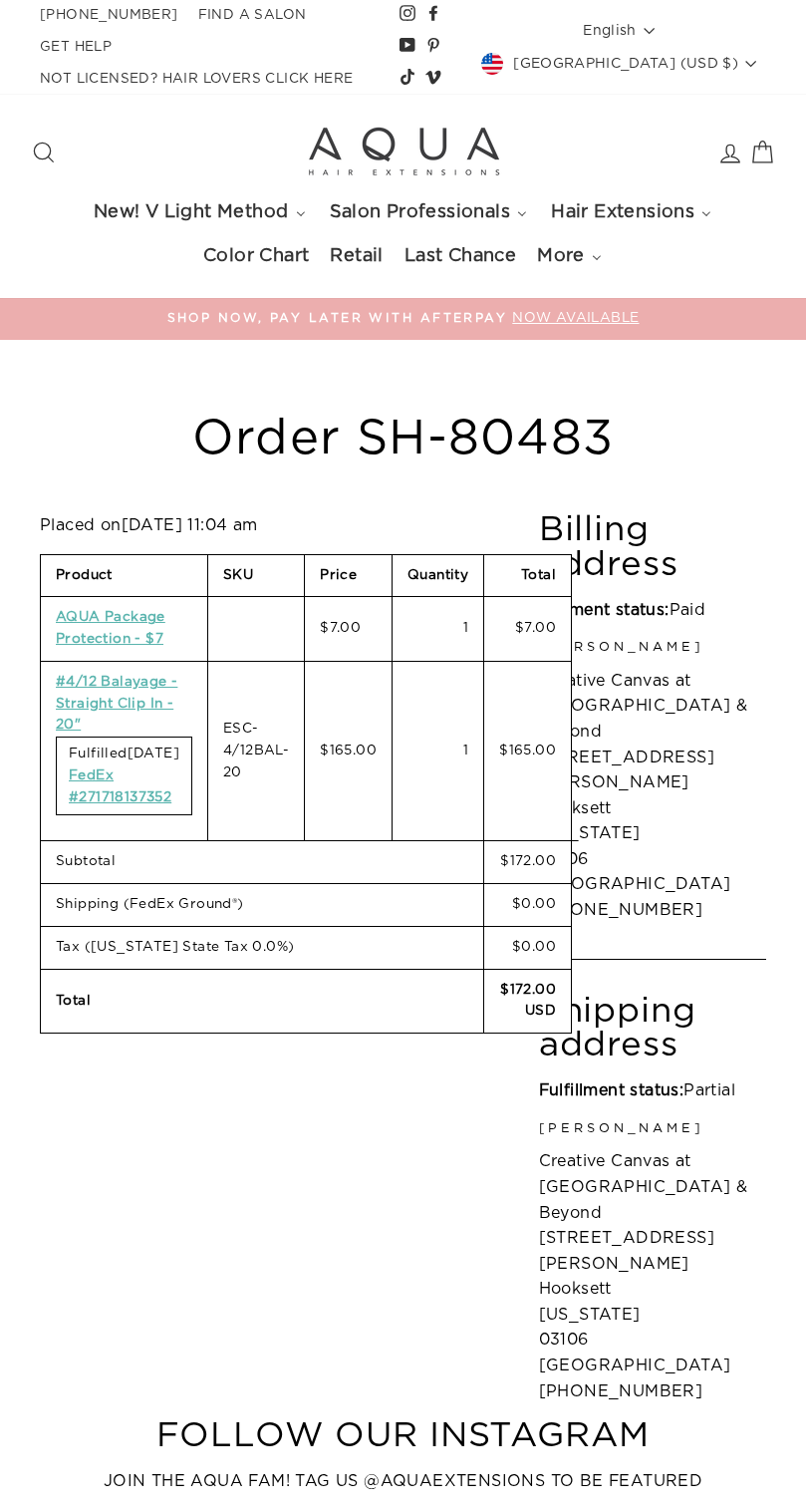 scroll, scrollTop: 0, scrollLeft: 0, axis: both 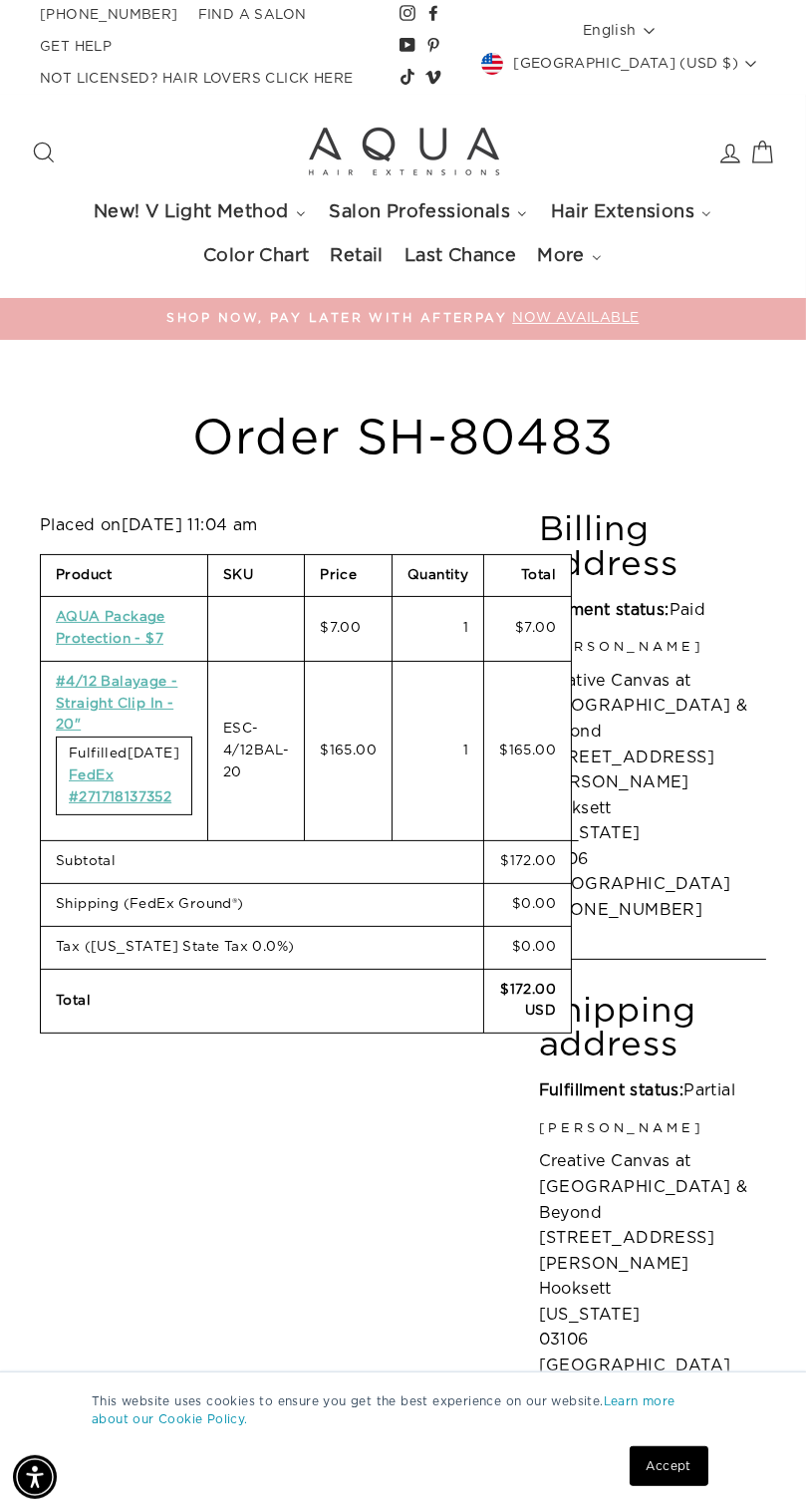 click on "#4/12 Balayage - Straight Clip In - 20"" at bounding box center (117, 704) 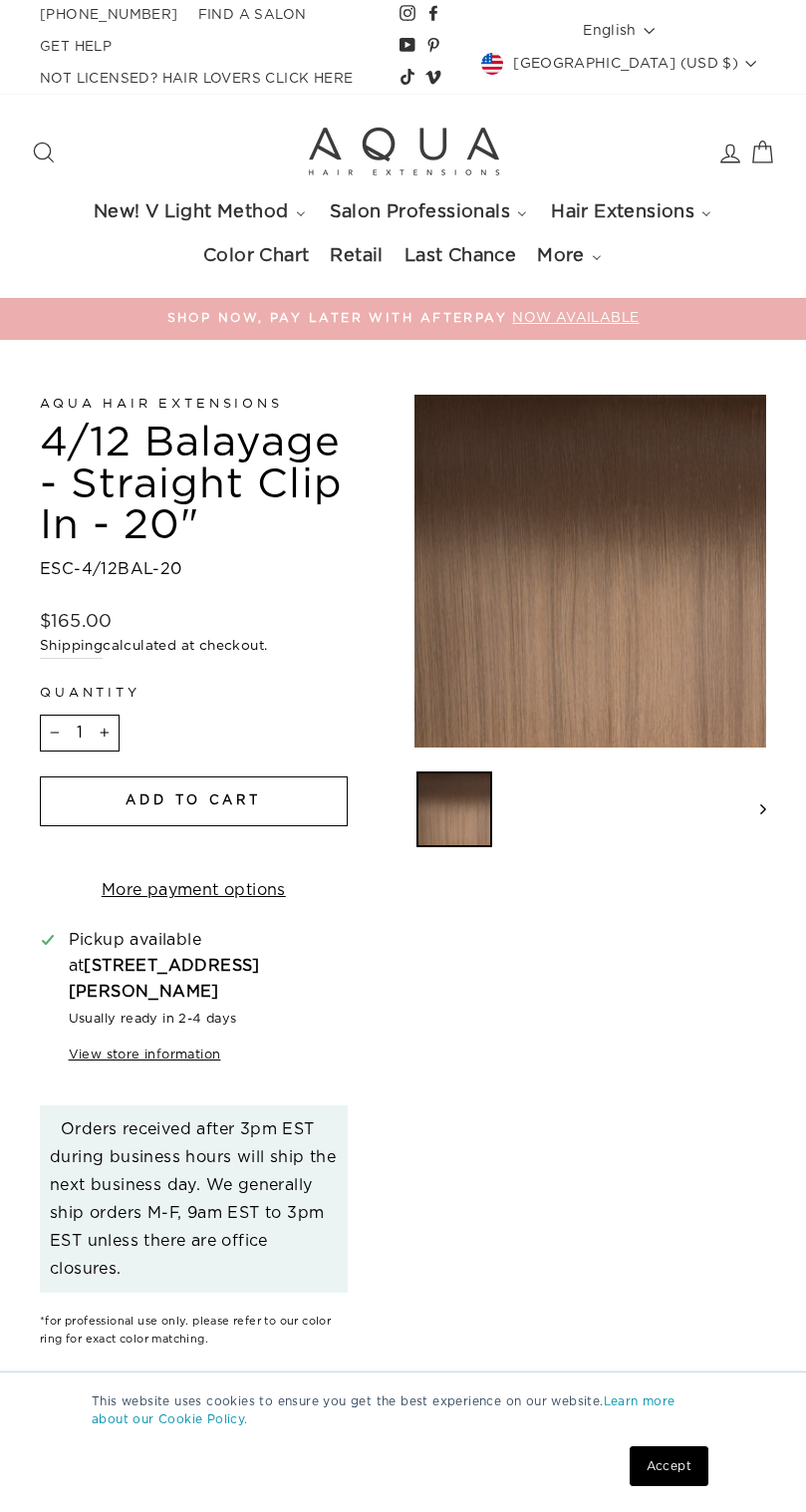 scroll, scrollTop: 0, scrollLeft: 0, axis: both 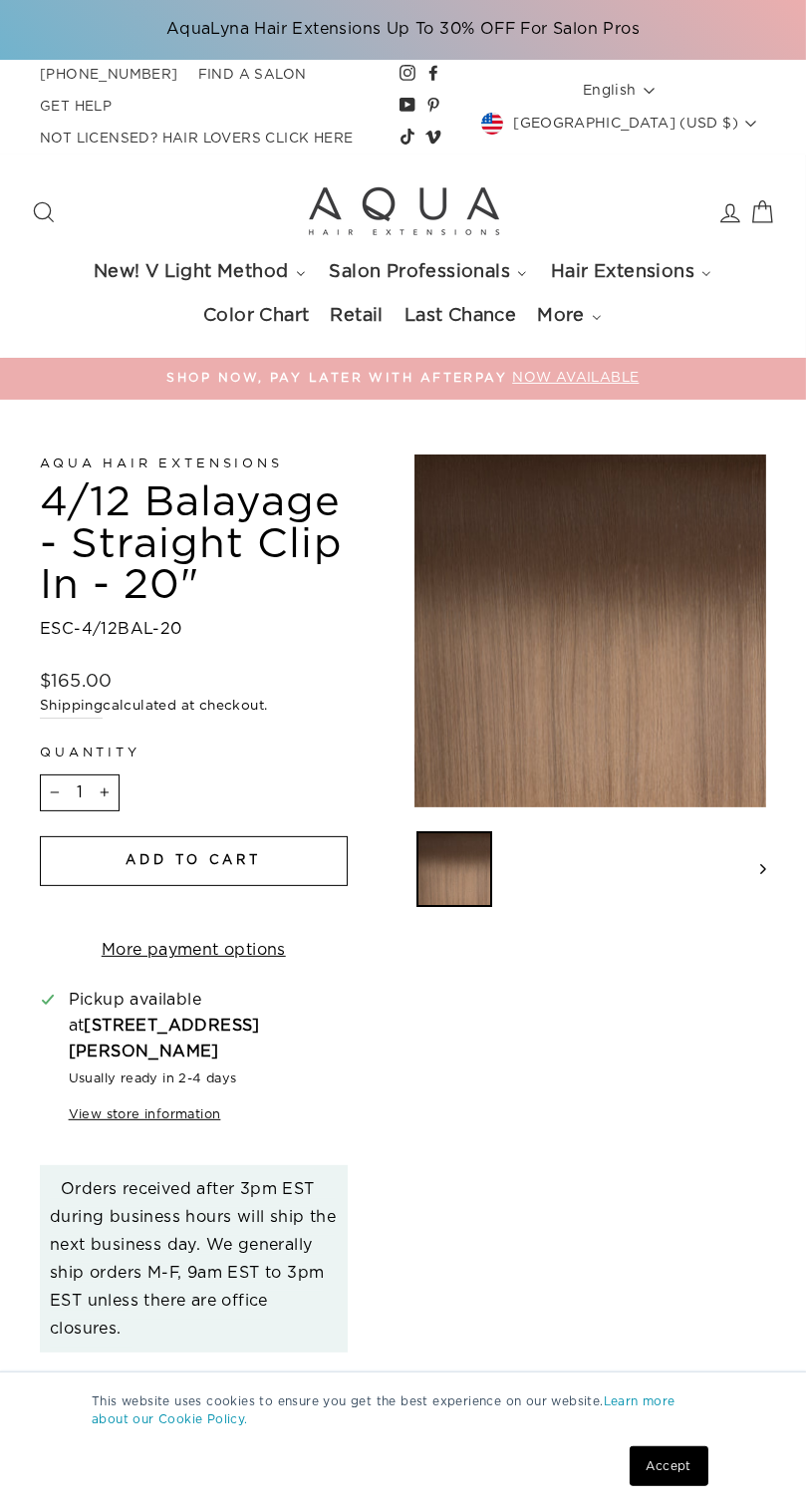 click at bounding box center [591, 631] 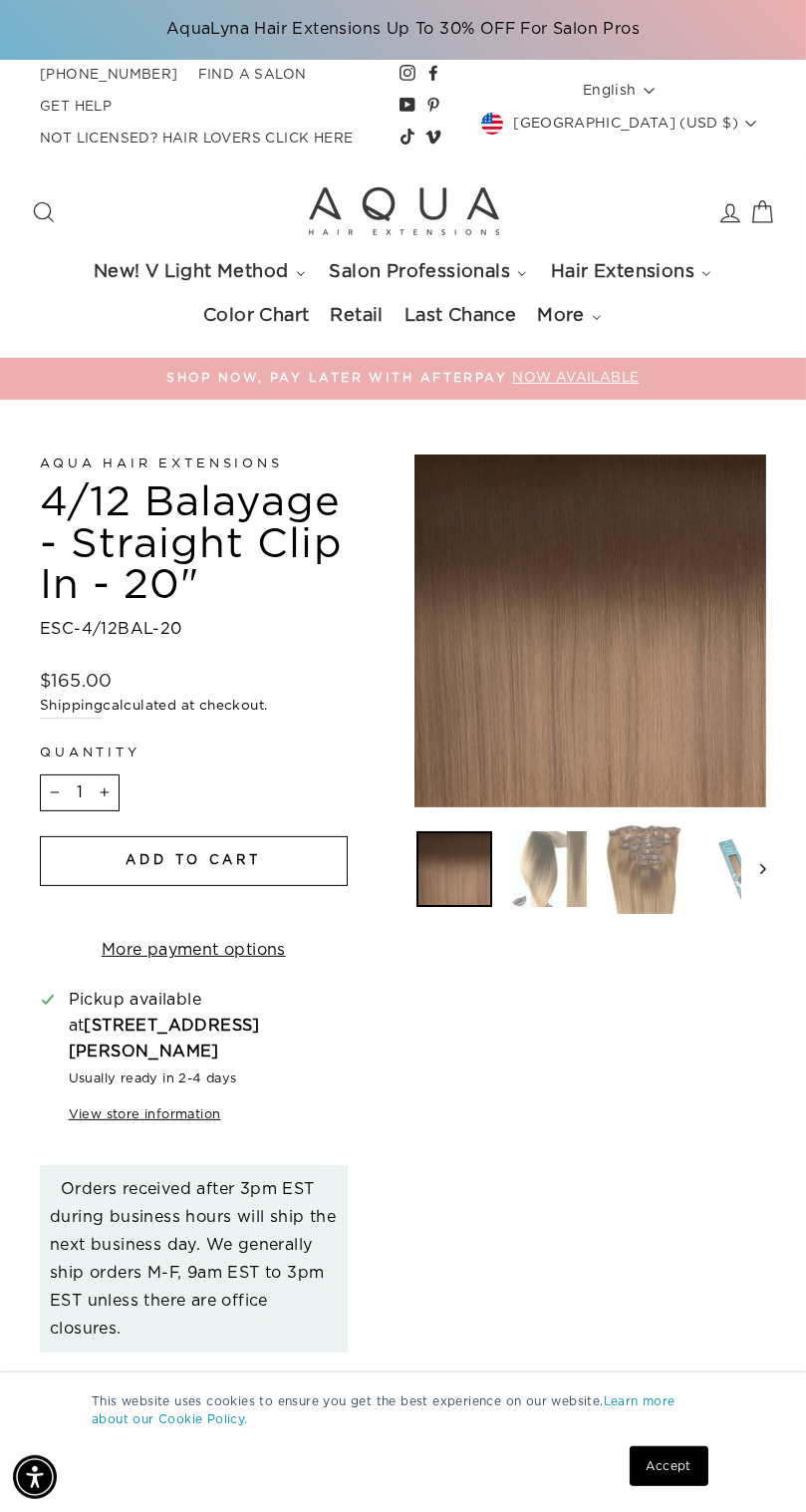 click at bounding box center [549, 869] 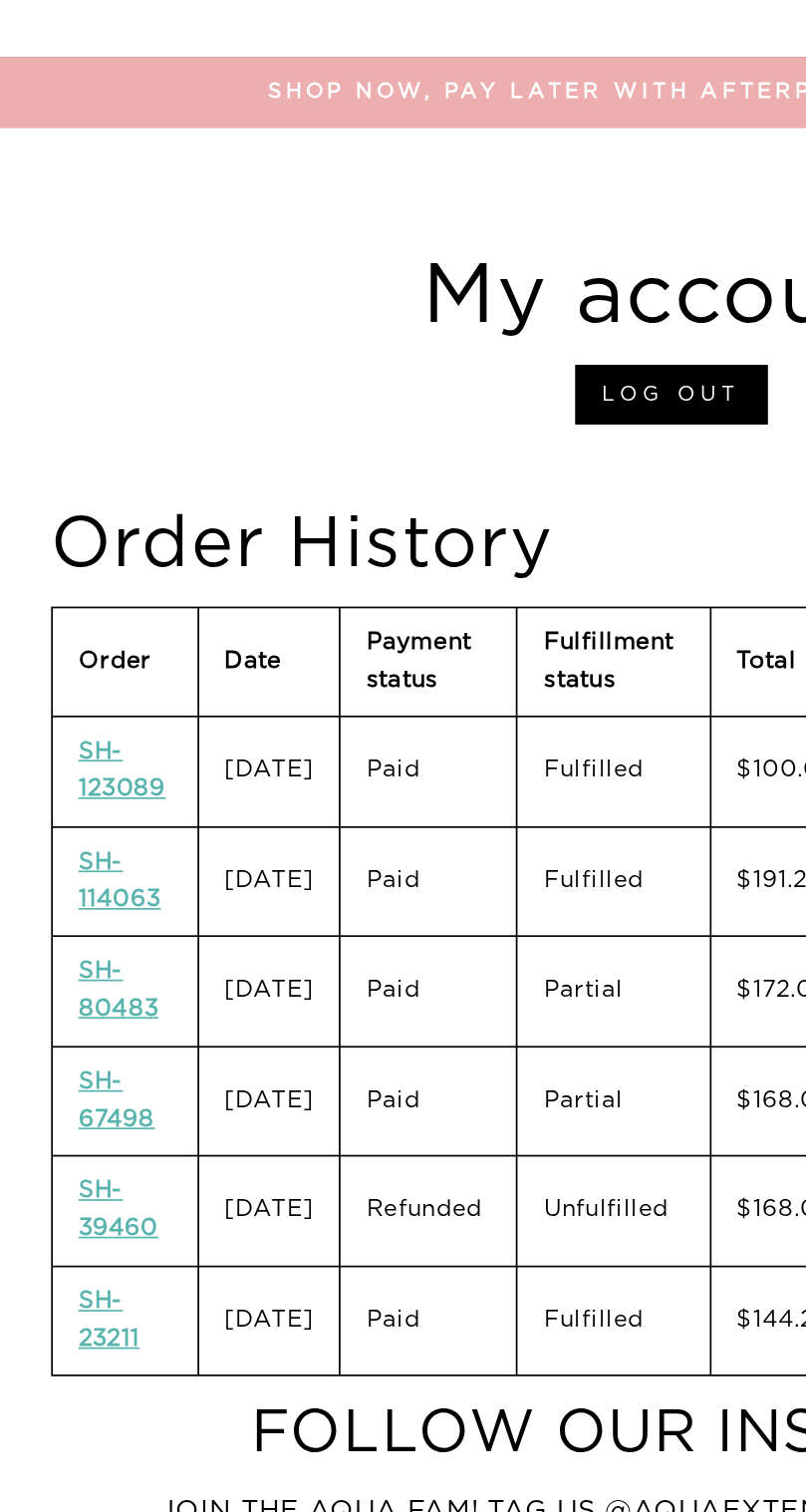 scroll, scrollTop: 265, scrollLeft: 0, axis: vertical 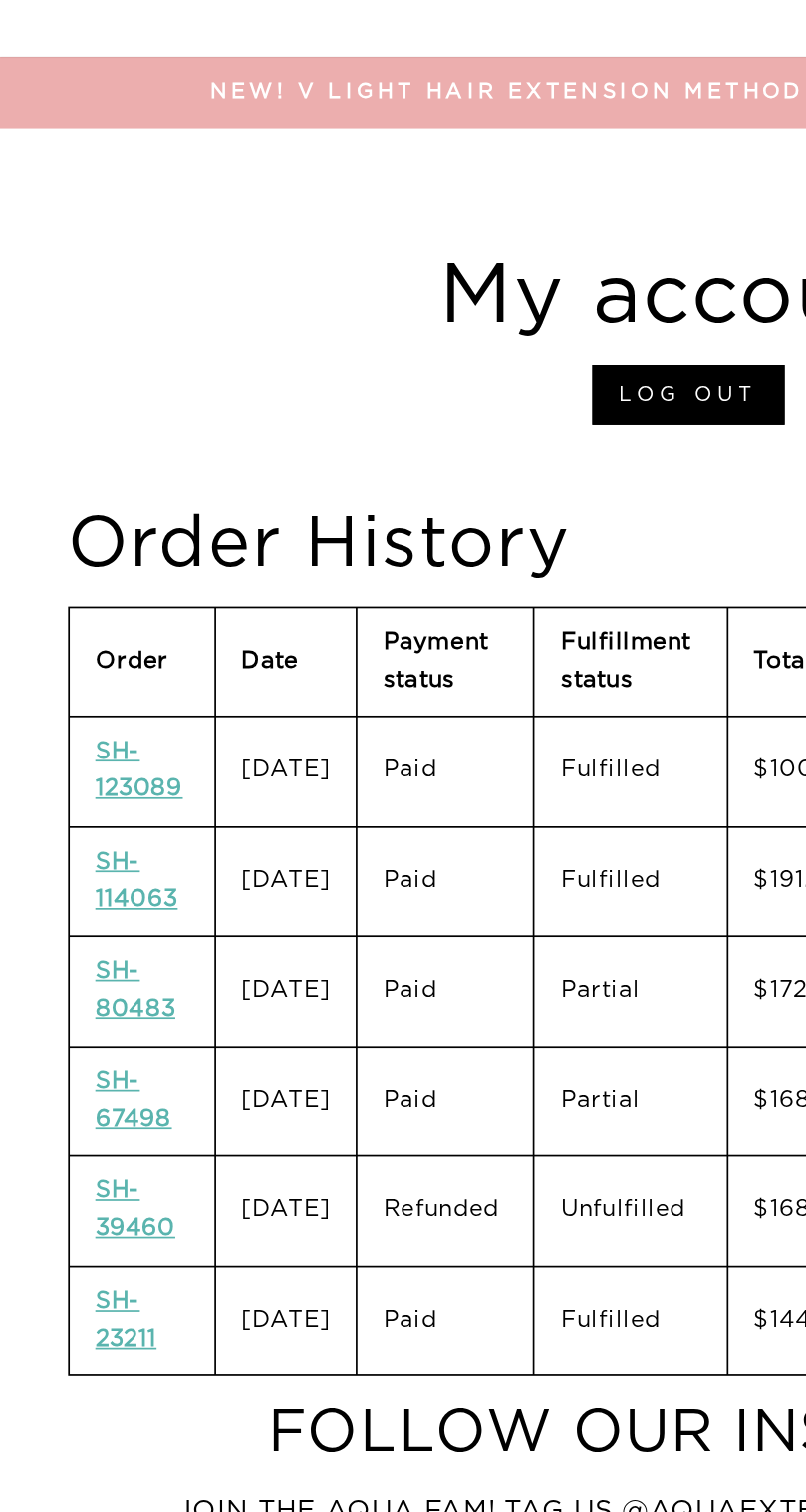 click on "SH-114063" at bounding box center [80, 515] 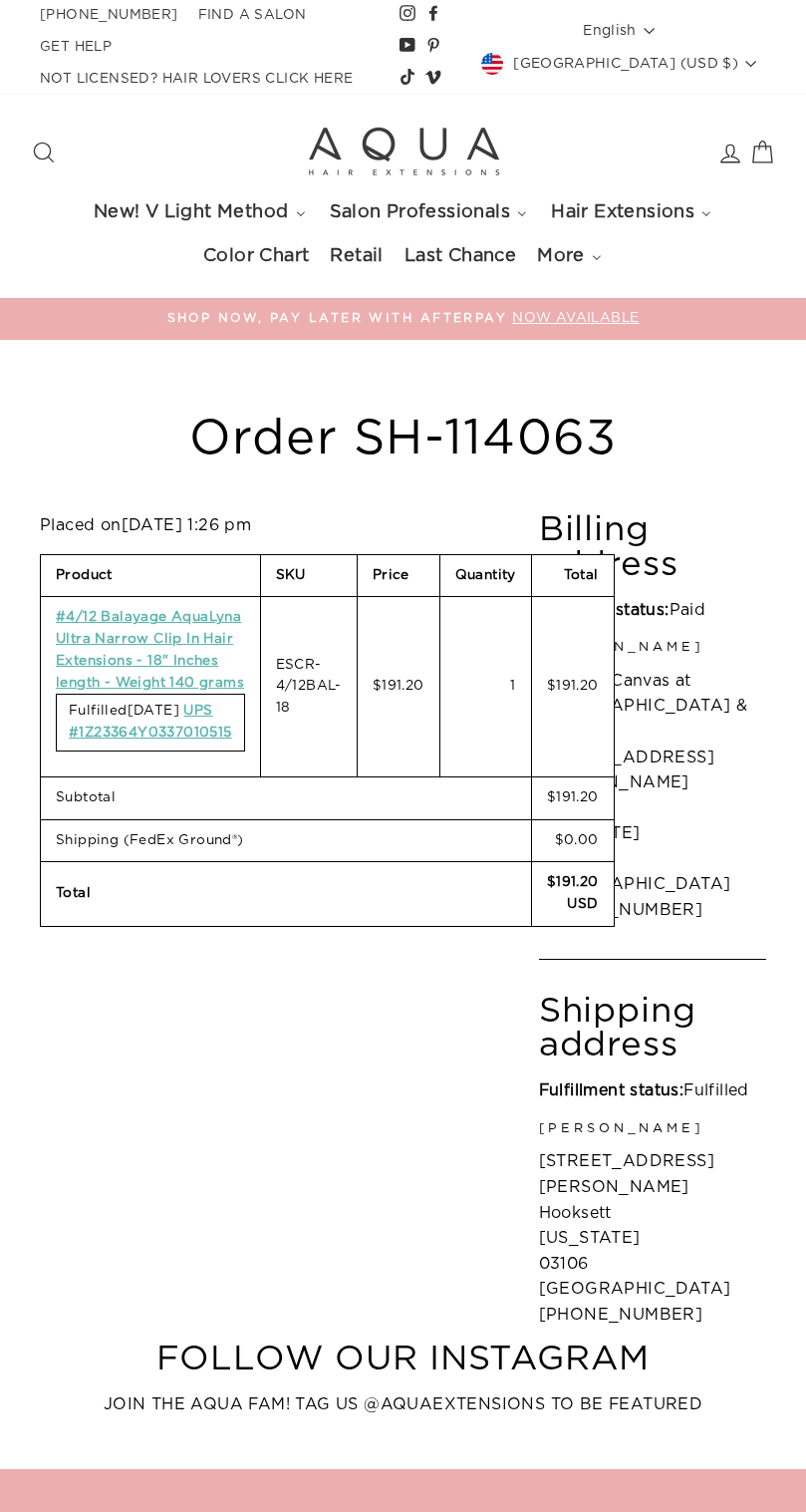 scroll, scrollTop: 0, scrollLeft: 0, axis: both 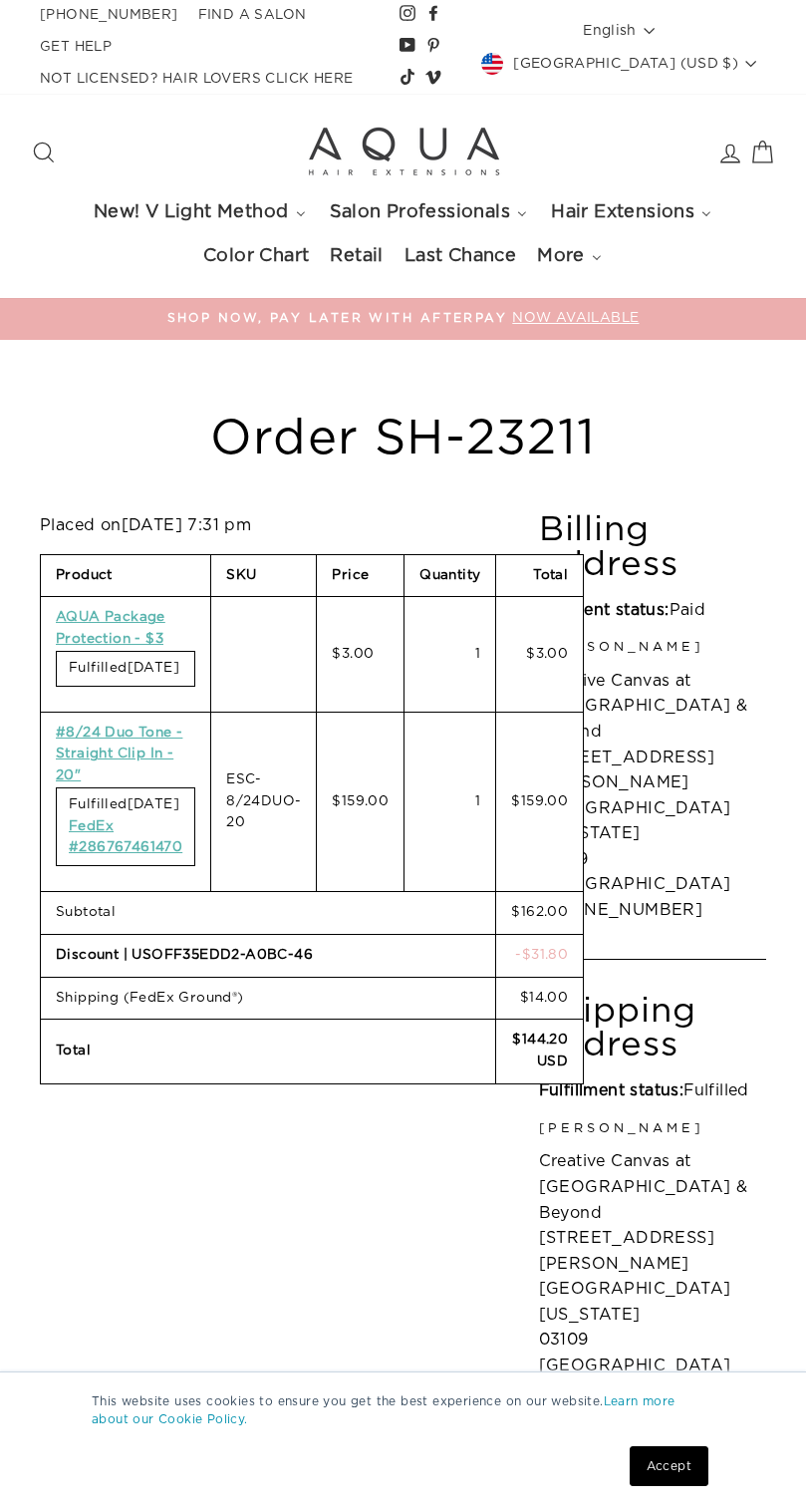 click on "#8/24 Duo Tone - Straight Clip In - 20"" at bounding box center (119, 755) 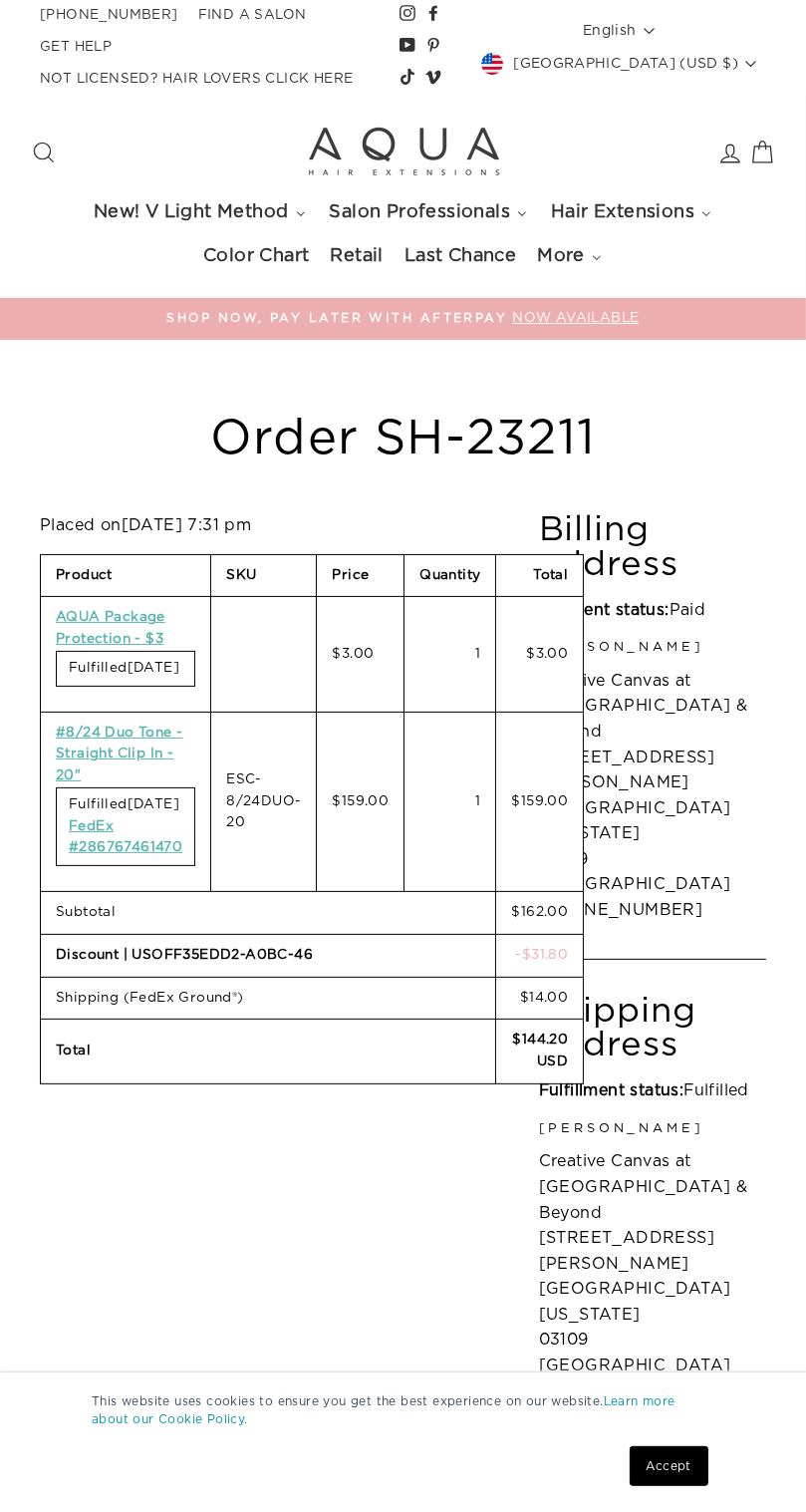 scroll, scrollTop: 0, scrollLeft: 0, axis: both 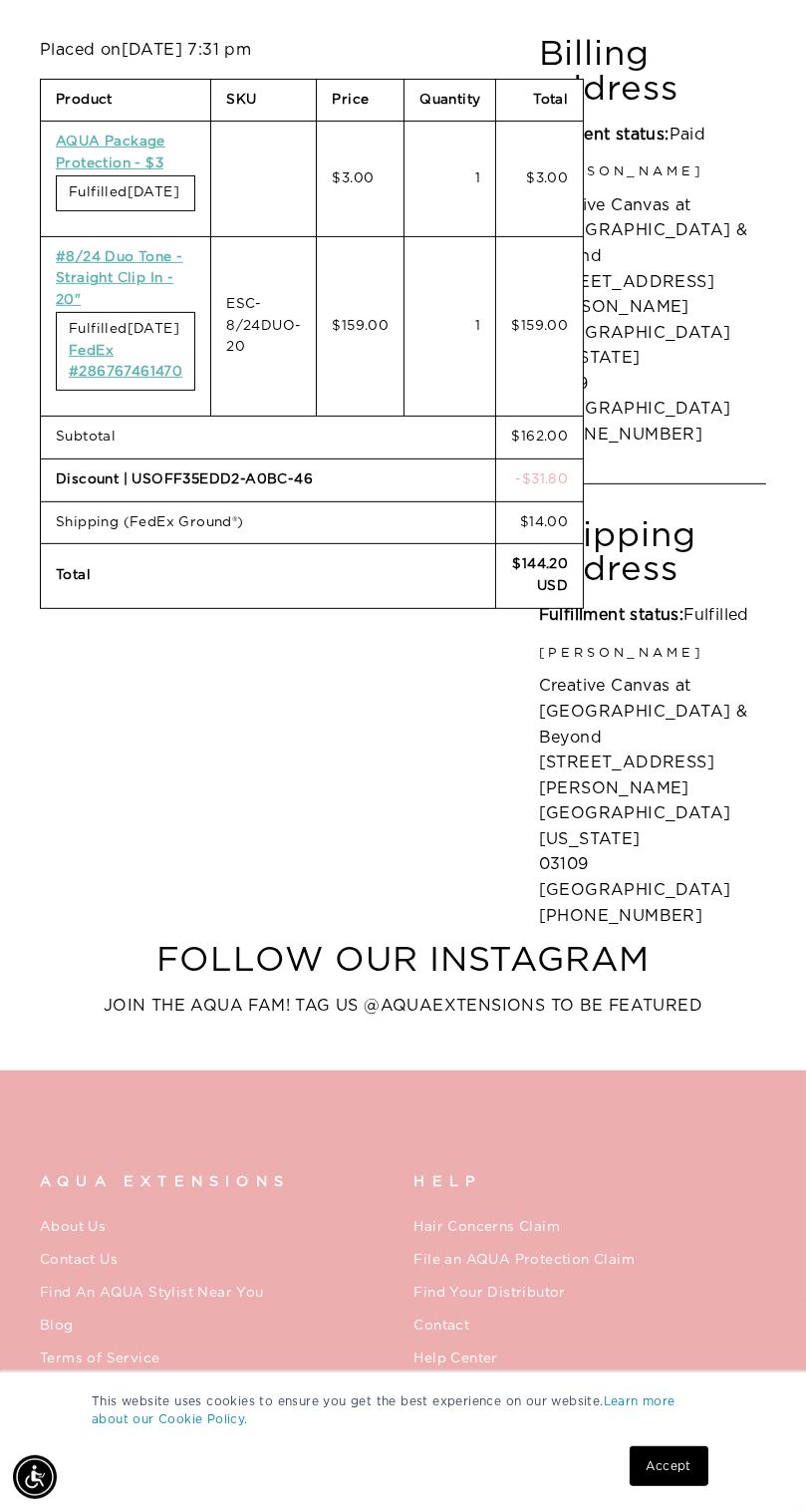 click on "#8/24 Duo Tone - Straight Clip In - 20"" at bounding box center (119, 279) 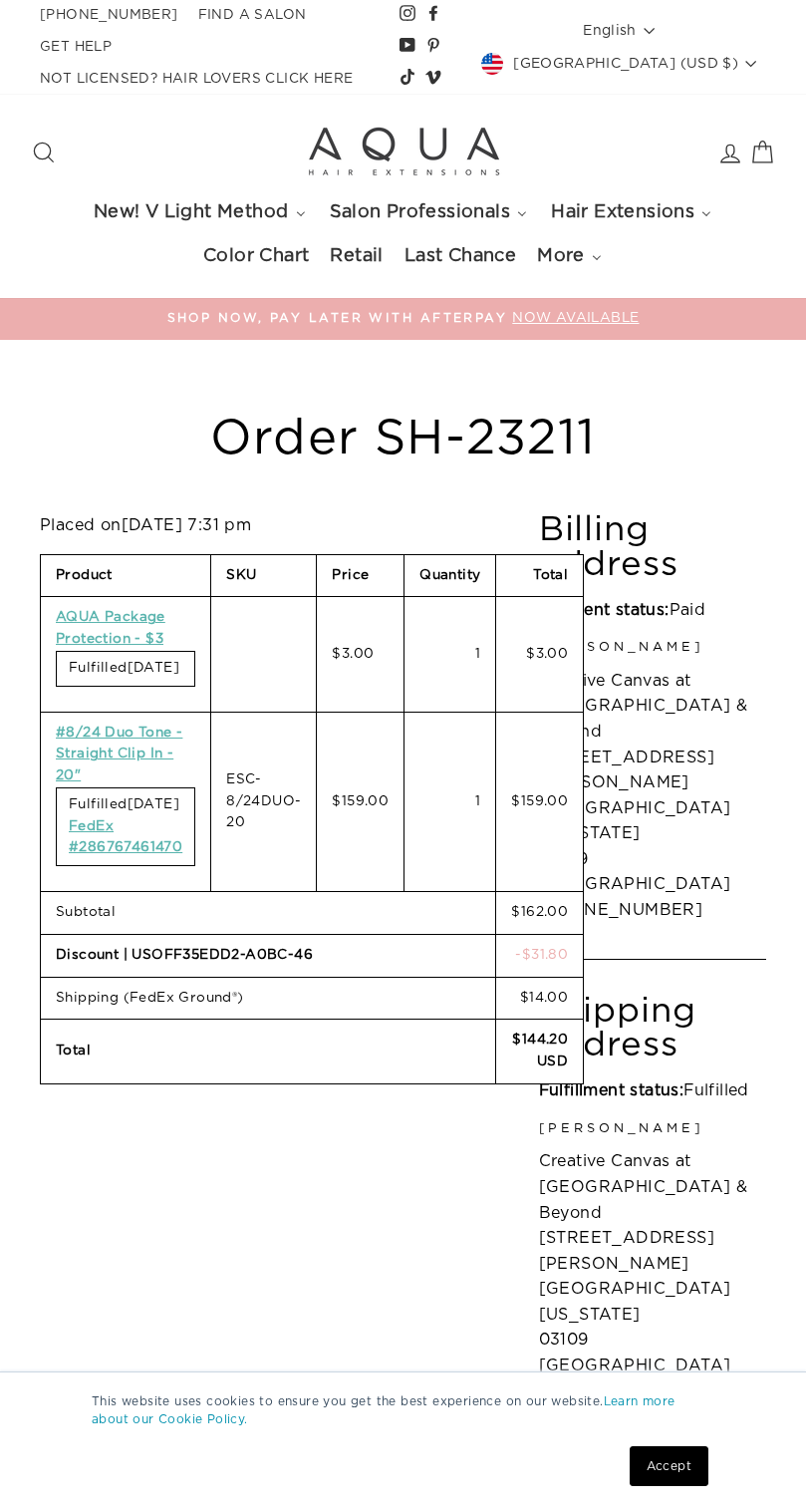 scroll, scrollTop: 0, scrollLeft: 0, axis: both 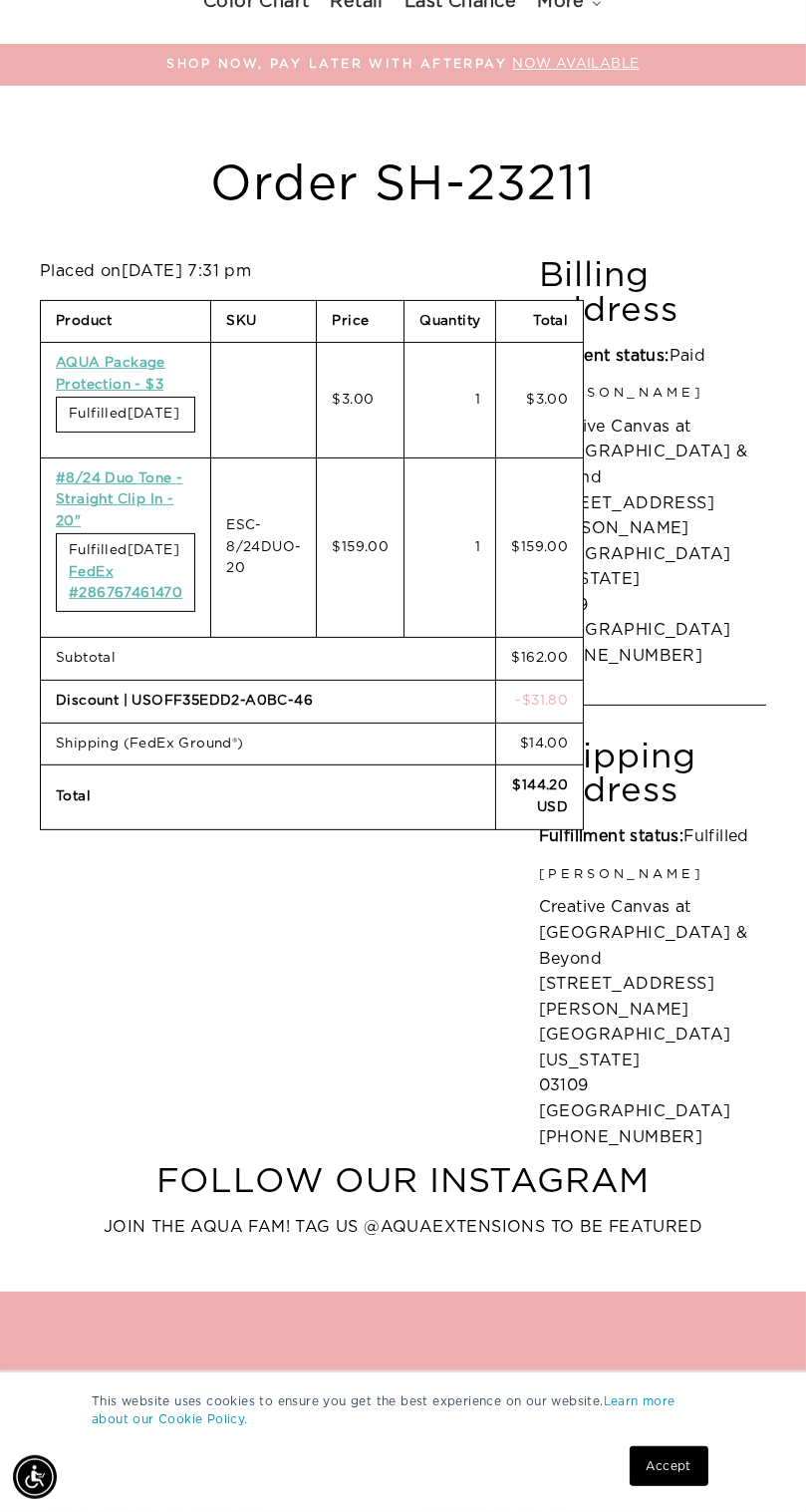 click on "#8/24 Duo Tone - Straight Clip In - 20"" at bounding box center (119, 500) 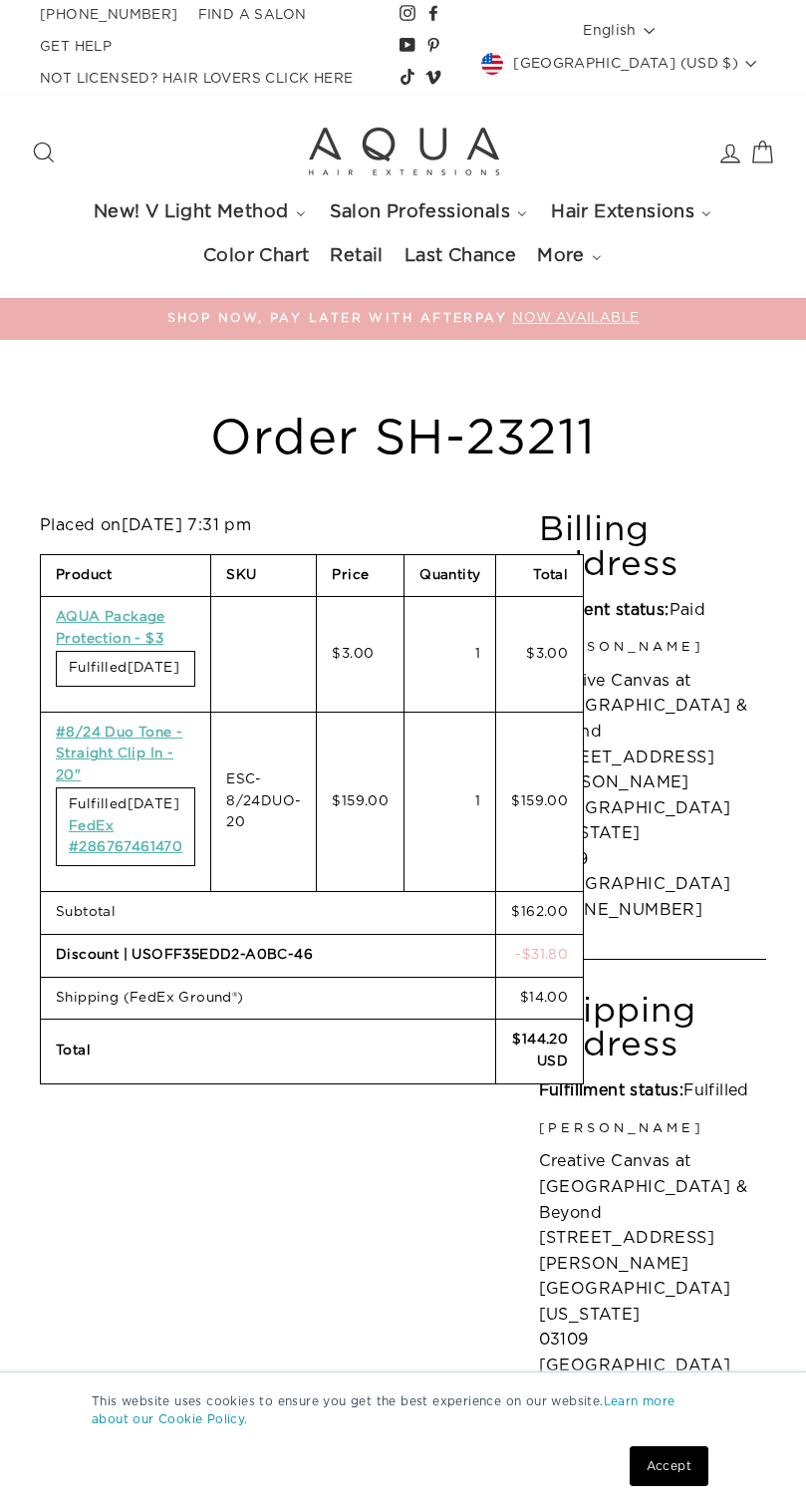 scroll, scrollTop: 0, scrollLeft: 0, axis: both 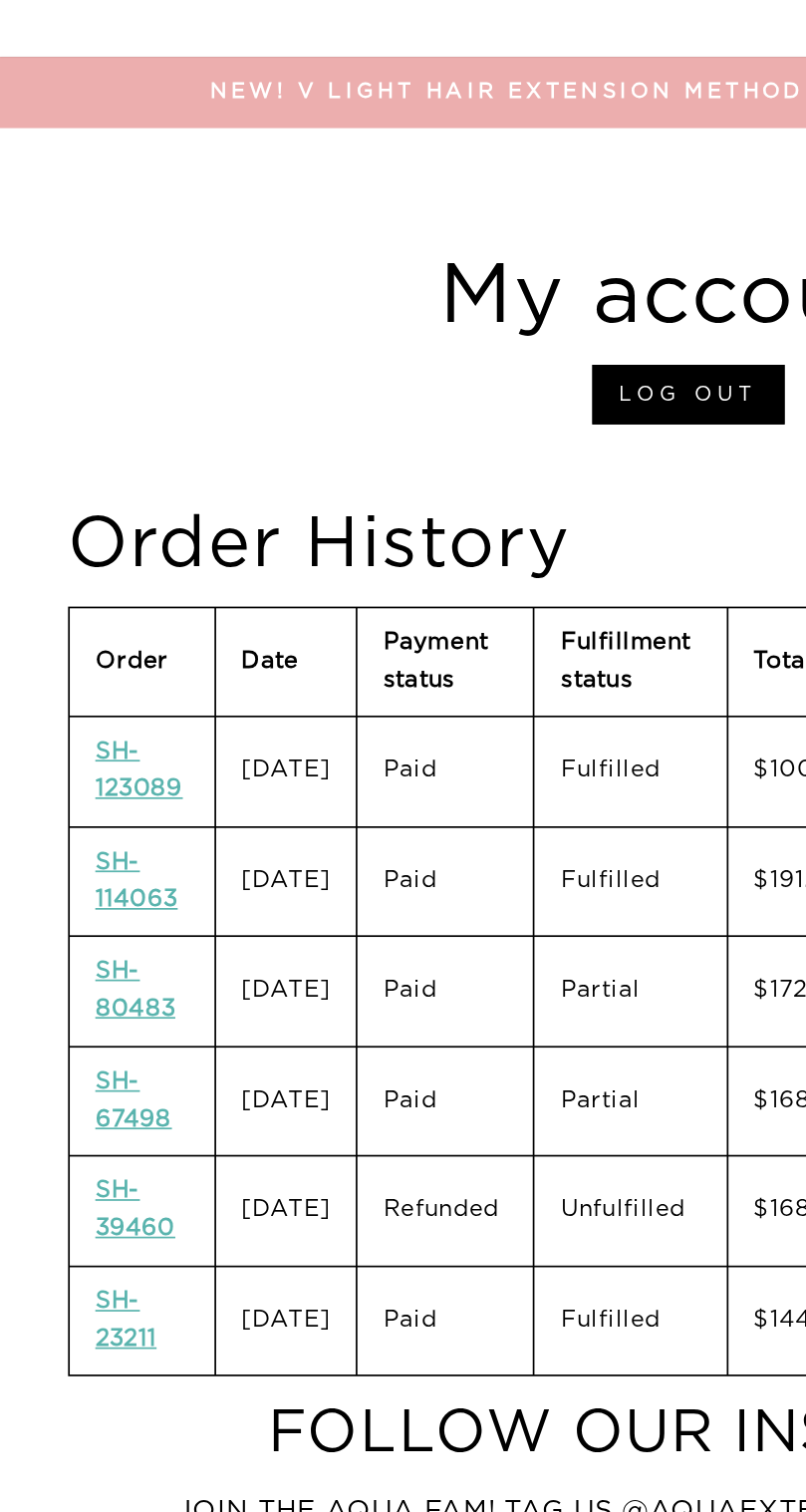click on "SH-67498" at bounding box center [78, 644] 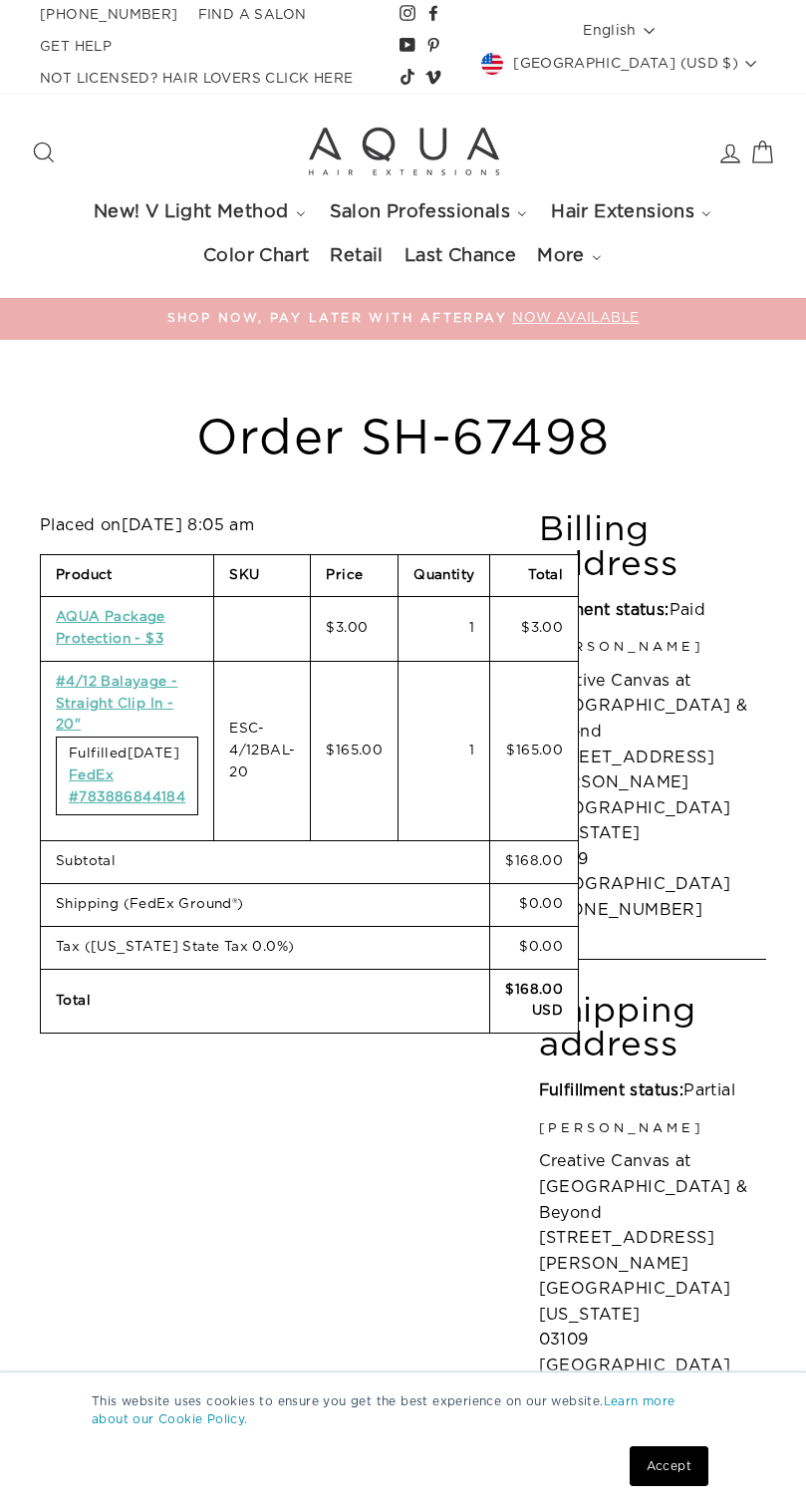 scroll, scrollTop: 0, scrollLeft: 0, axis: both 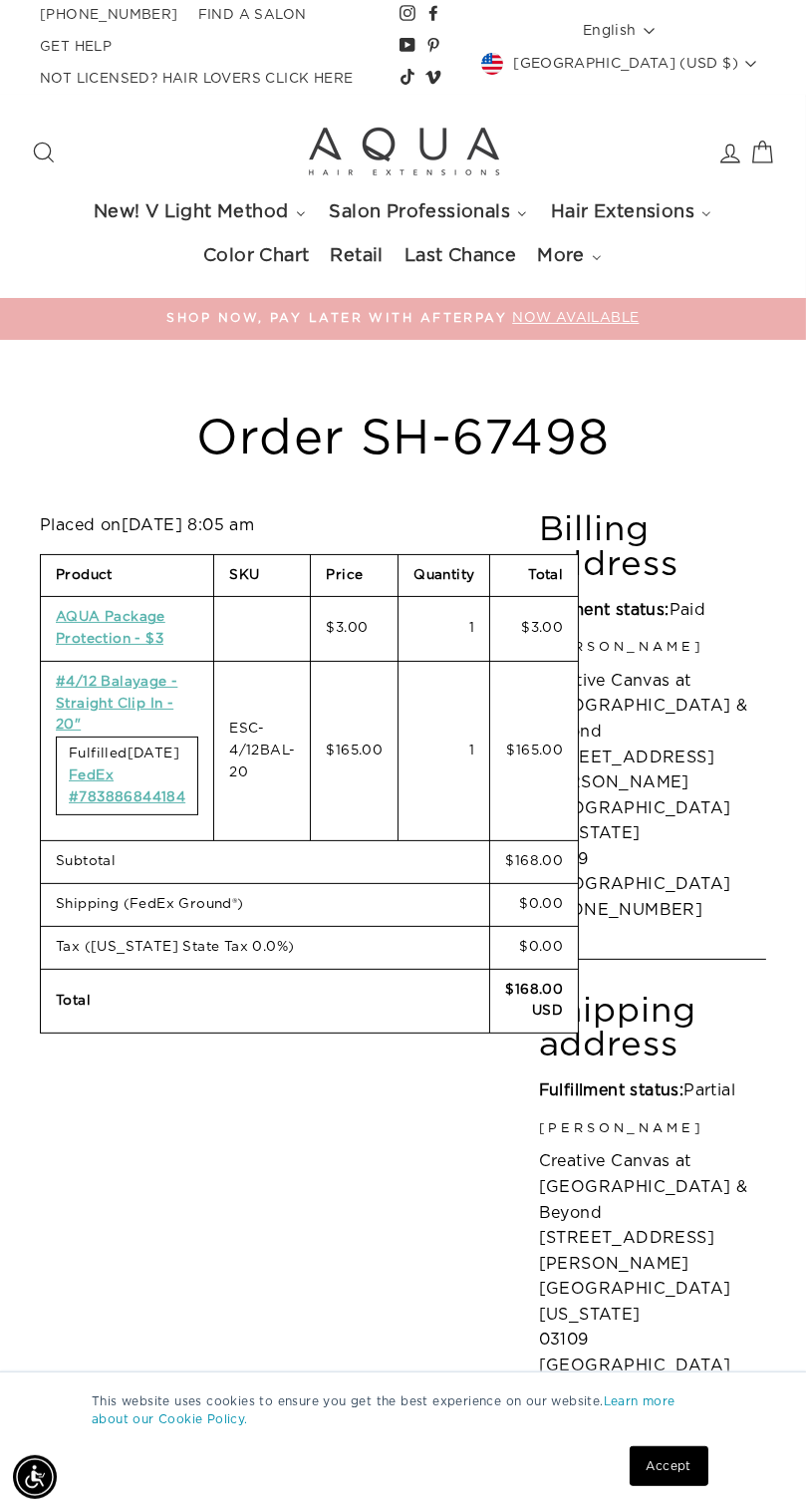 click on "#4/12 Balayage - Straight Clip In - 20"" at bounding box center [117, 704] 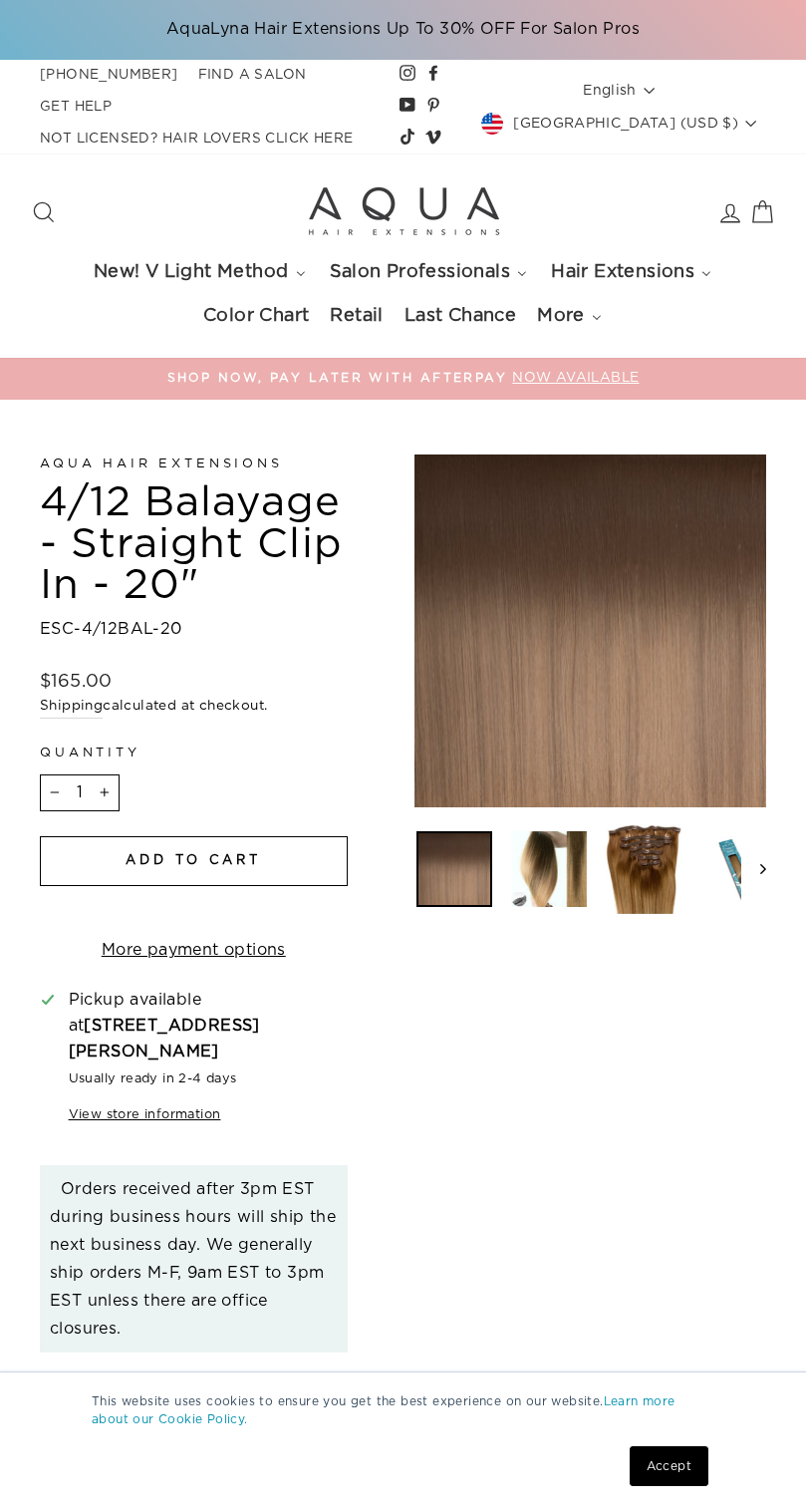 click at bounding box center [644, 869] 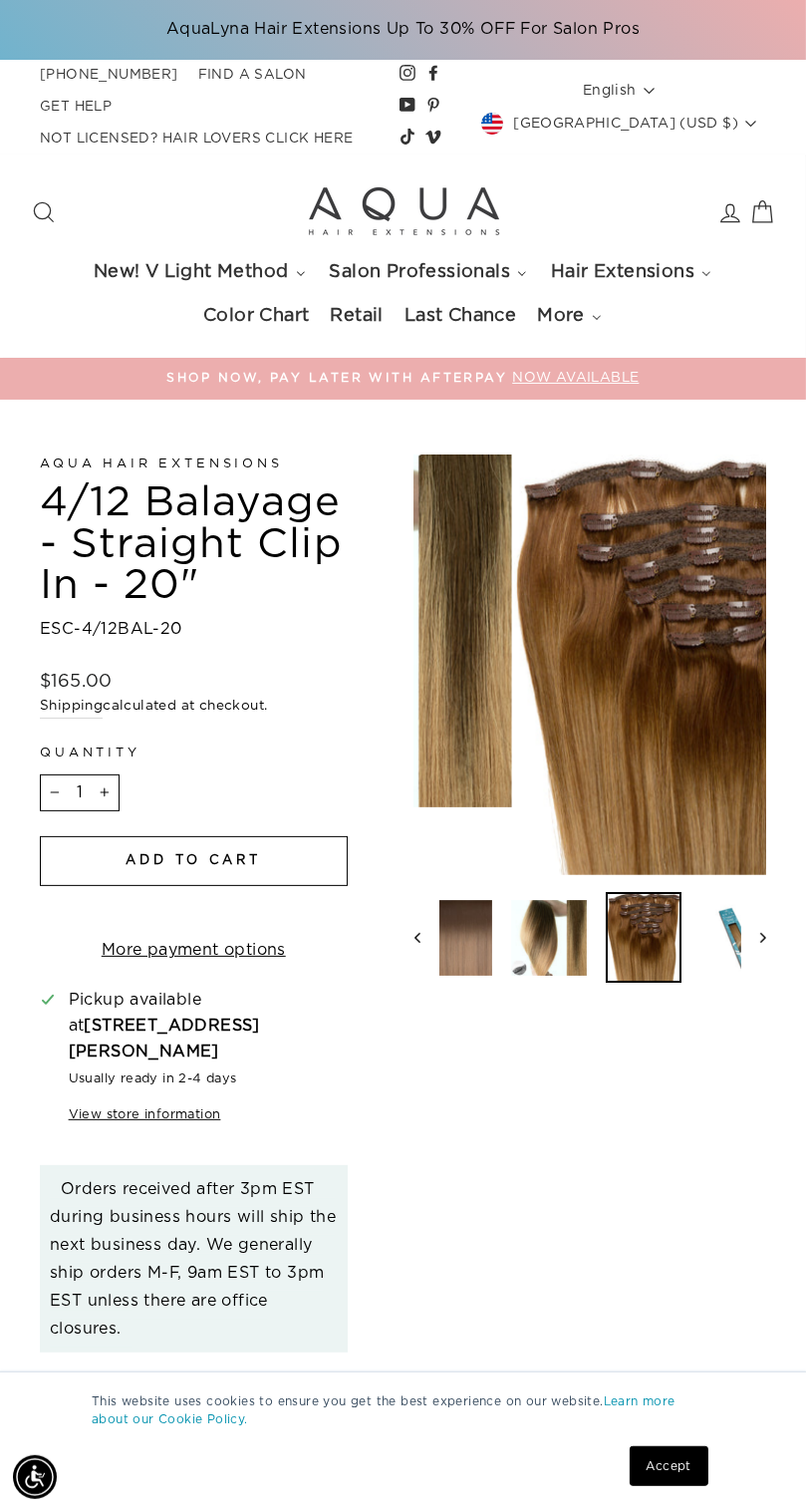 scroll, scrollTop: 0, scrollLeft: 10, axis: horizontal 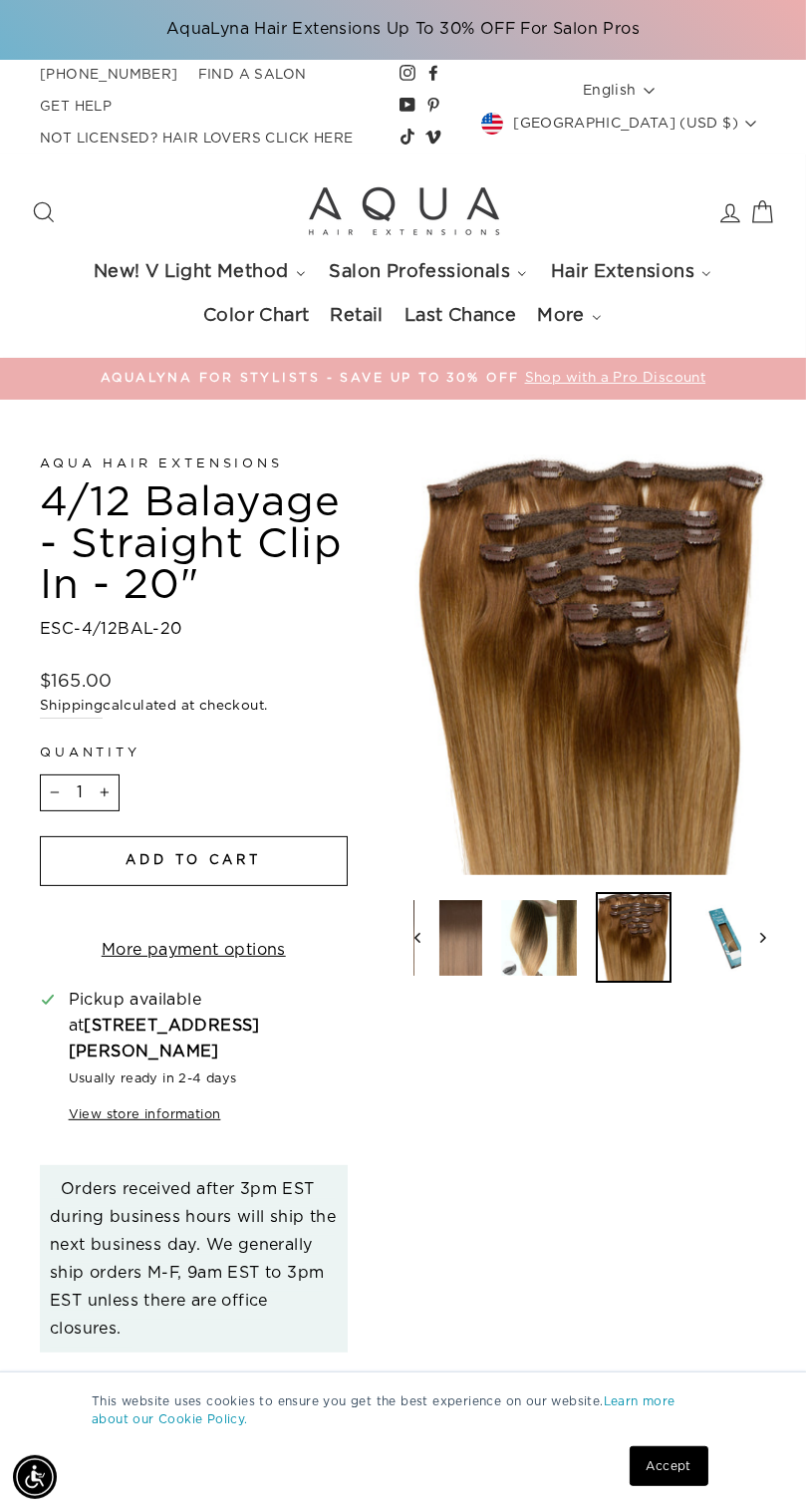 click at bounding box center (539, 938) 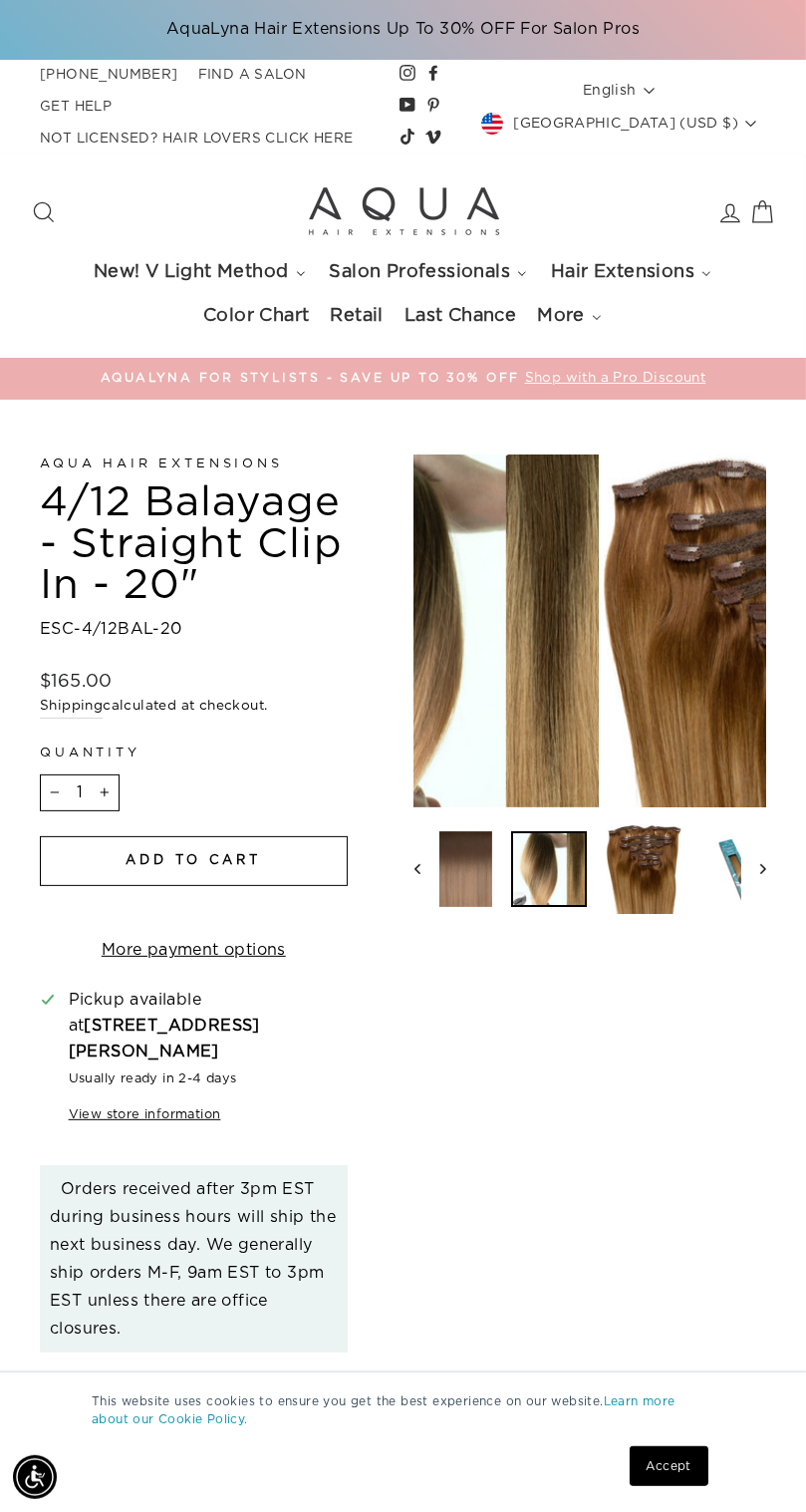 scroll, scrollTop: 0, scrollLeft: 0, axis: both 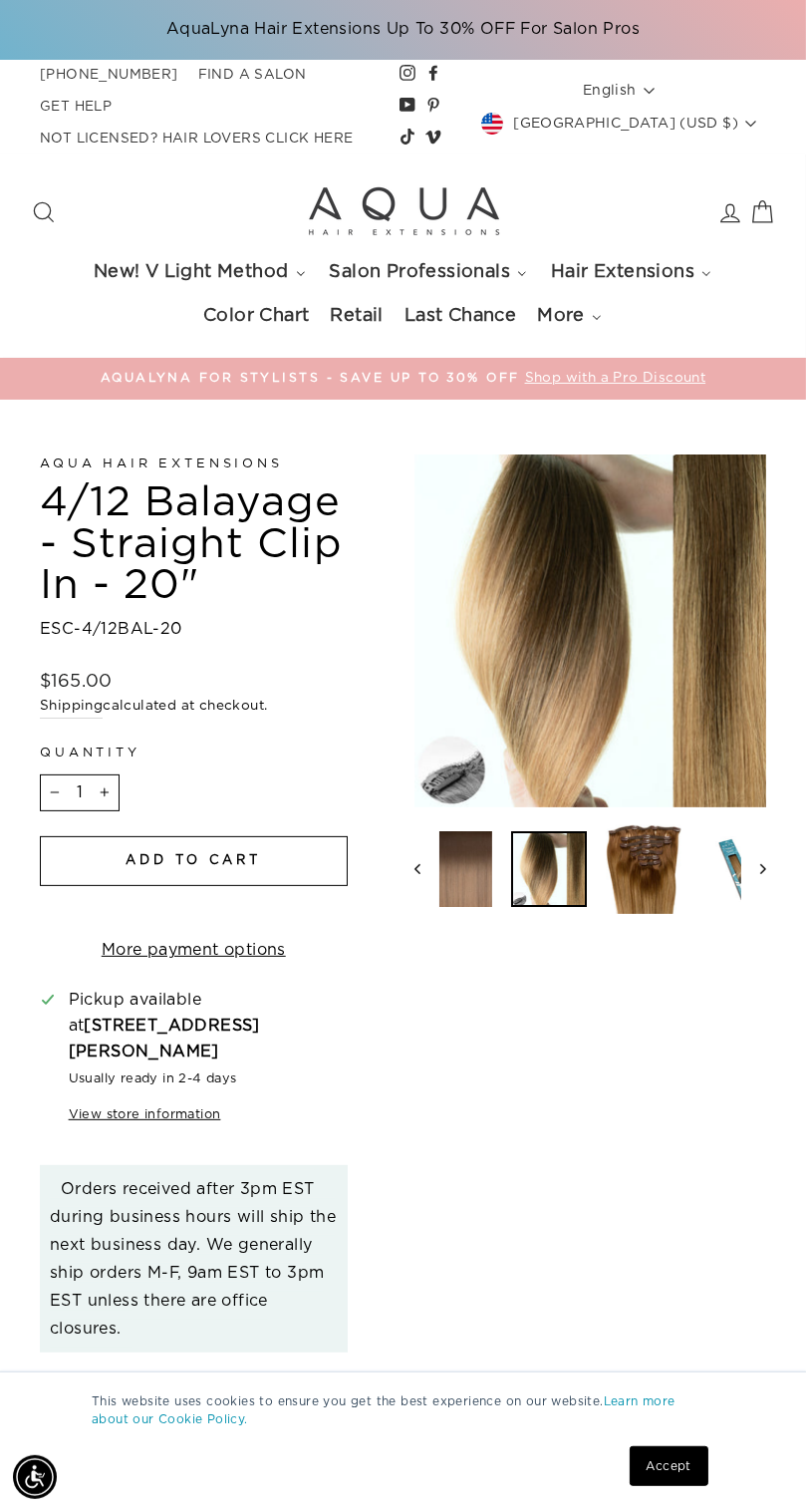click at bounding box center (454, 869) 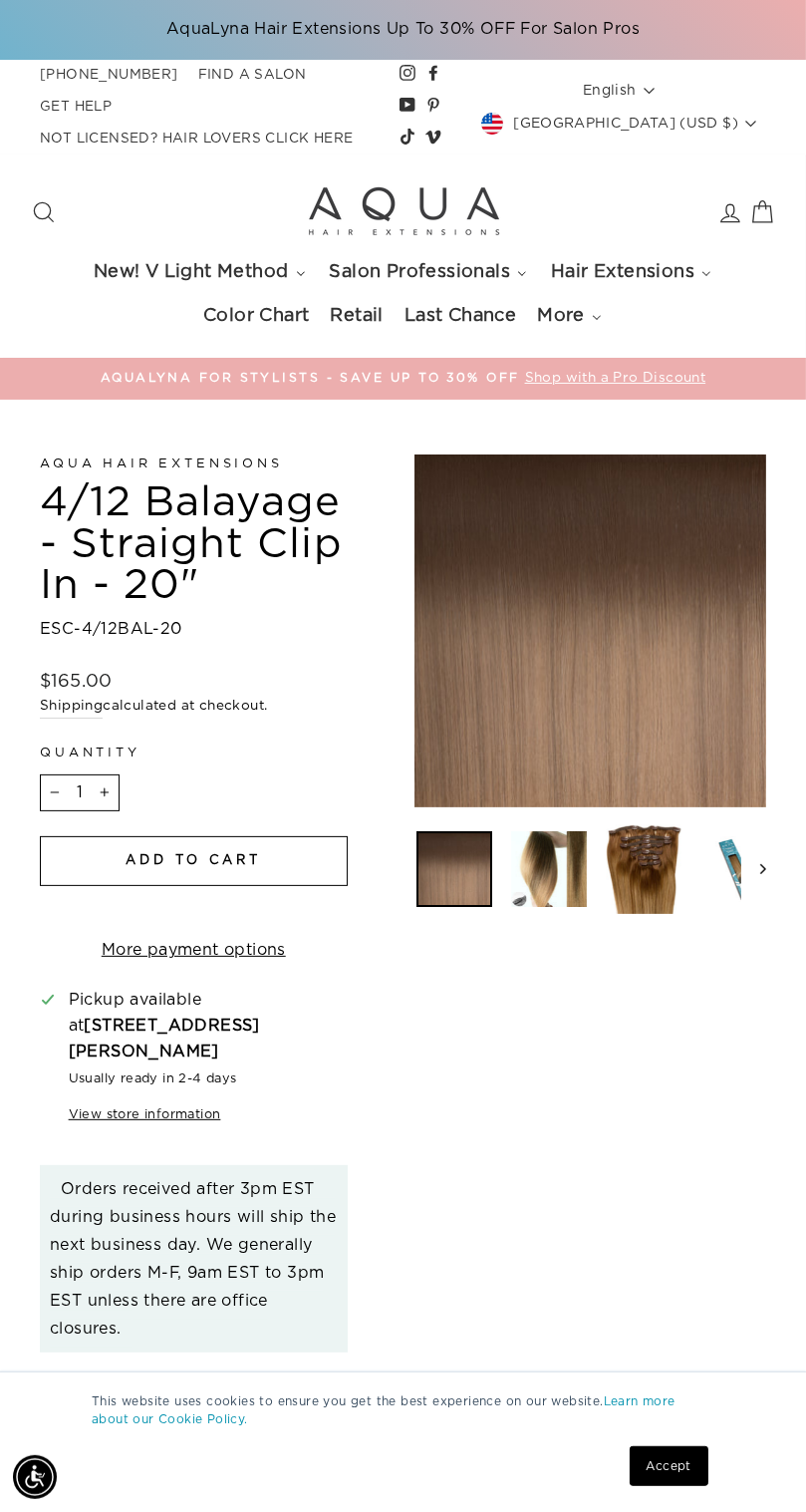 click at bounding box center (644, 869) 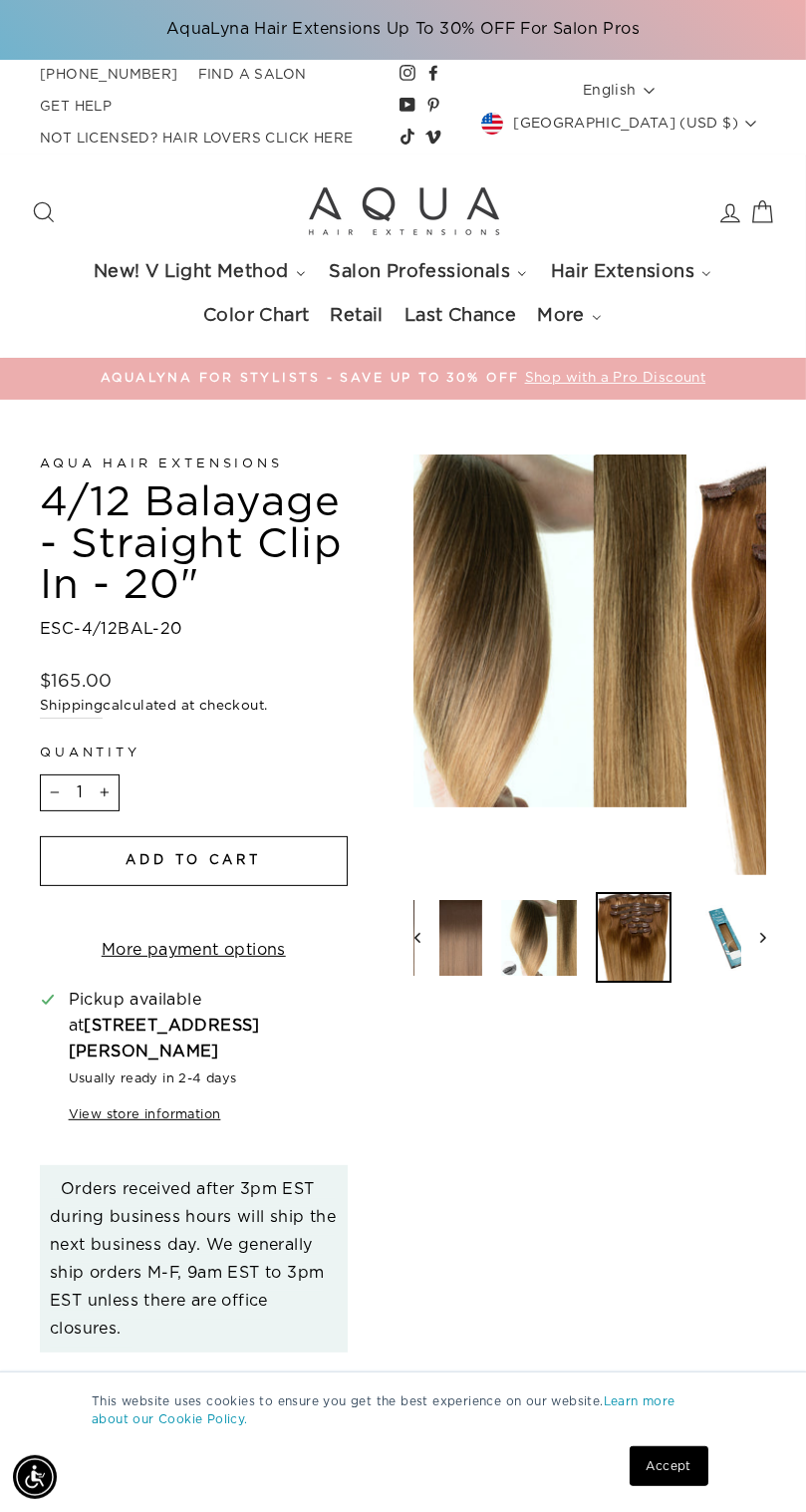 scroll, scrollTop: 0, scrollLeft: 10, axis: horizontal 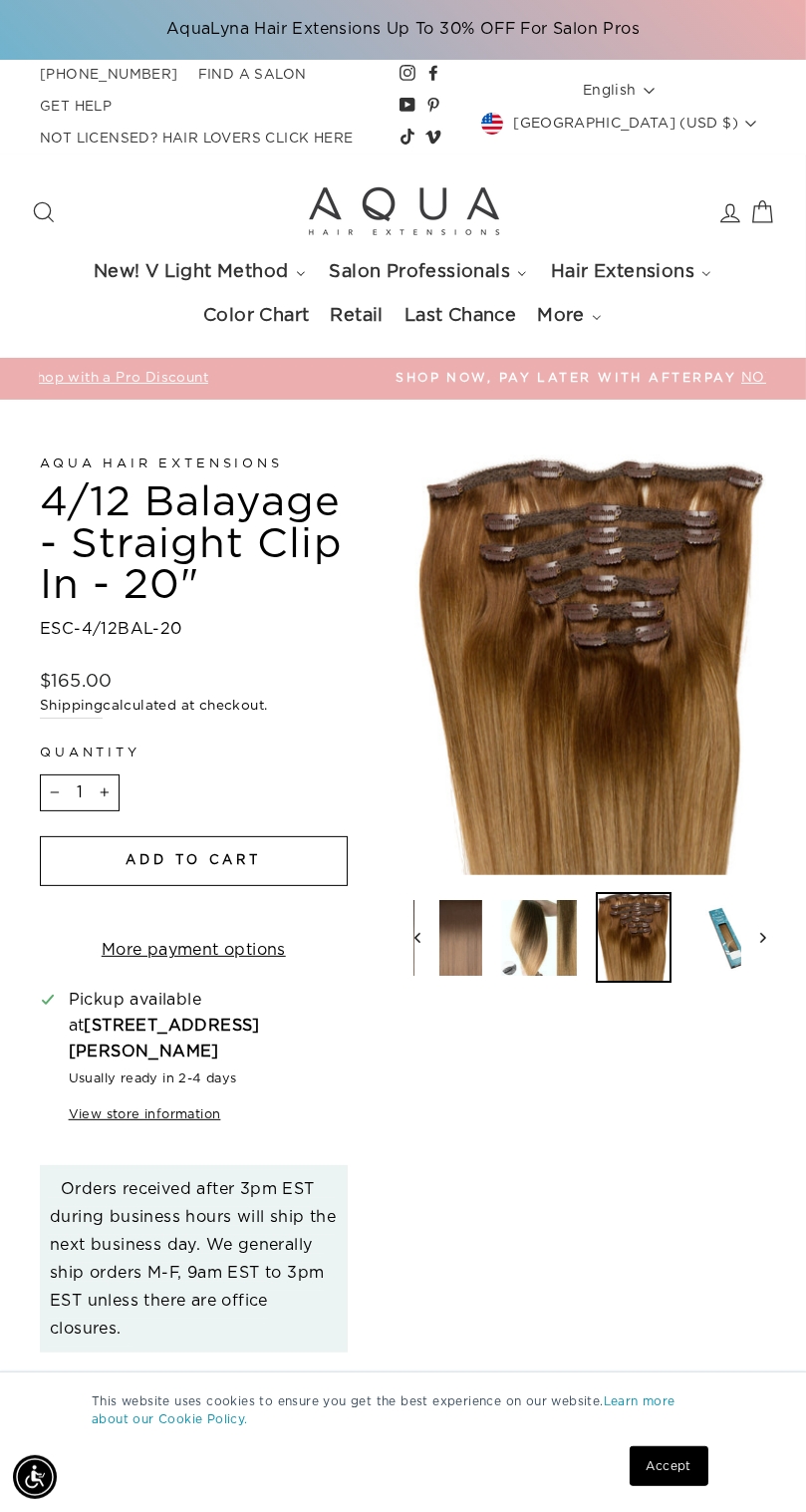 click at bounding box center [753, 937] 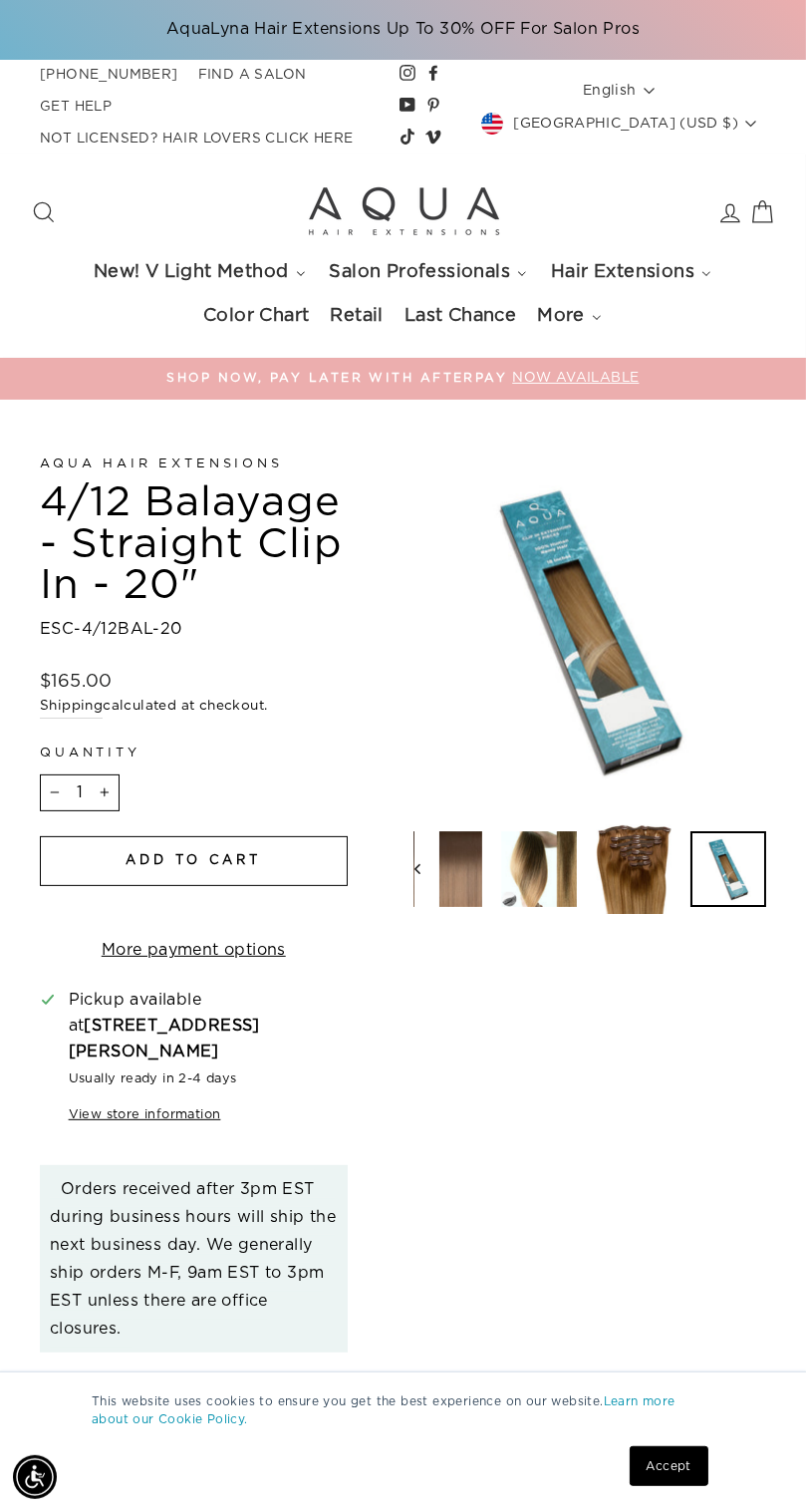 click at bounding box center (634, 869) 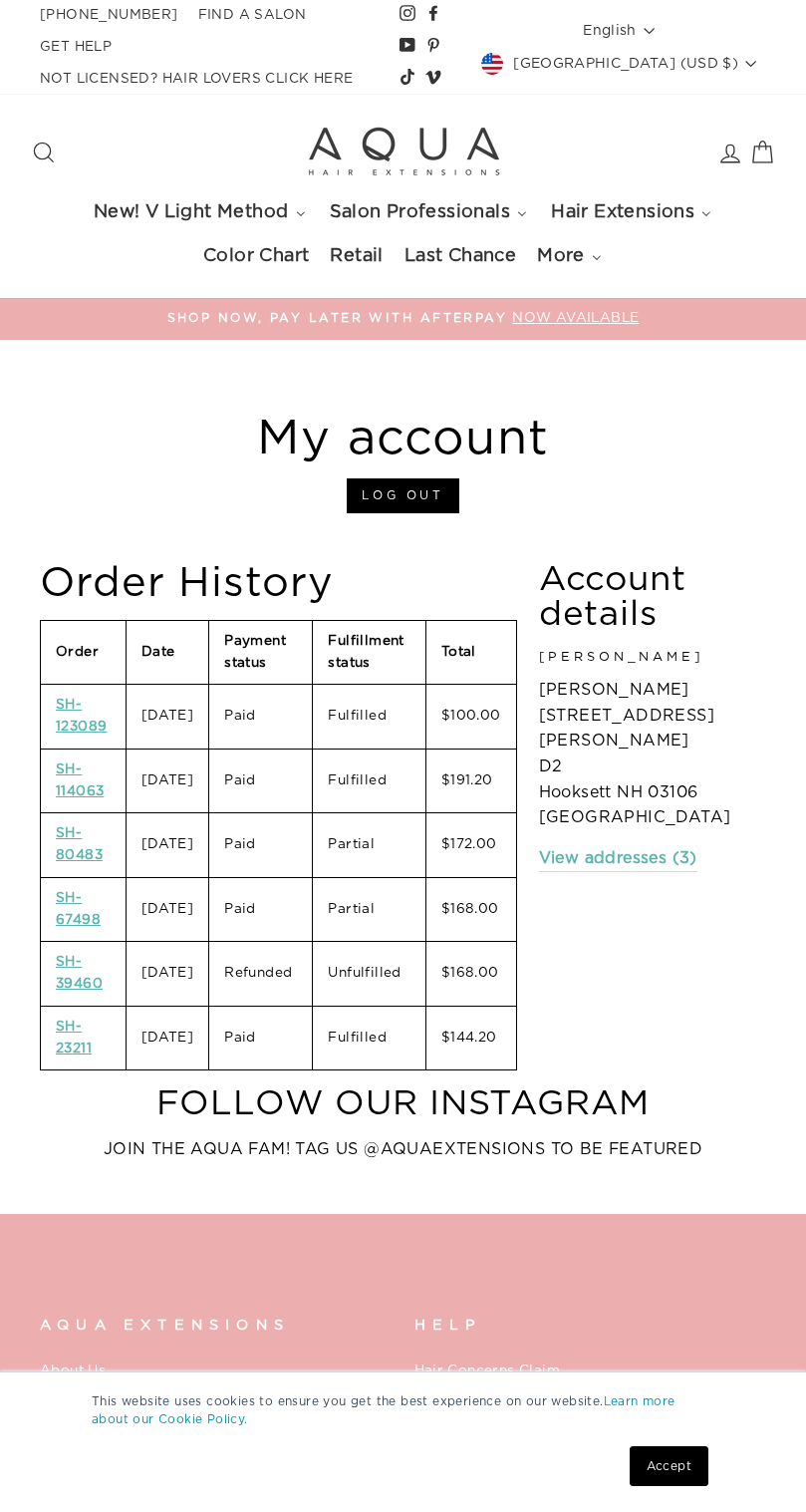 scroll, scrollTop: 265, scrollLeft: 0, axis: vertical 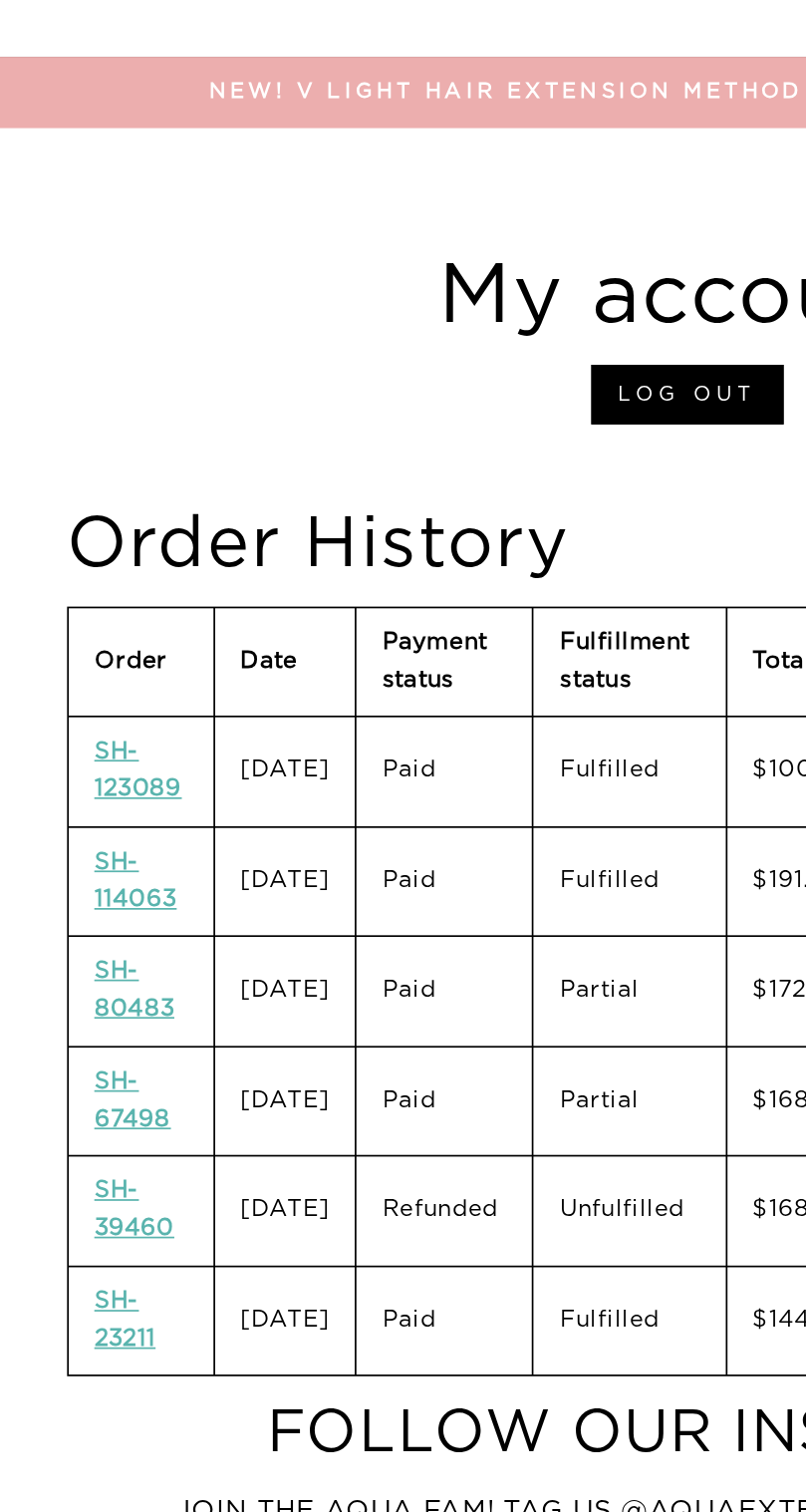 click on "SH-80483" at bounding box center (79, 579) 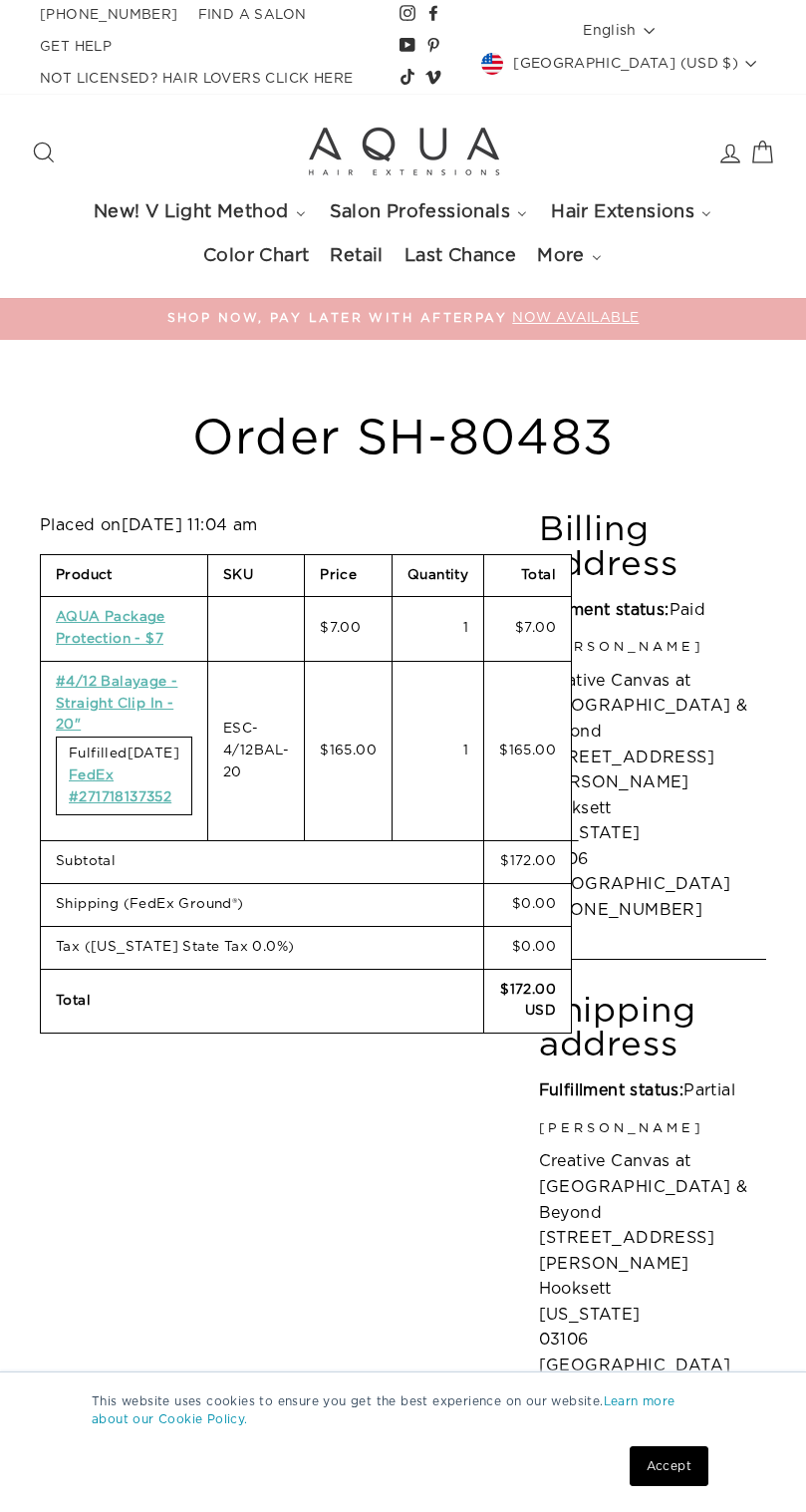 scroll, scrollTop: 0, scrollLeft: 0, axis: both 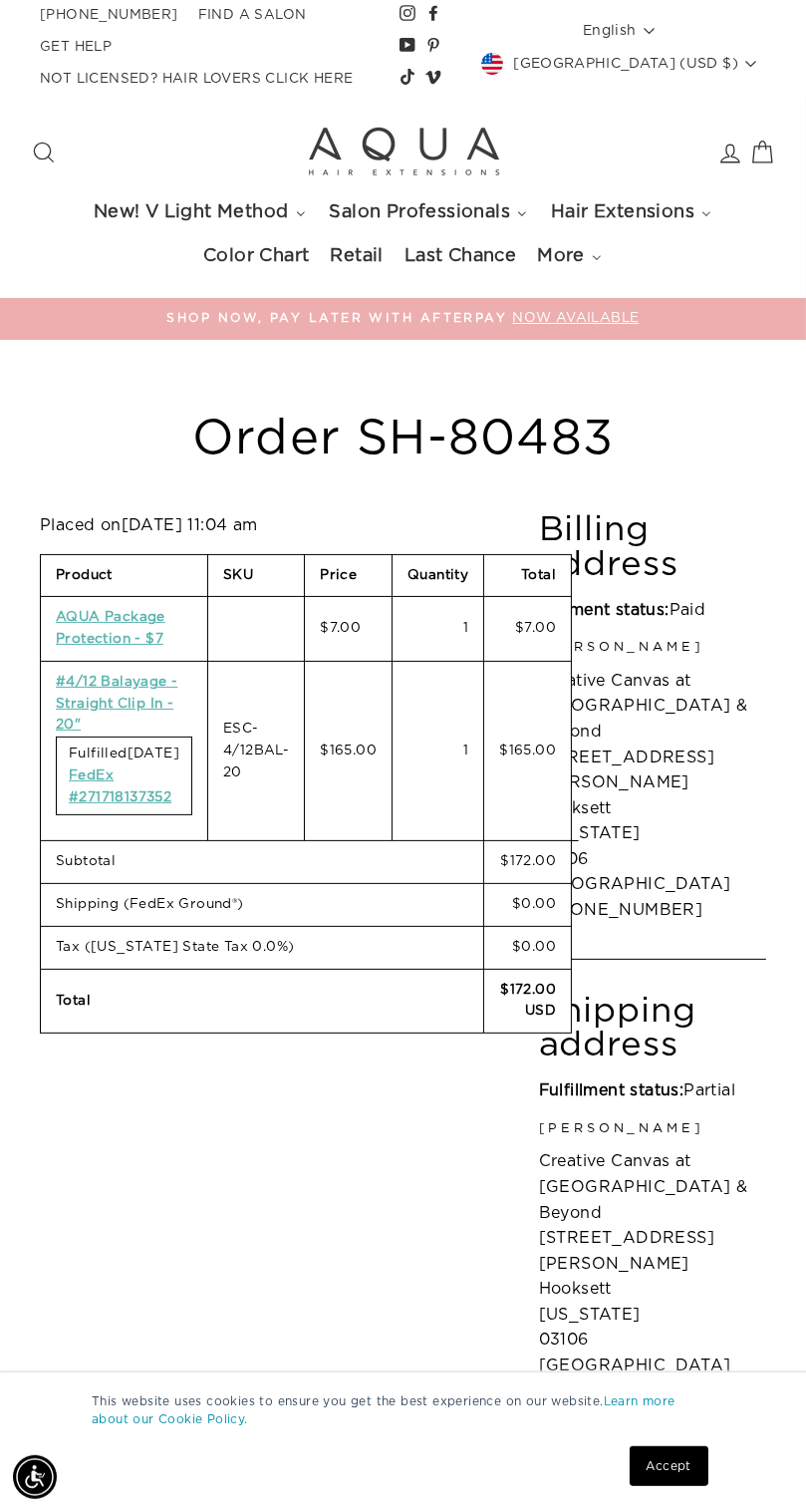 click on "#4/12 Balayage - Straight Clip In - 20"" at bounding box center (117, 704) 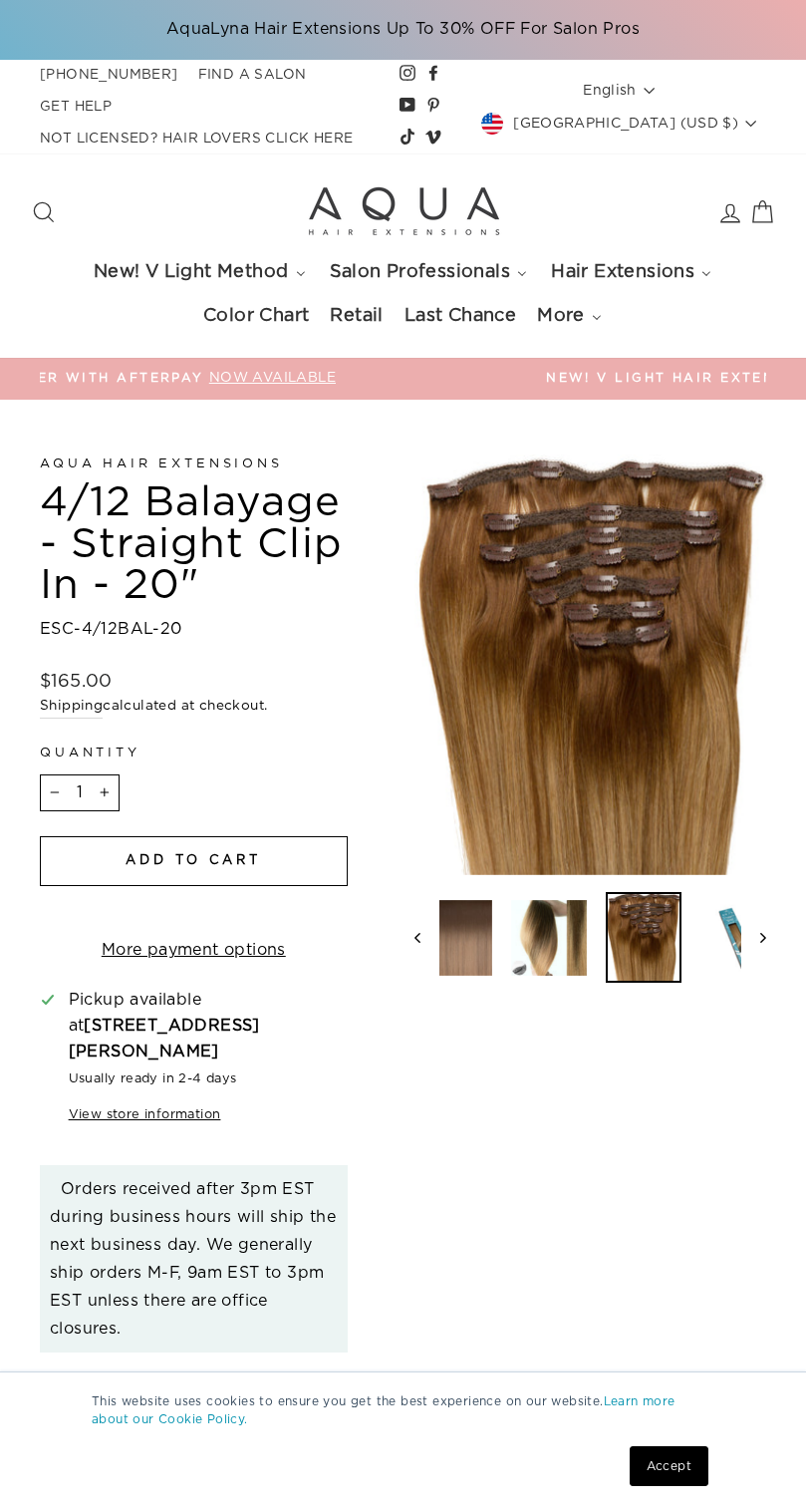 scroll, scrollTop: 0, scrollLeft: 0, axis: both 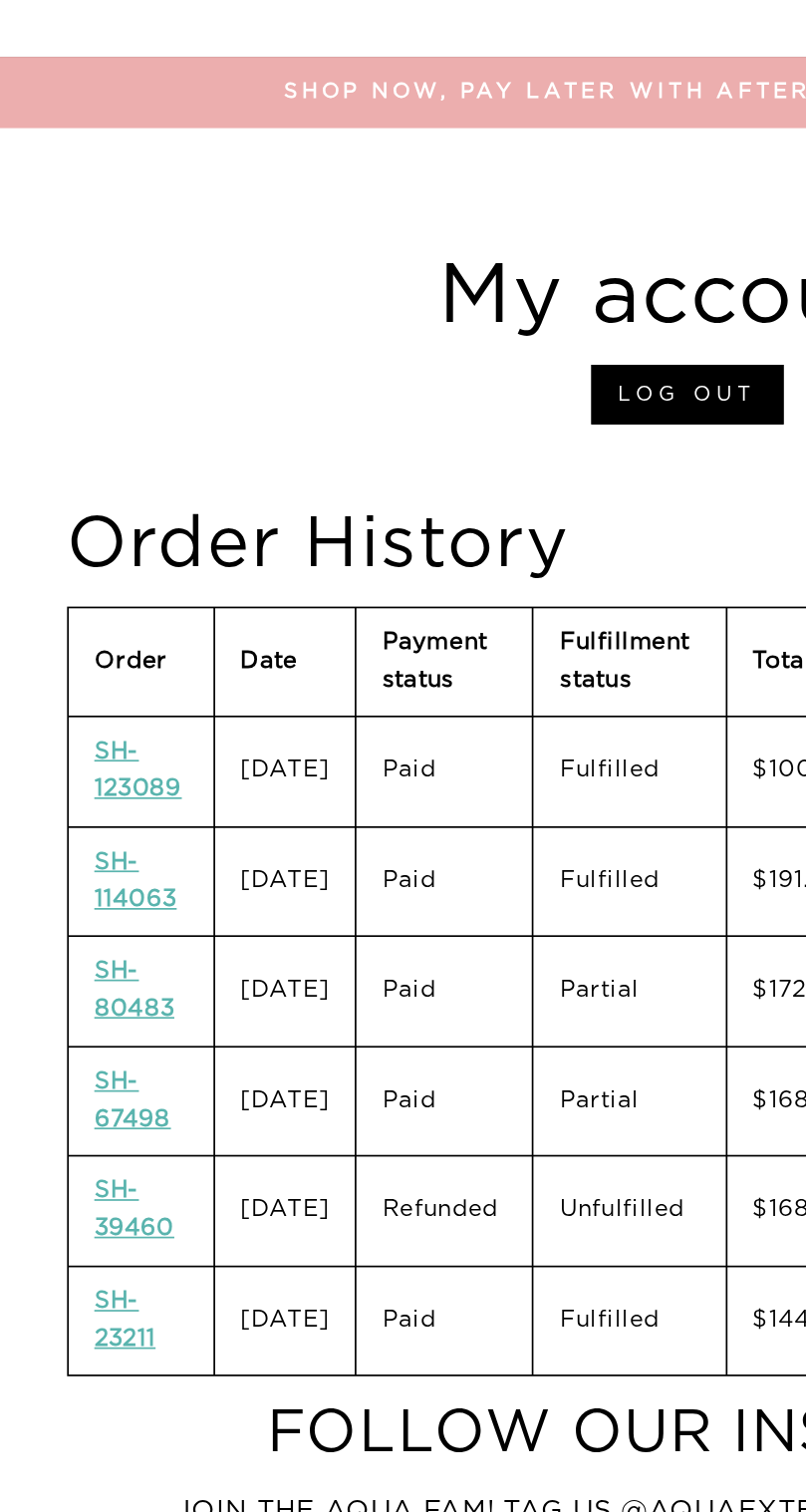 click on "SH-114063" at bounding box center (80, 515) 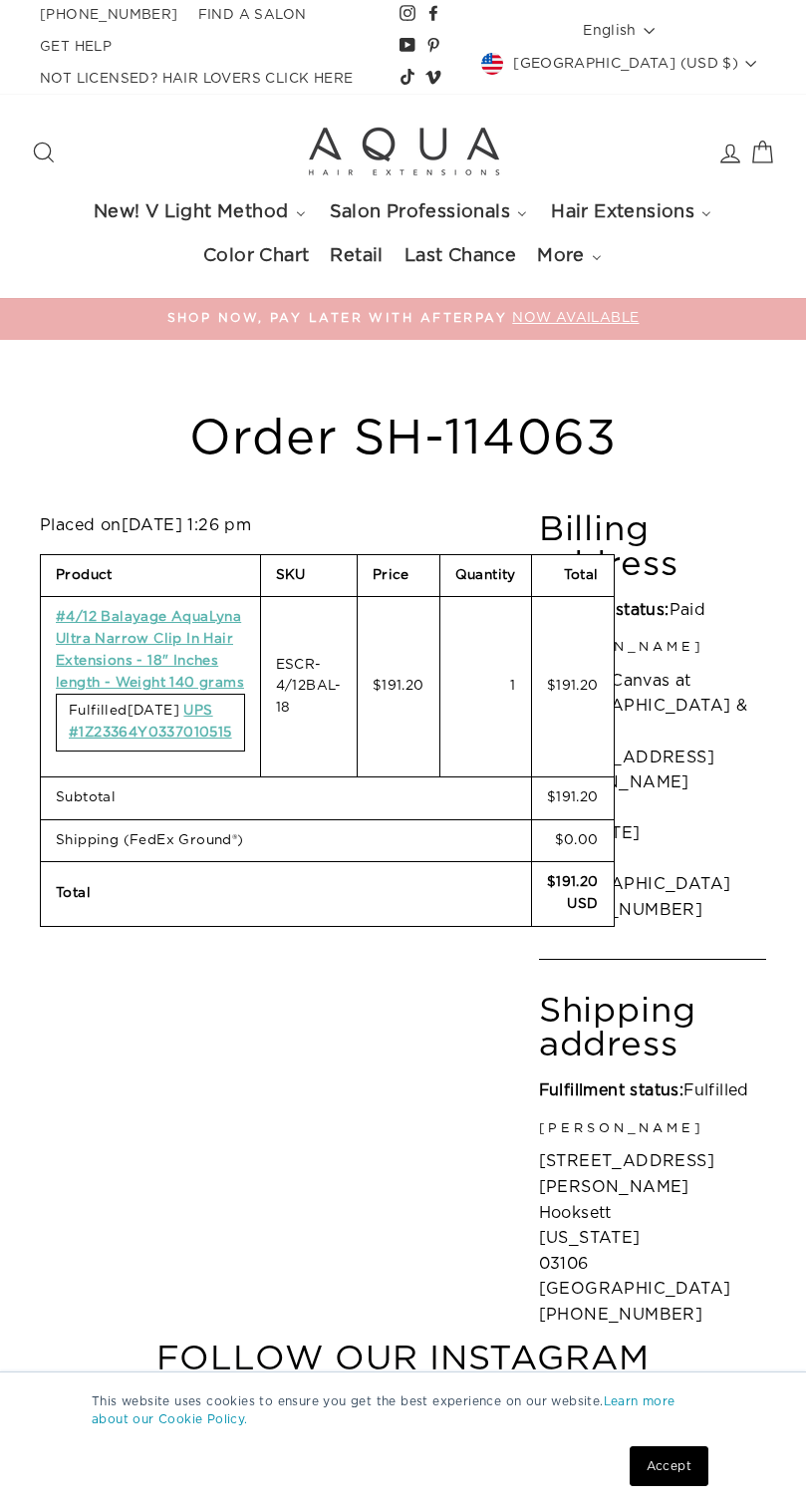 scroll, scrollTop: 0, scrollLeft: 0, axis: both 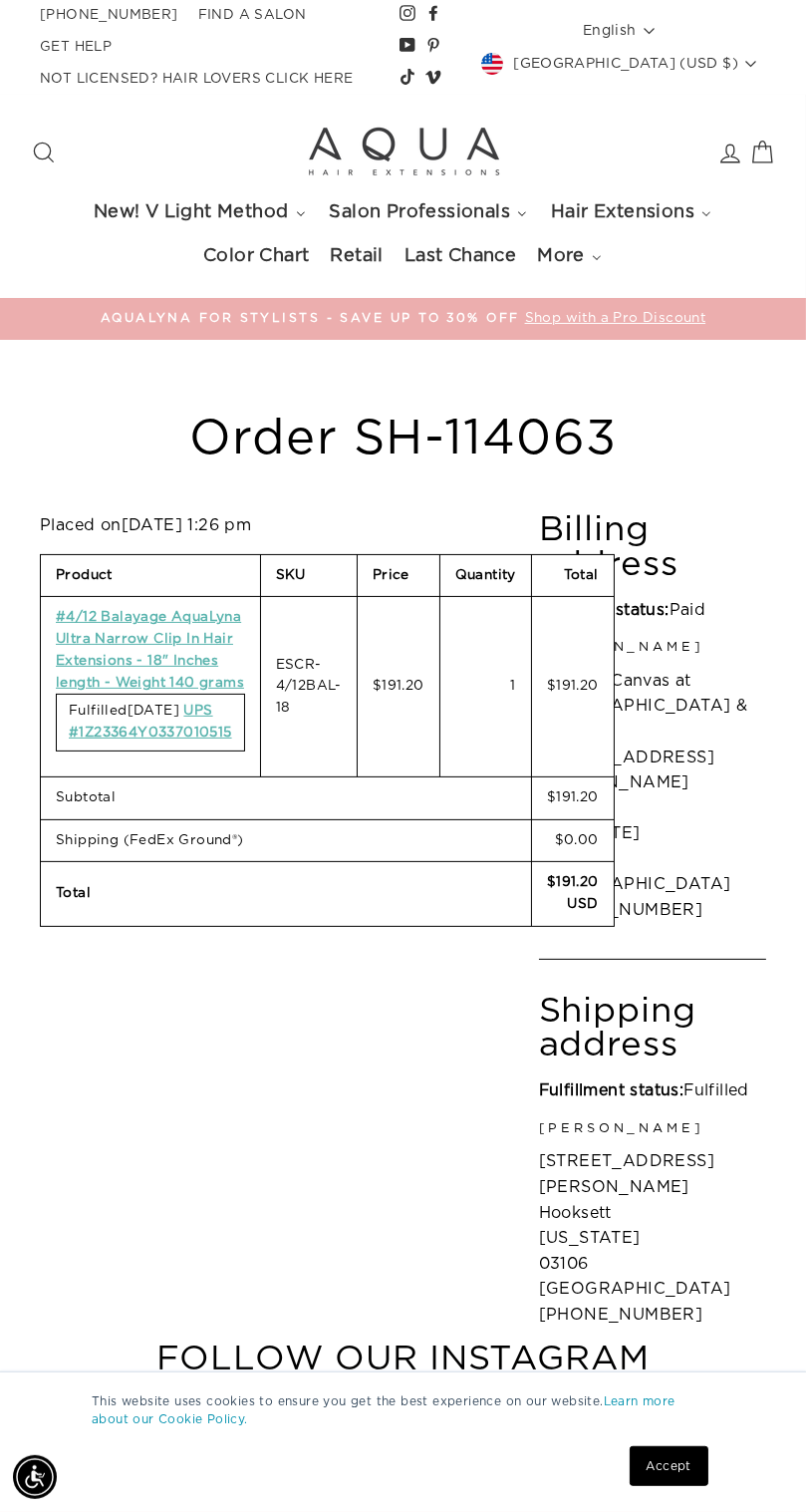 click on "#4/12 Balayage AquaLyna Ultra Narrow Clip In Hair Extensions - 18" Inches length - Weight 140 grams" at bounding box center (149, 649) 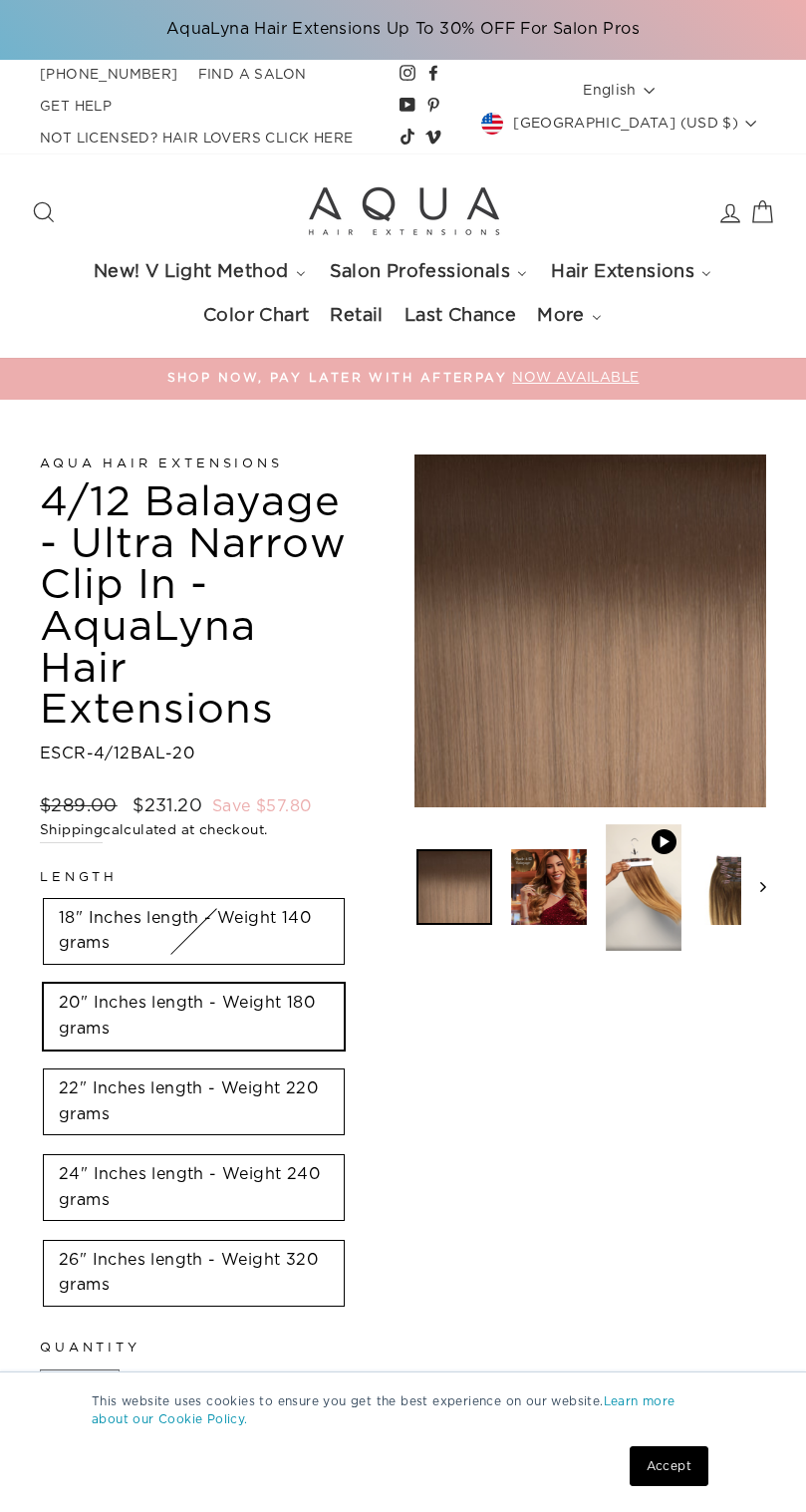 scroll, scrollTop: 0, scrollLeft: 0, axis: both 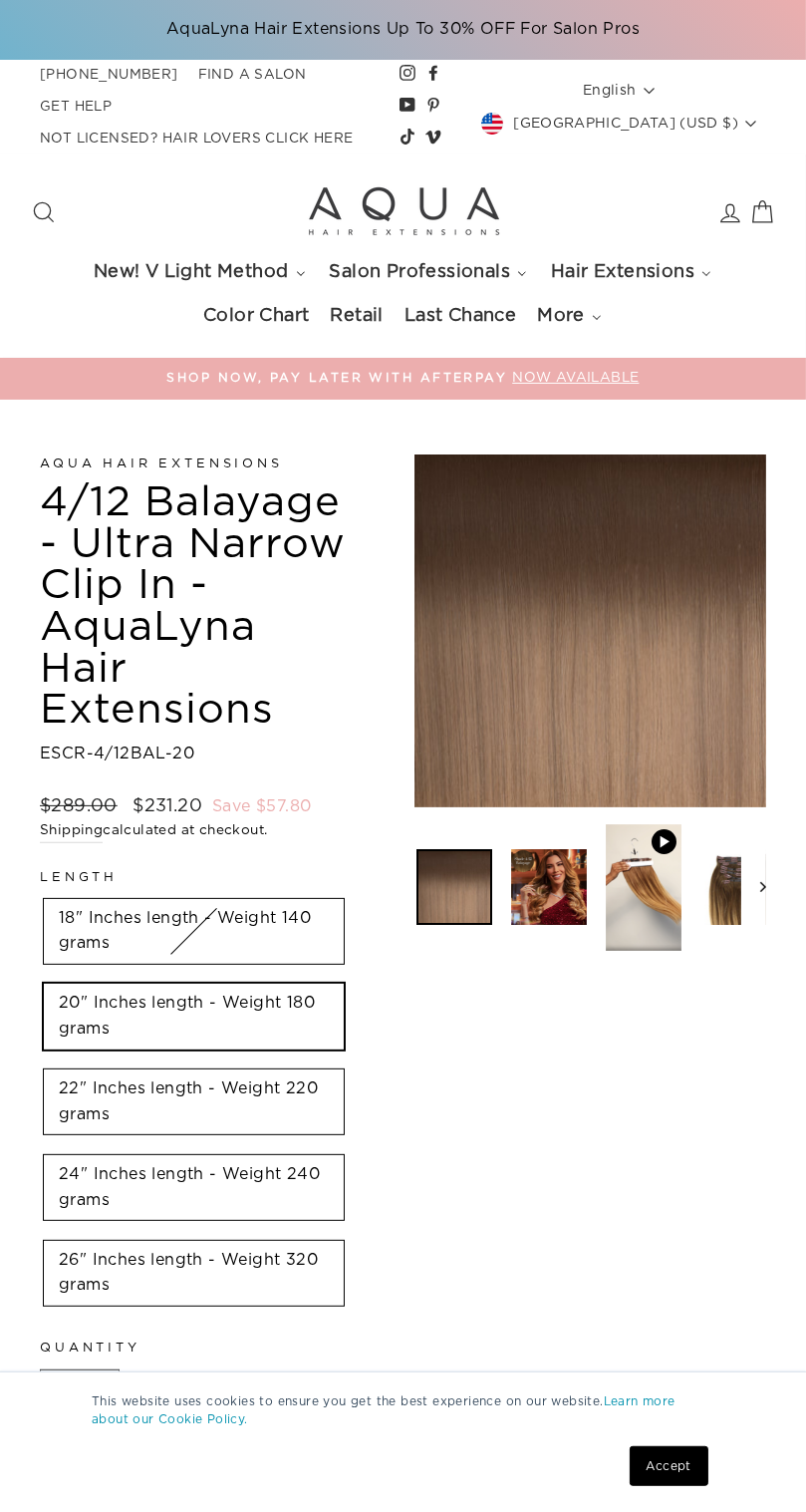 click at bounding box center [644, 887] 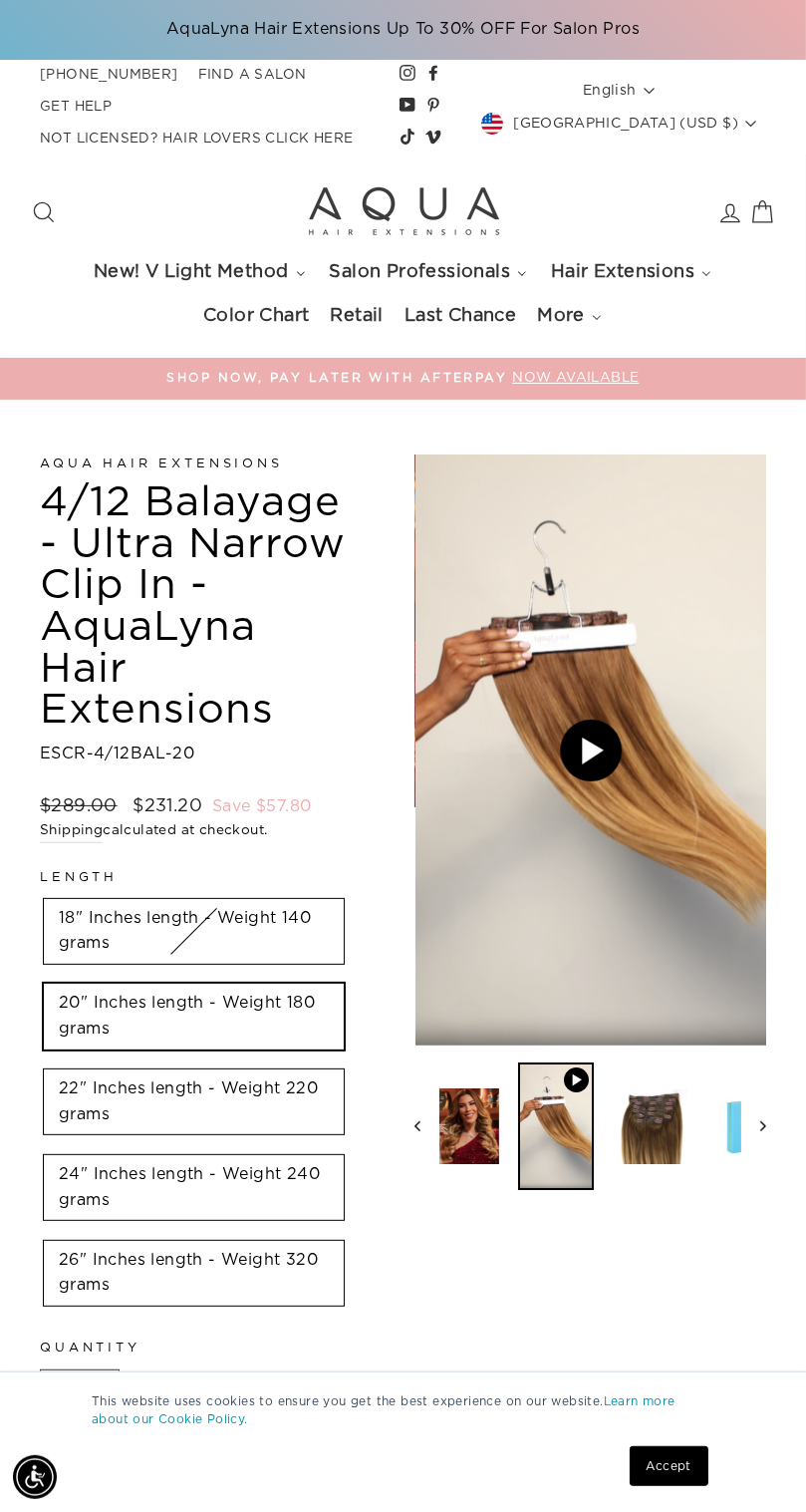 scroll, scrollTop: 0, scrollLeft: 91, axis: horizontal 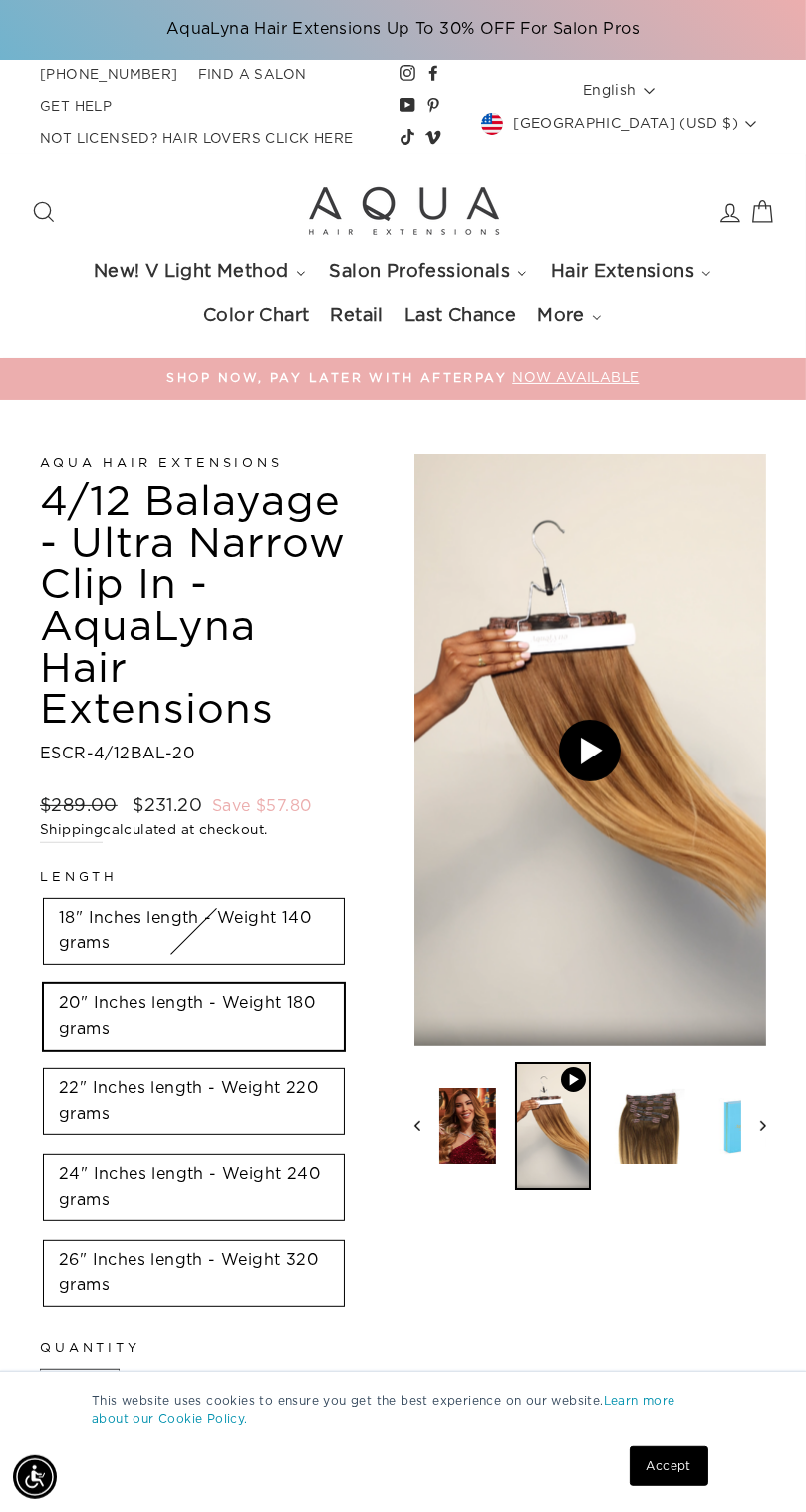 click at bounding box center (648, 1126) 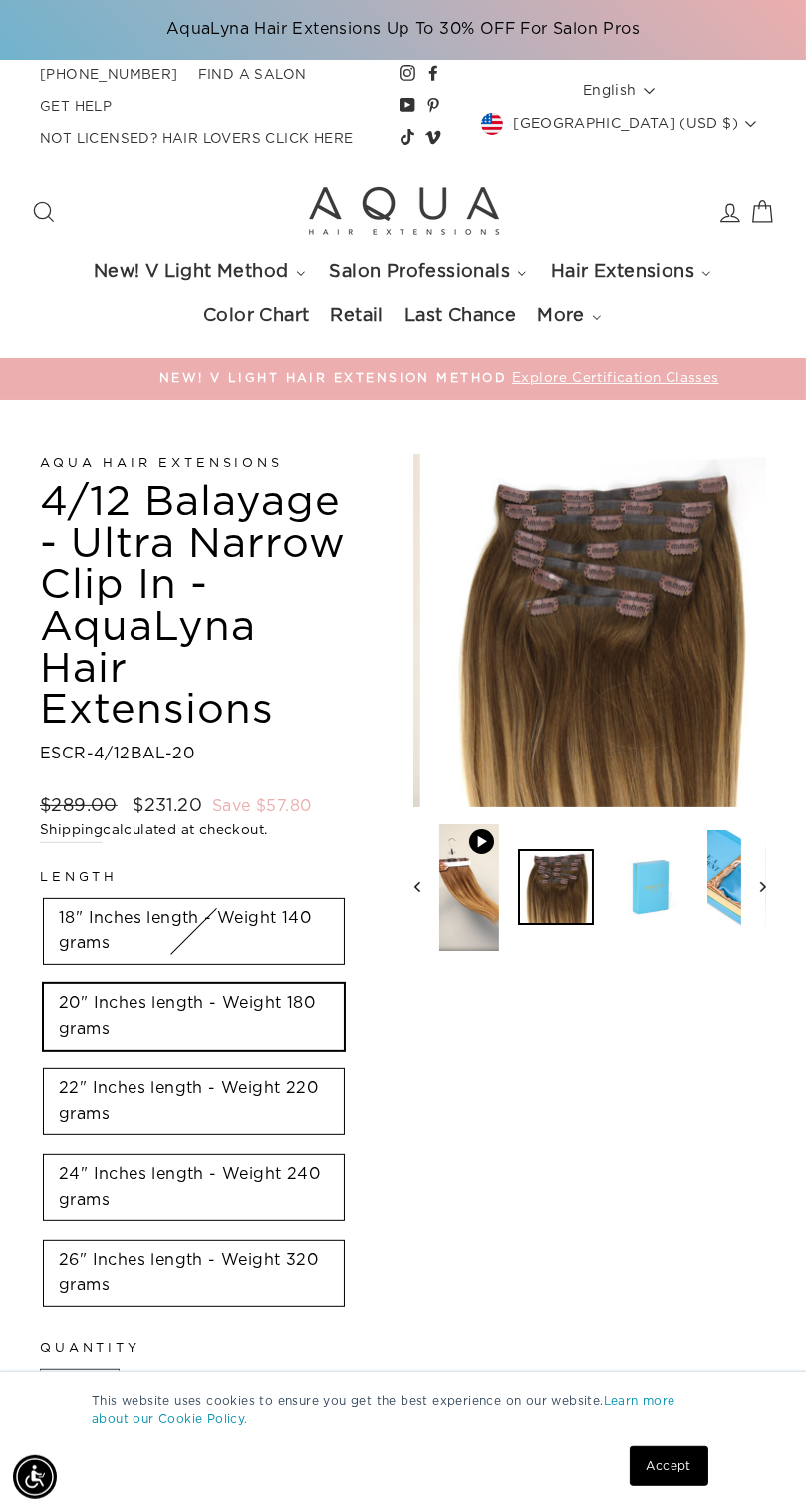 scroll, scrollTop: 0, scrollLeft: 185, axis: horizontal 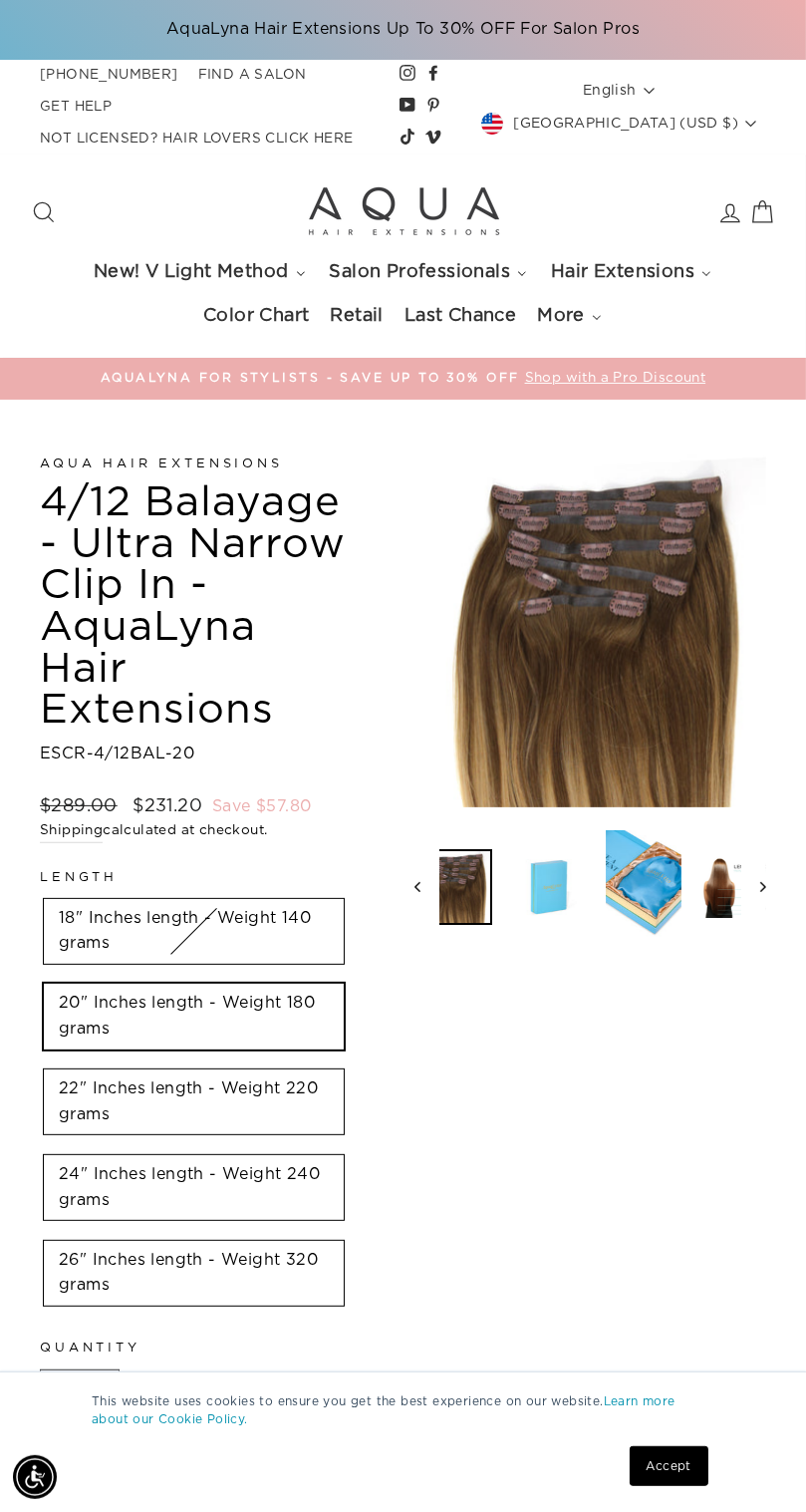 click at bounding box center (738, 887) 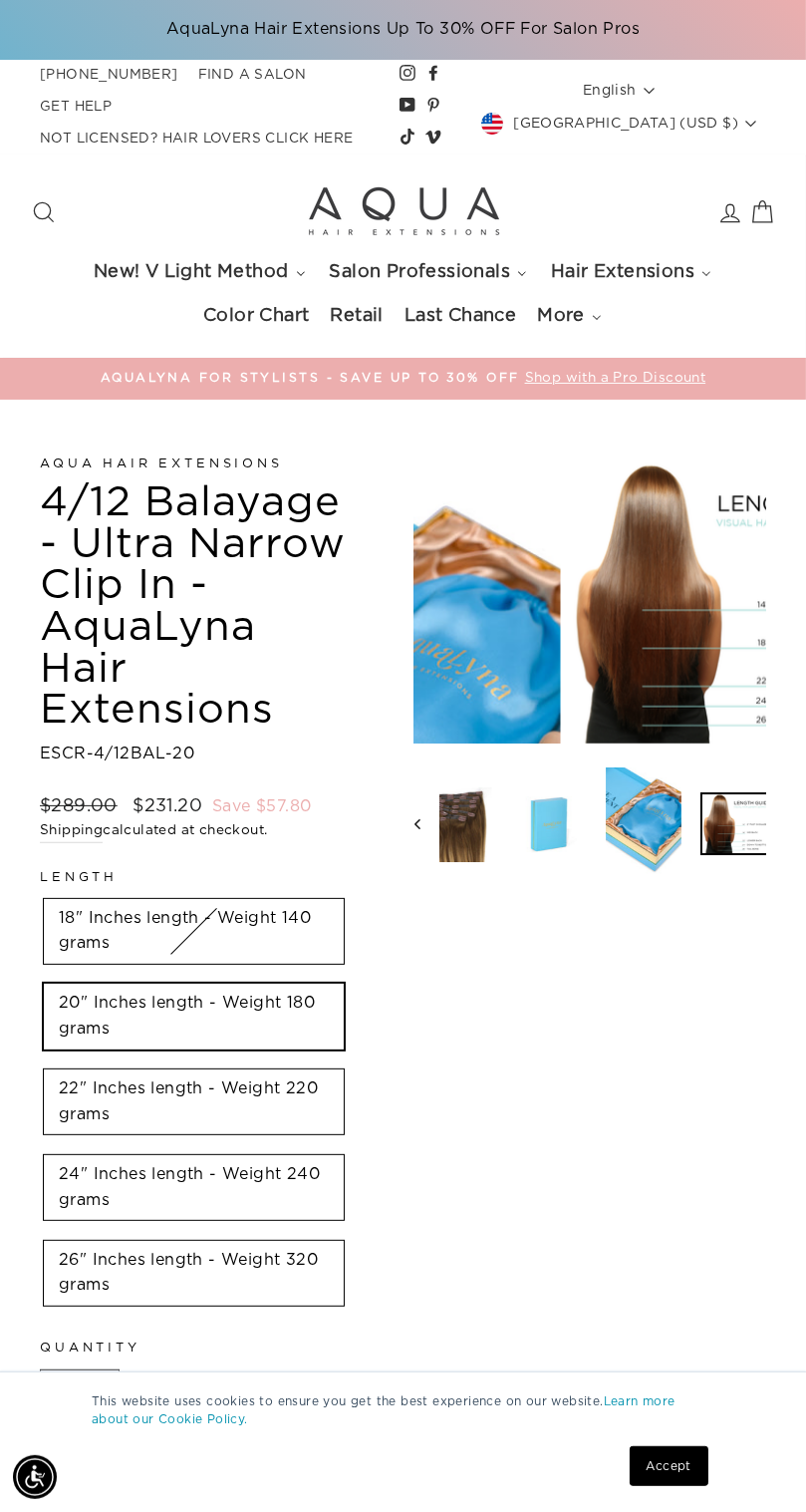 scroll, scrollTop: 0, scrollLeft: 293, axis: horizontal 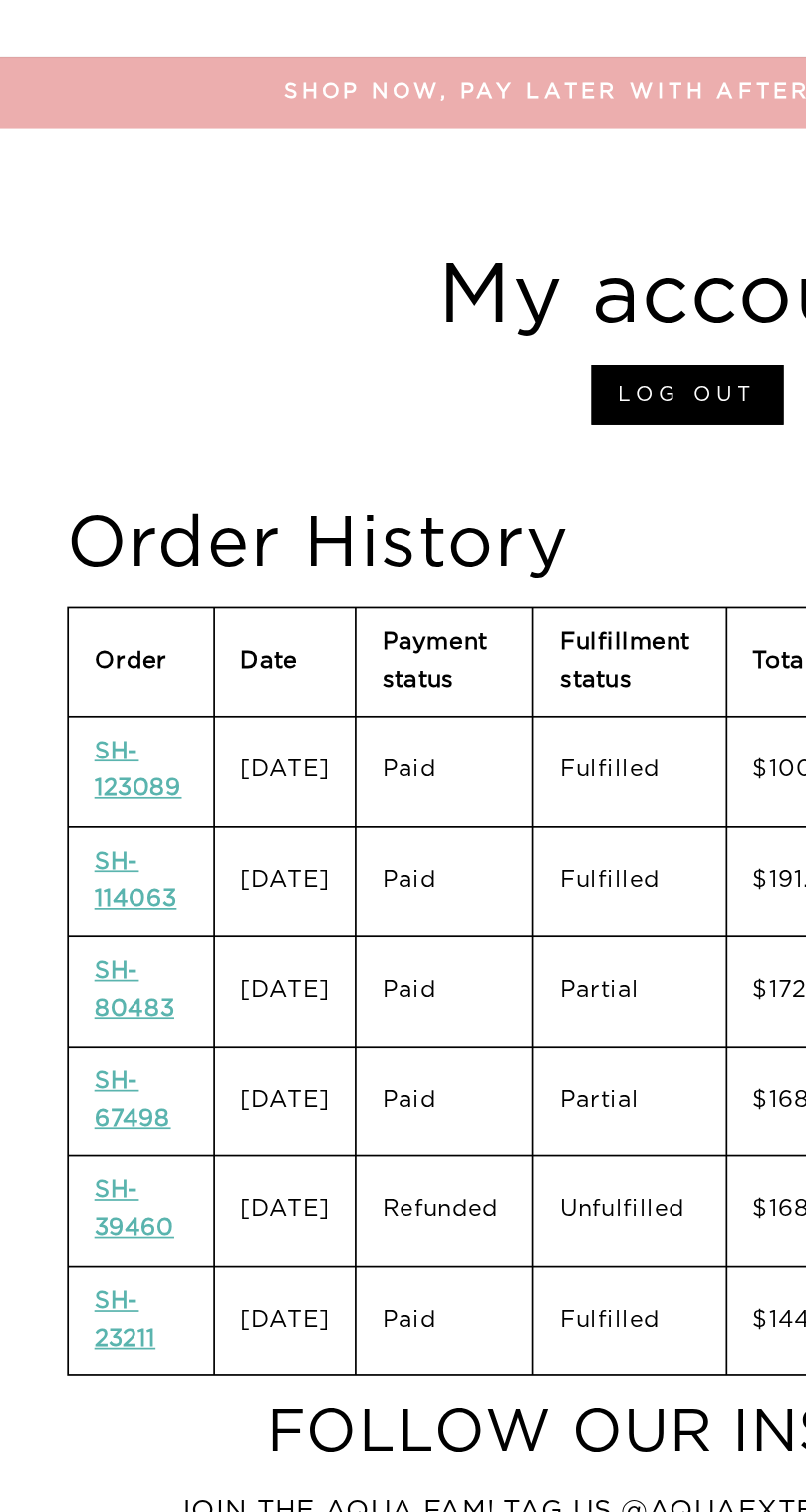 click on "SH-123089" at bounding box center [81, 451] 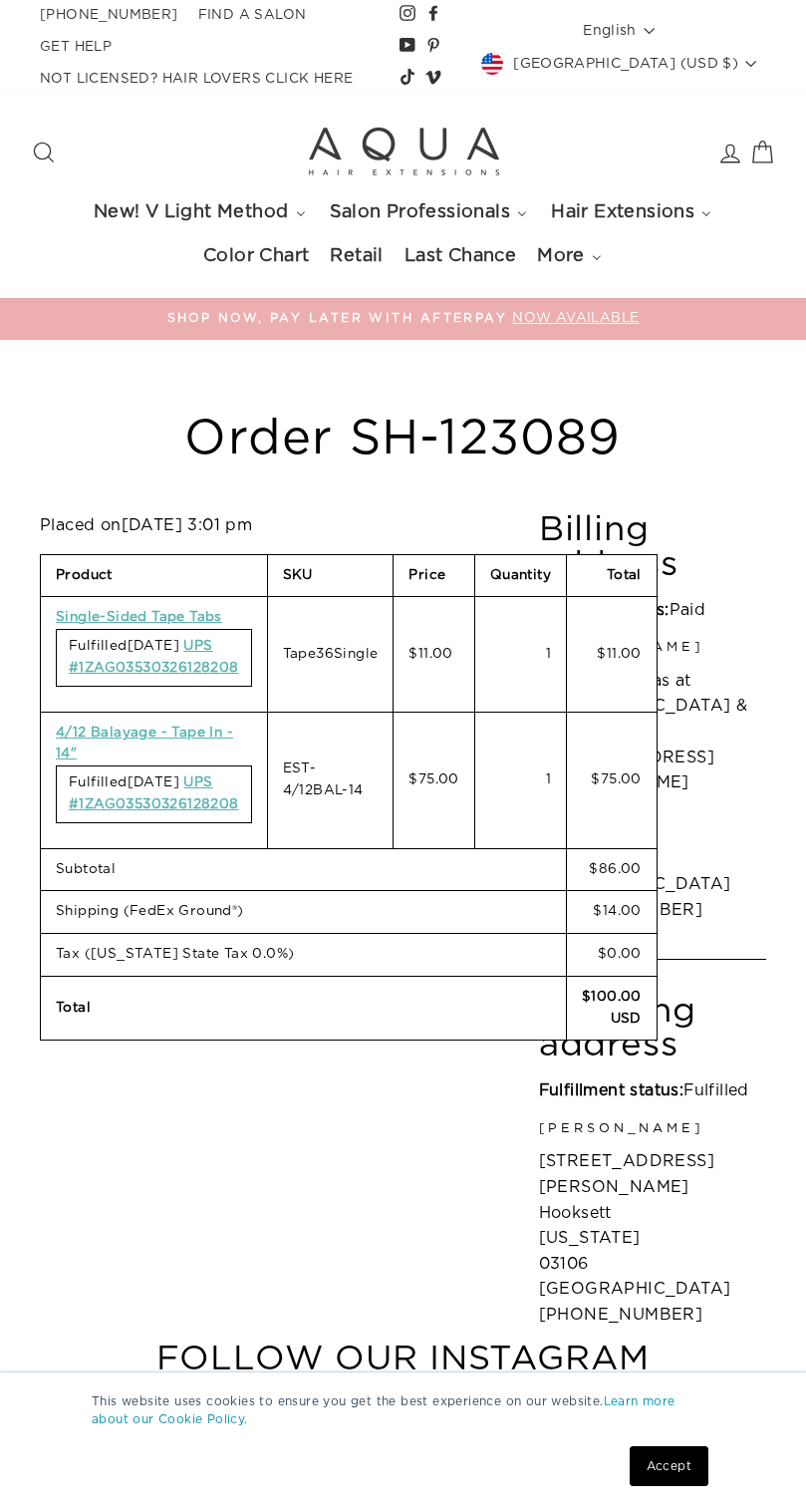 scroll, scrollTop: 0, scrollLeft: 0, axis: both 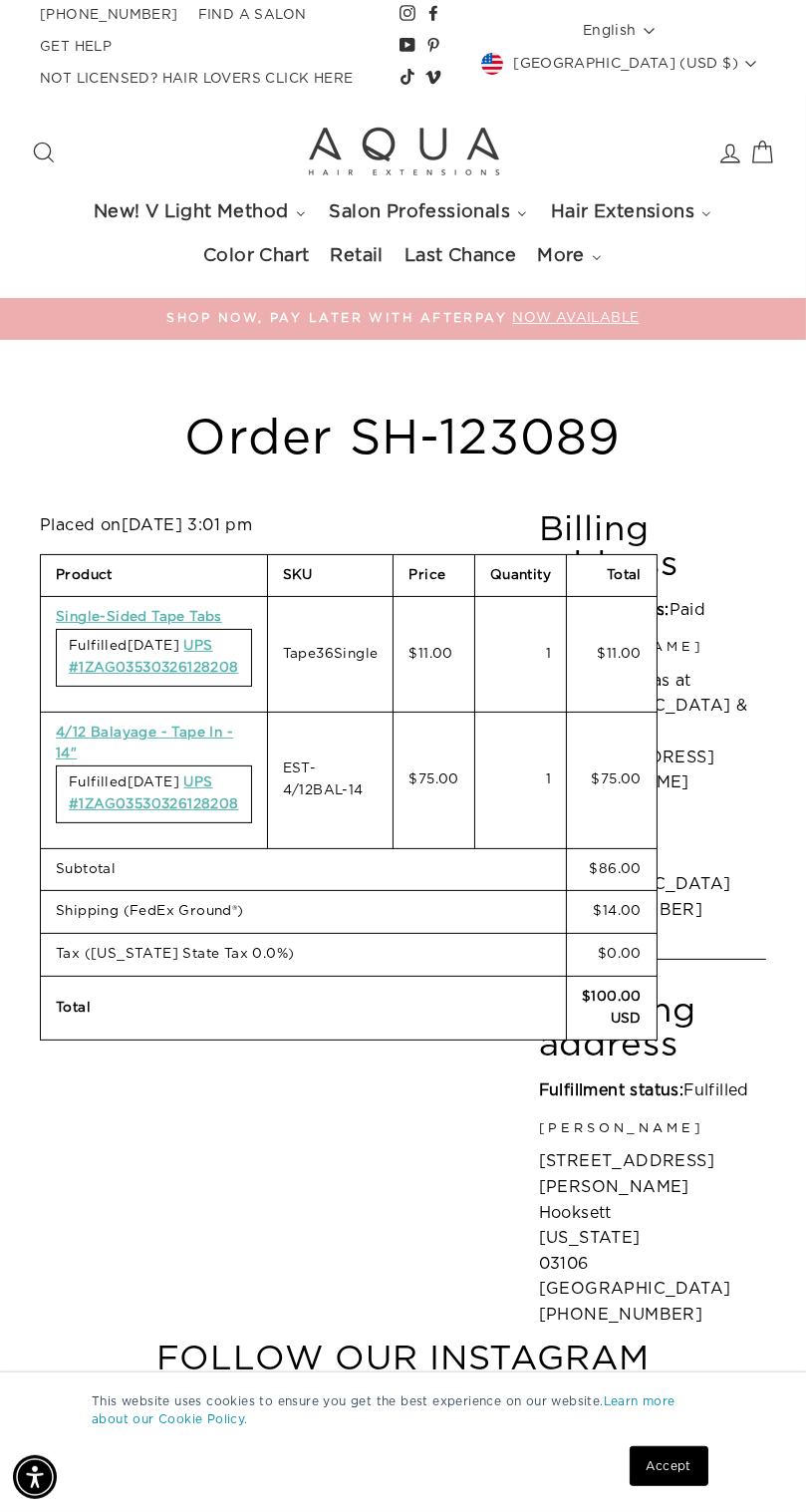 click on "4/12 Balayage - Tape In - 14"" at bounding box center (144, 744) 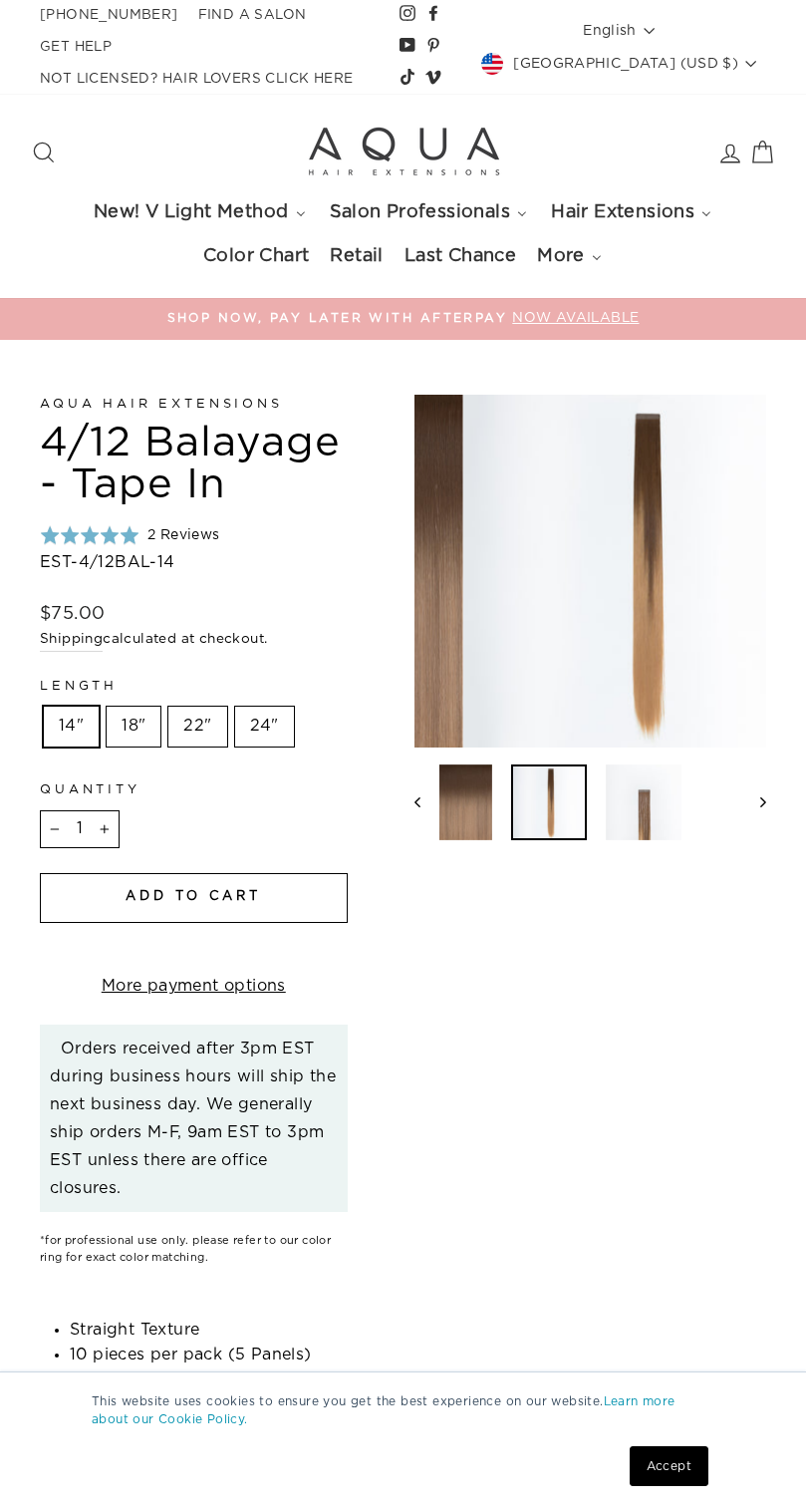 scroll, scrollTop: 0, scrollLeft: 0, axis: both 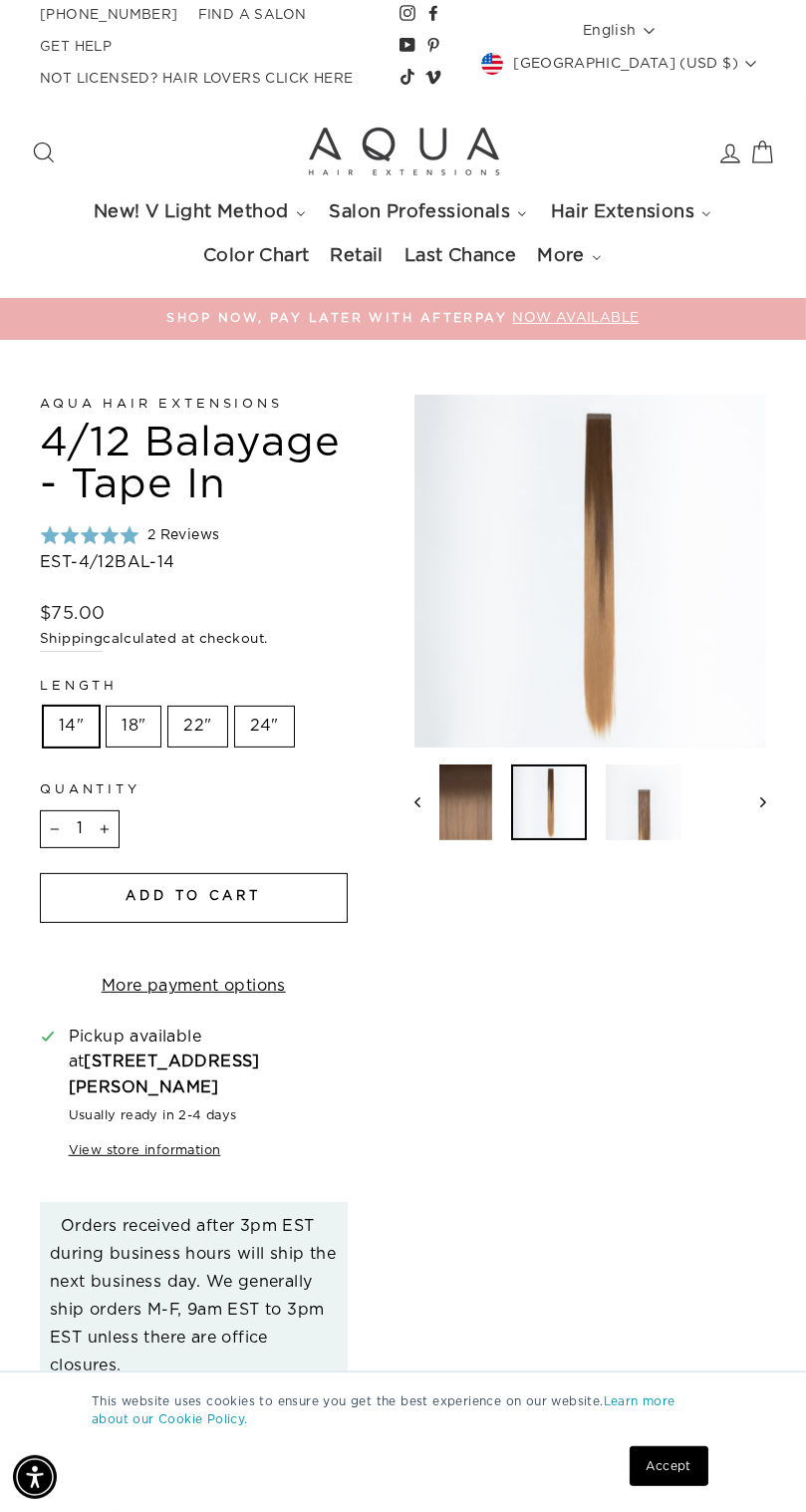 click at bounding box center (644, 802) 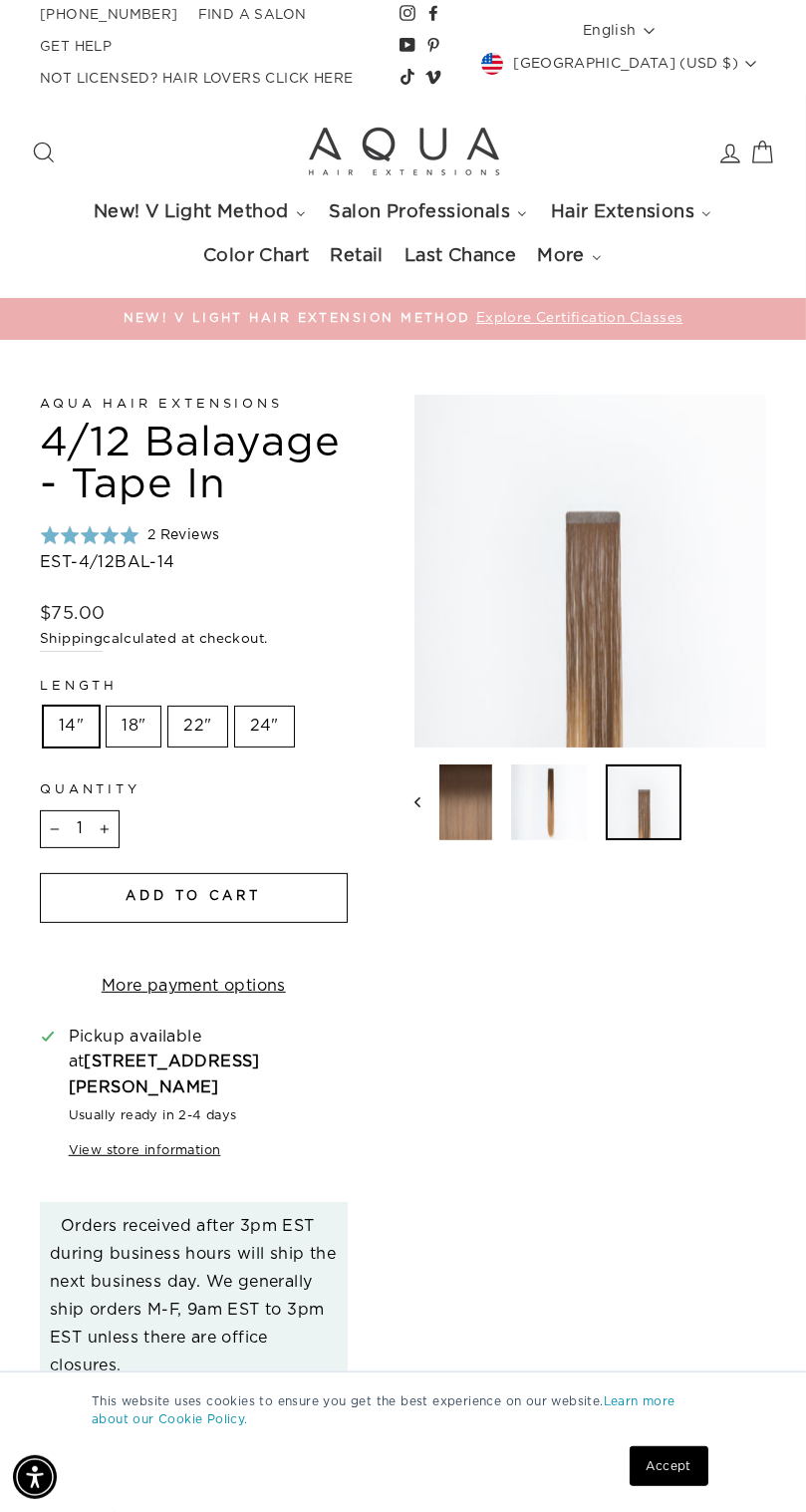 click at bounding box center [549, 802] 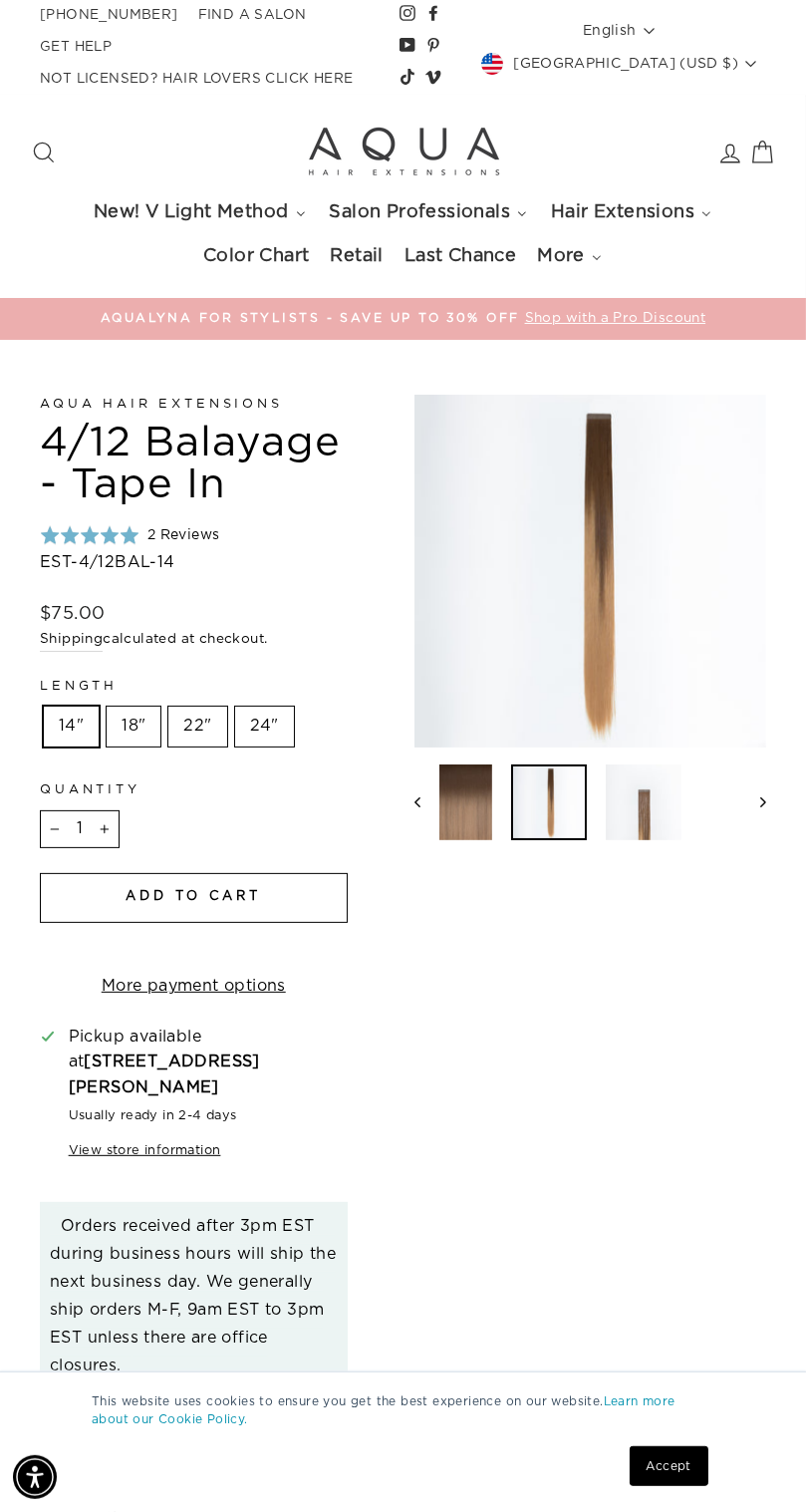 scroll, scrollTop: 0, scrollLeft: 0, axis: both 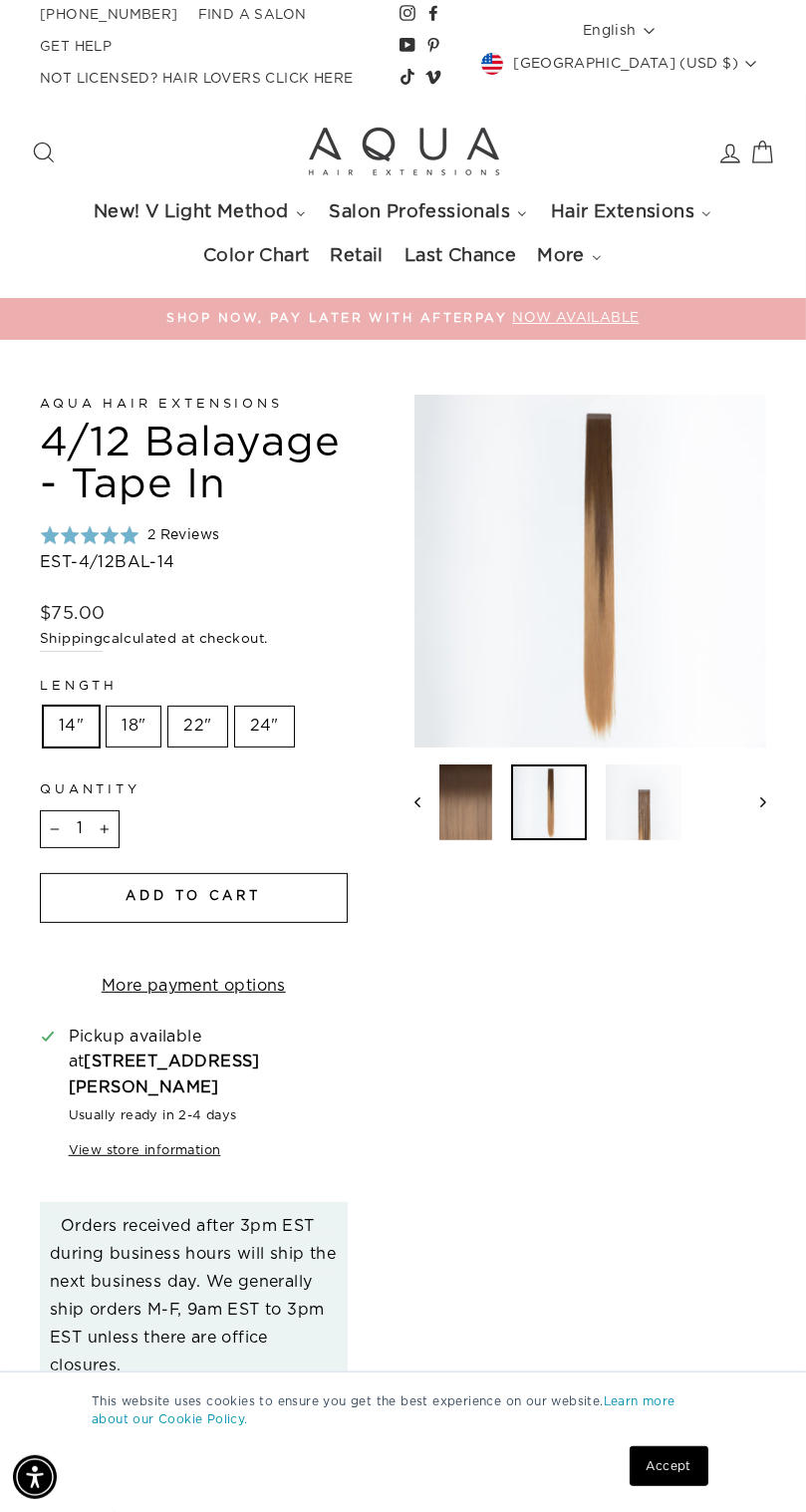click on "Aqua Hair Extensions
4/12 Balayage - Tape In
Rated 5.0 out of 5
2 Reviews
Based on 2 reviews
Click to go to reviews
EST-4/12BAL-14
Regular price $75.00
/
Shipping  calculated at checkout.
Length
Length
14"
18"
22"
24"
Quantity
1
−
+
Add to cart
More payment options    This item is a recurring or deferred purchase. By continuing, I agree to the  cancellation policy
14" - $75.00 USD
18" - $95.00 USD
22" - $118.00 USD" at bounding box center [392, 1772] 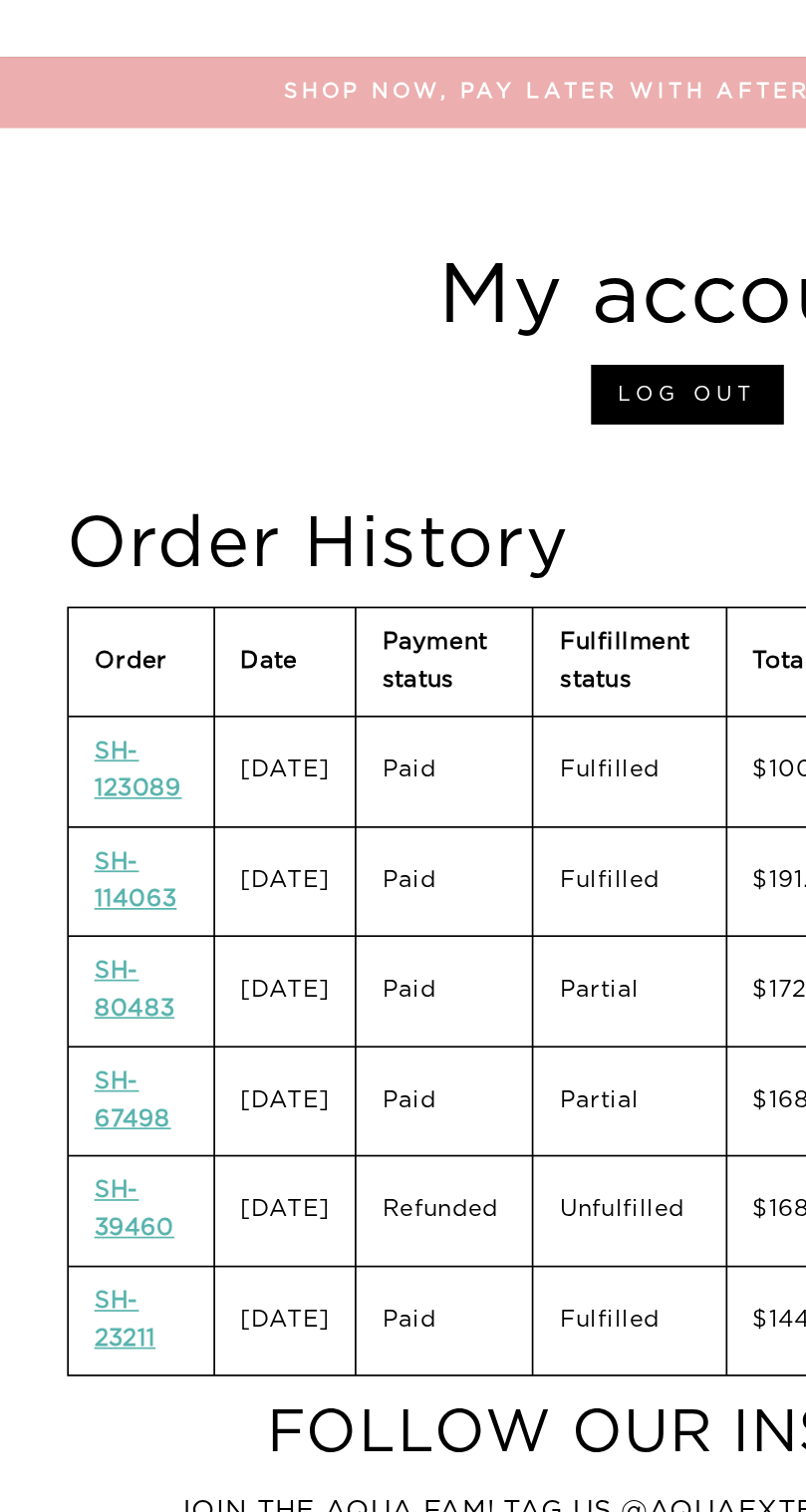 scroll, scrollTop: 265, scrollLeft: 0, axis: vertical 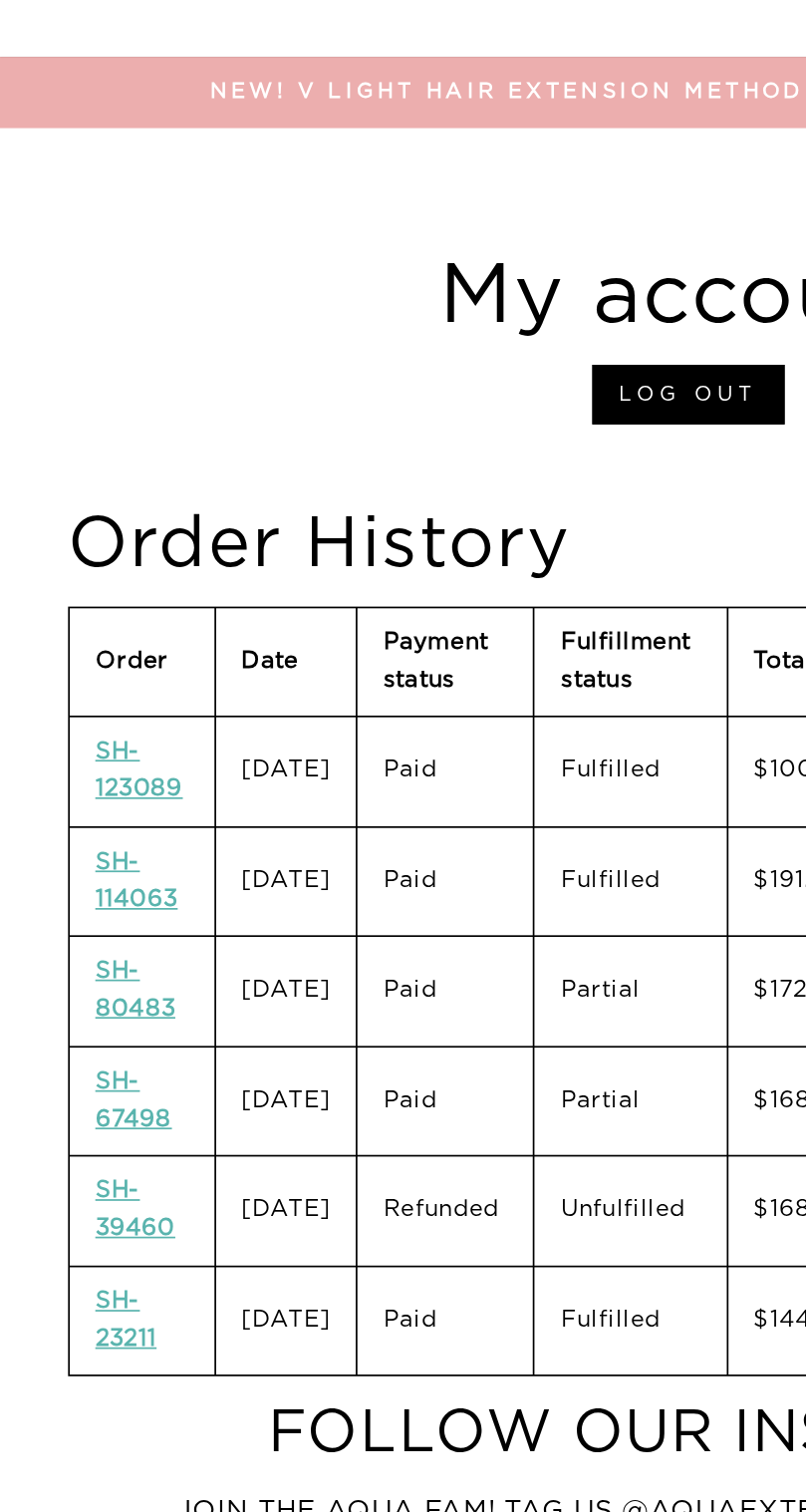 click on "SH-80483" at bounding box center (79, 579) 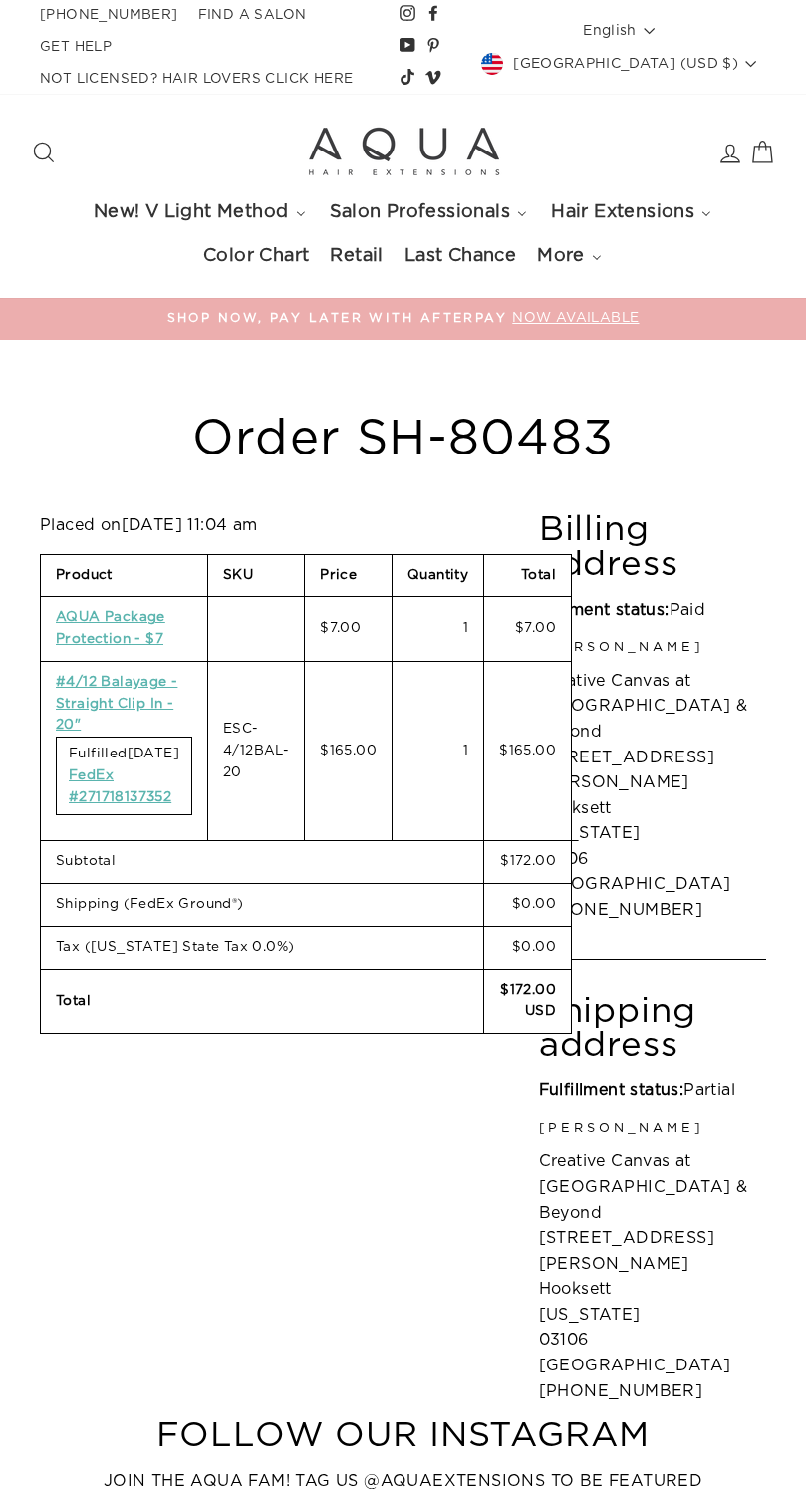 scroll, scrollTop: 0, scrollLeft: 0, axis: both 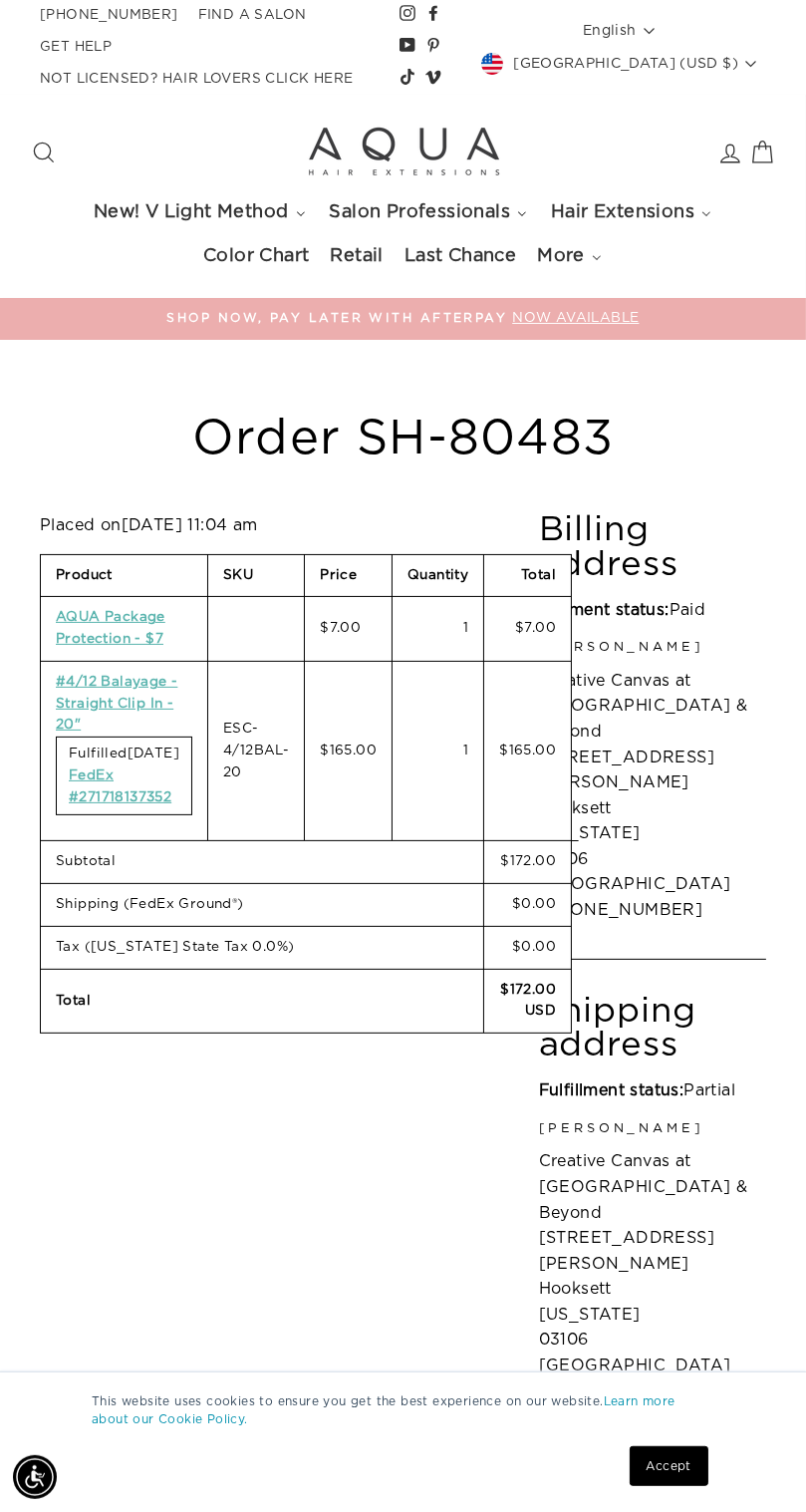 click on "#4/12 Balayage - Straight Clip In - 20"" at bounding box center (117, 704) 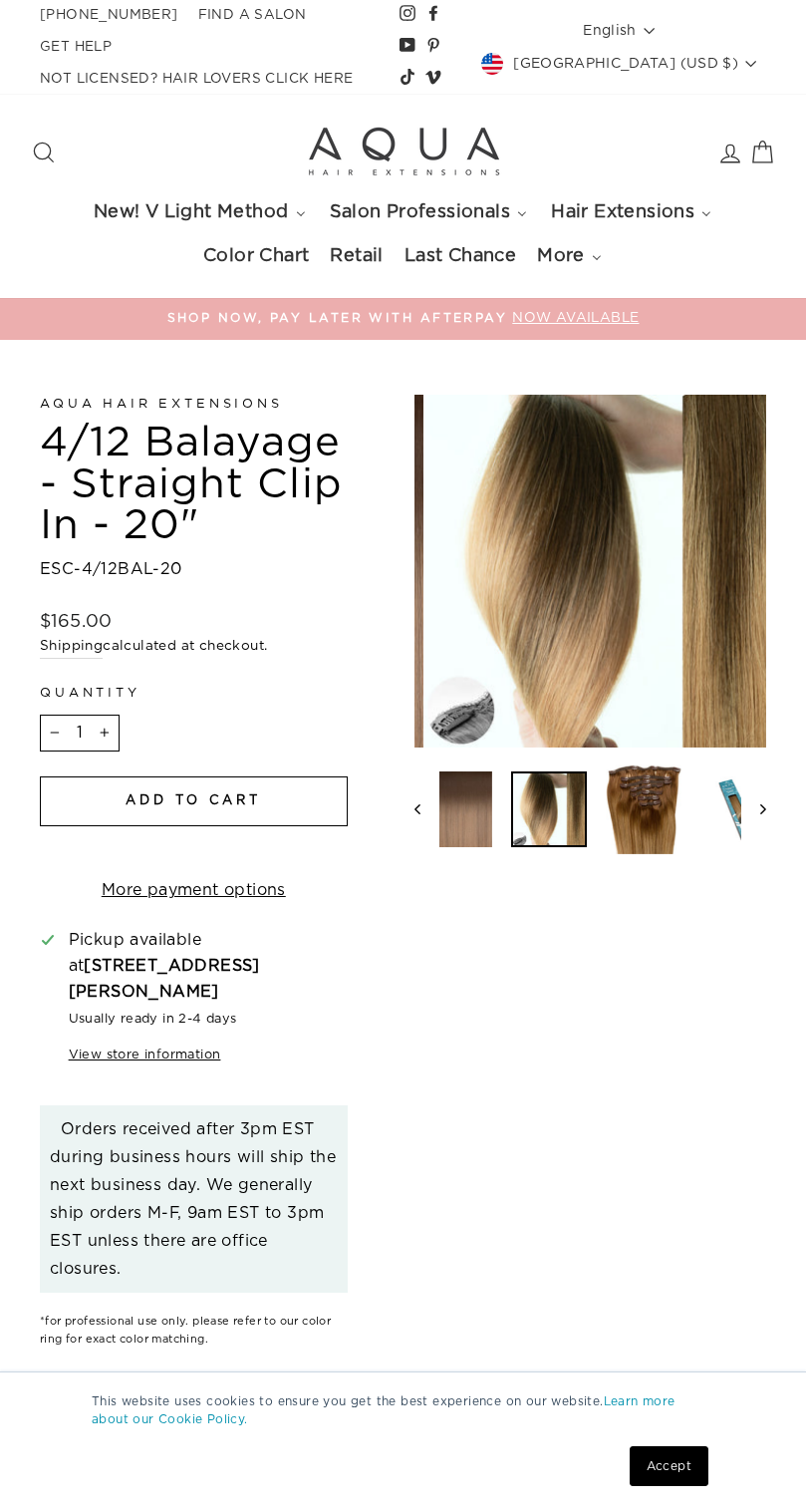 scroll, scrollTop: 0, scrollLeft: 0, axis: both 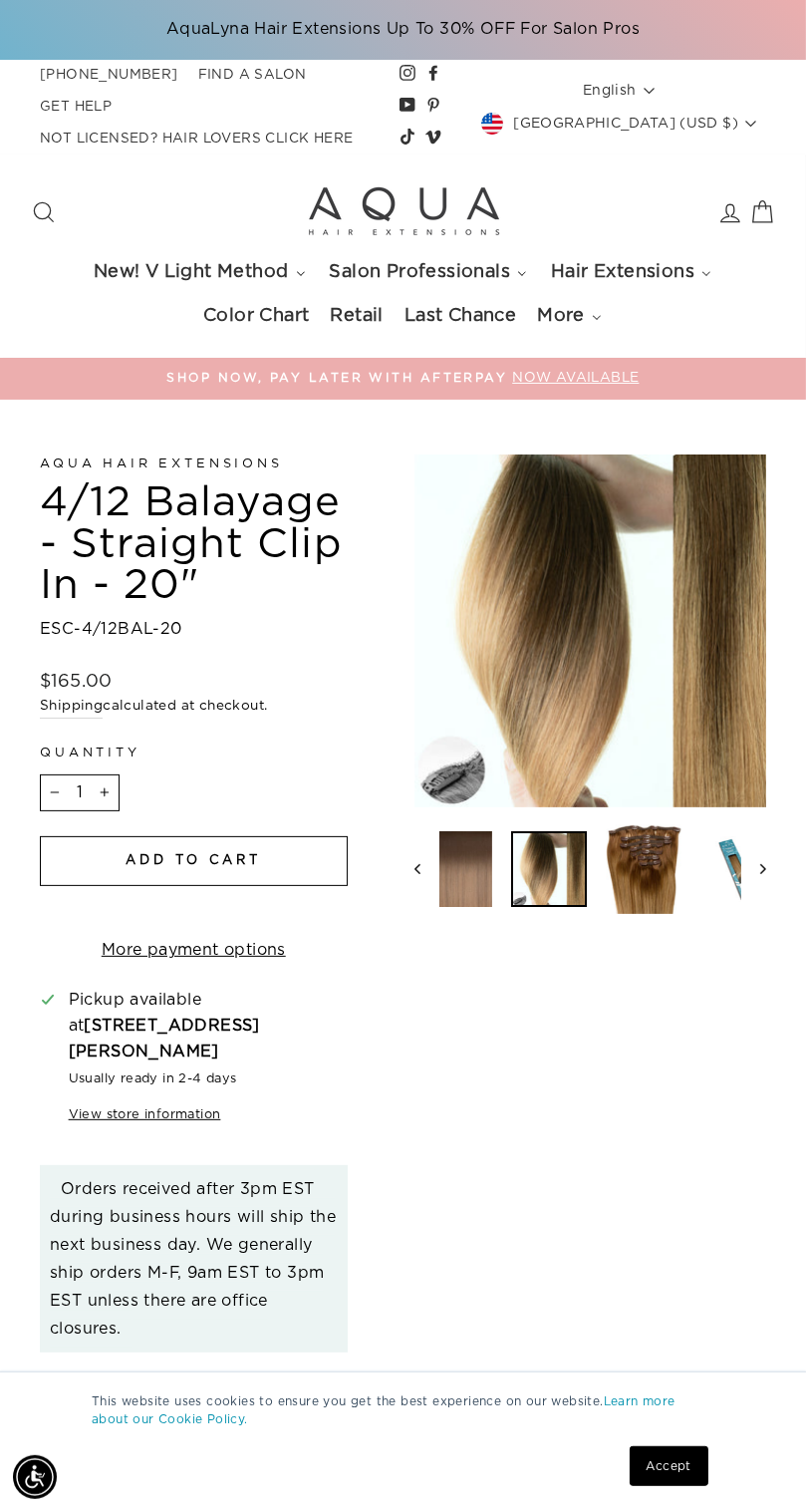 click at bounding box center [591, 631] 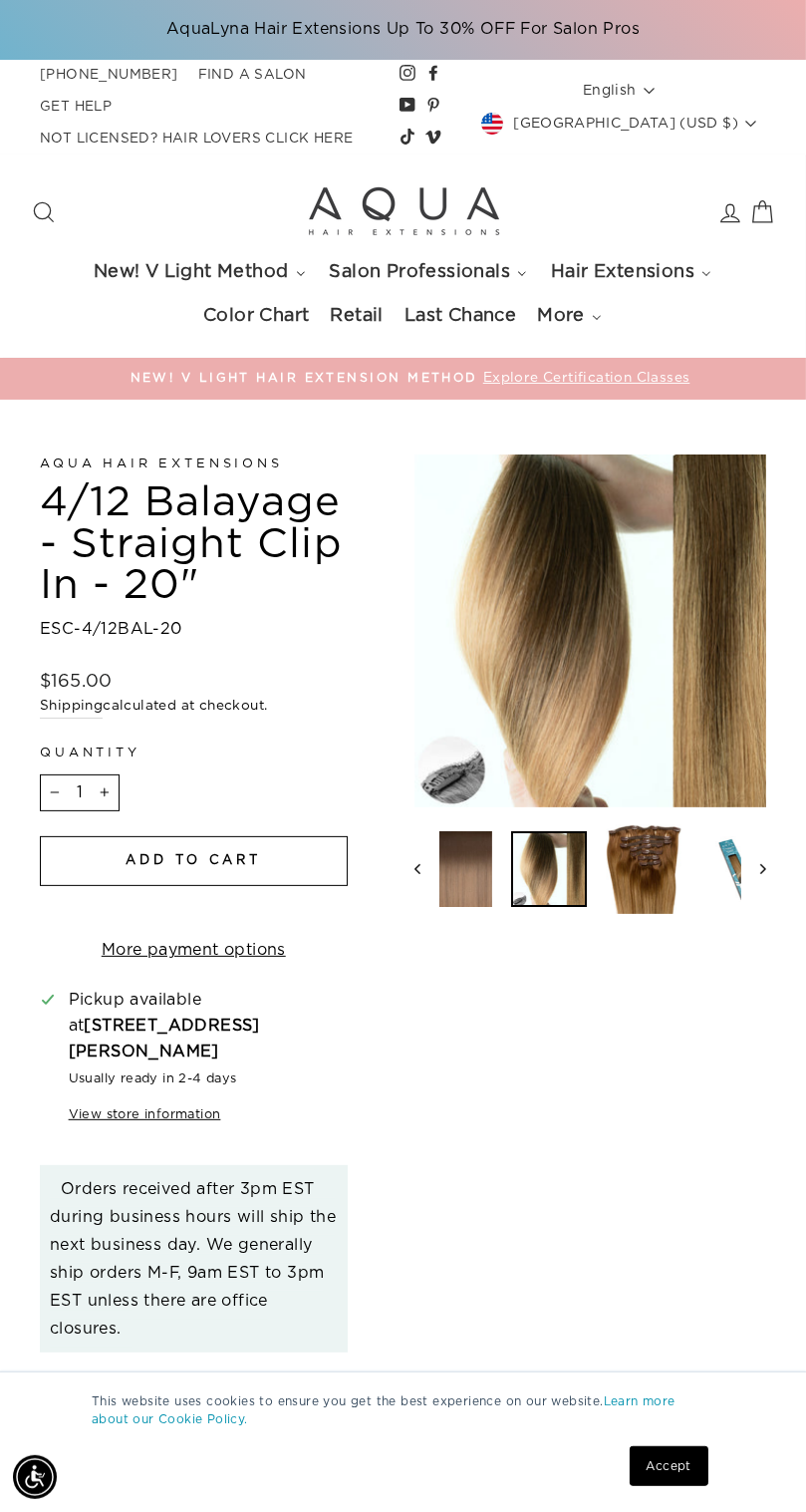 click at bounding box center [644, 869] 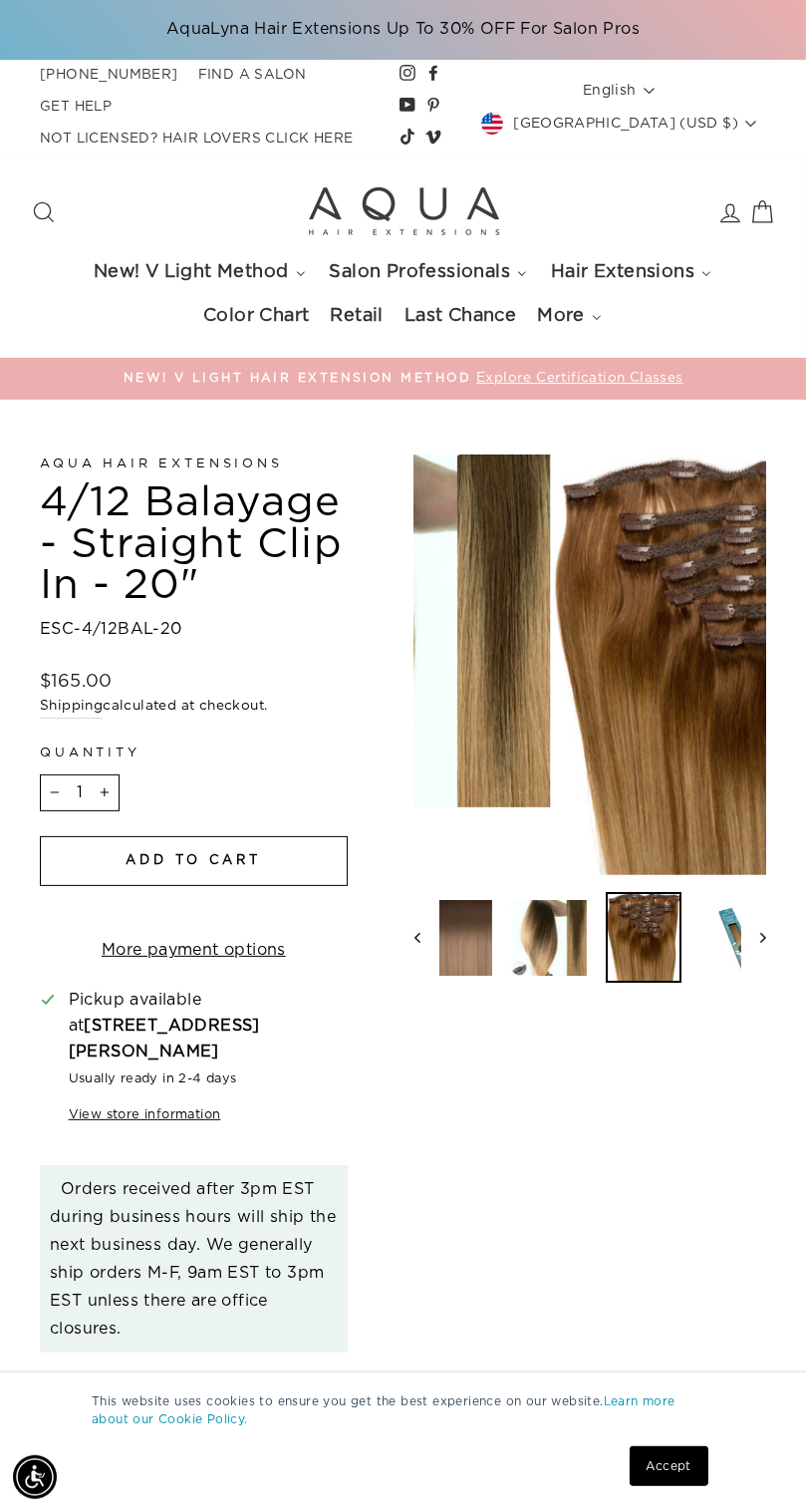 scroll, scrollTop: 0, scrollLeft: 10, axis: horizontal 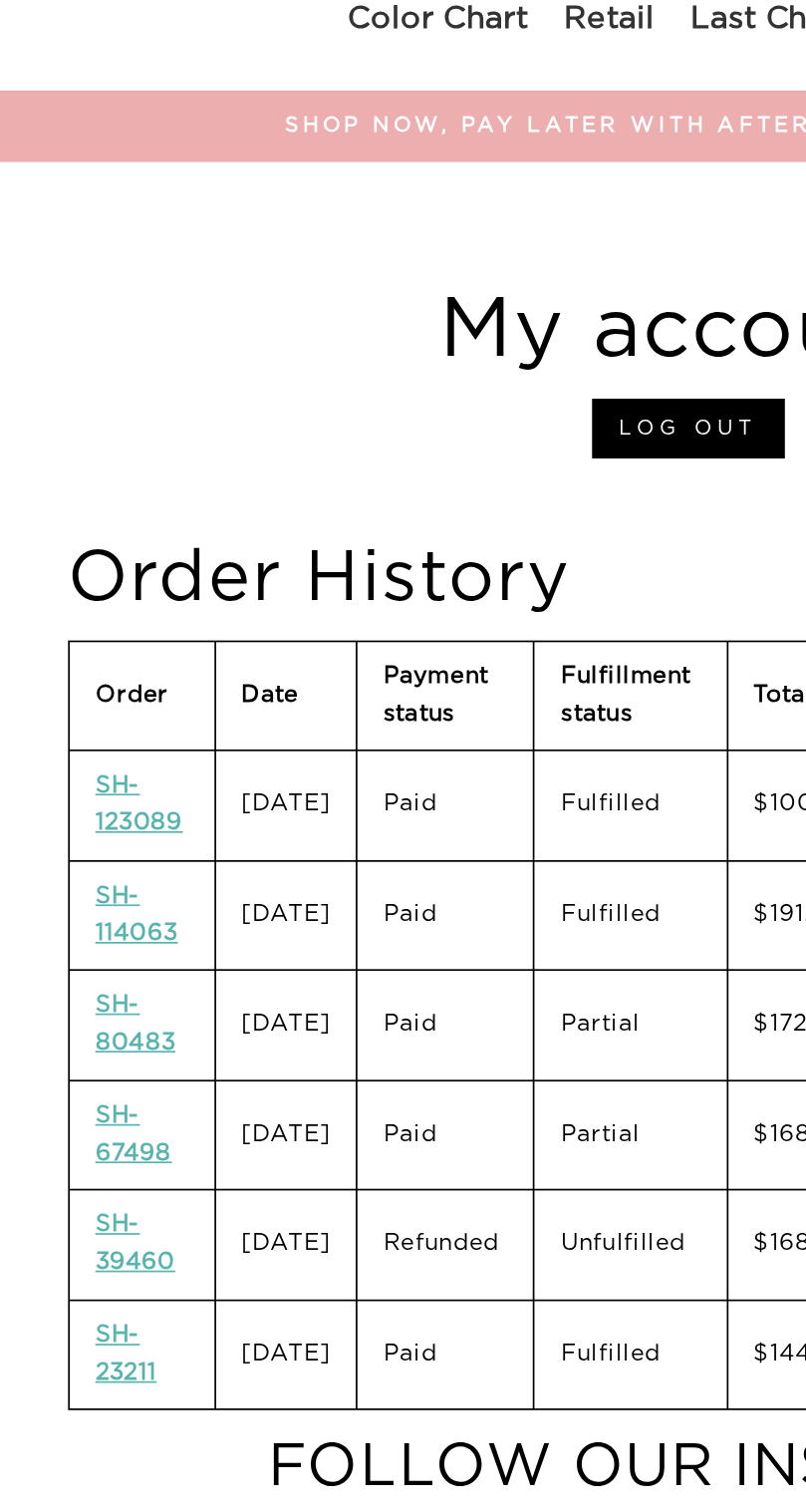 click on "SH-114063" at bounding box center [80, 535] 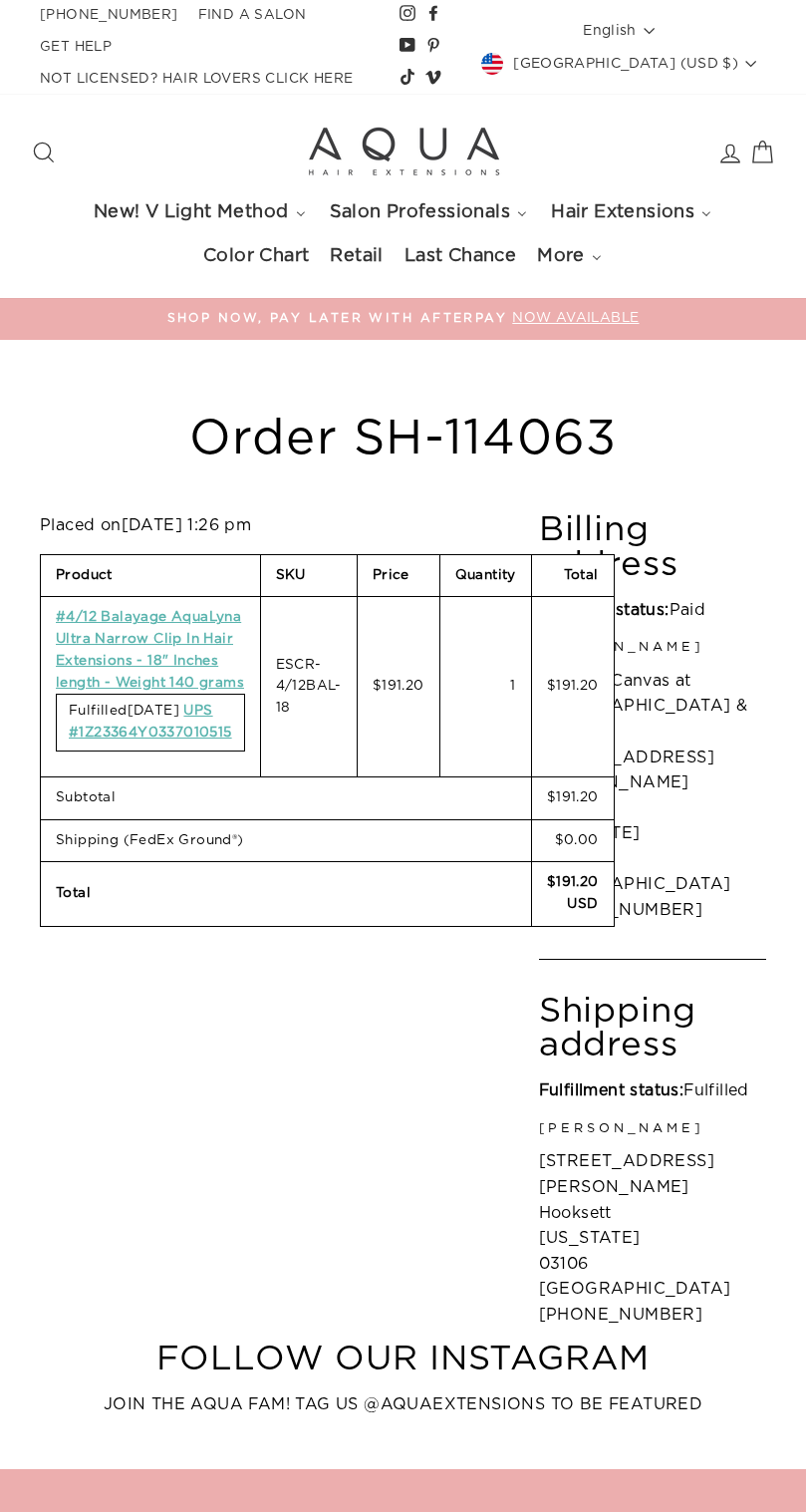 scroll, scrollTop: 0, scrollLeft: 0, axis: both 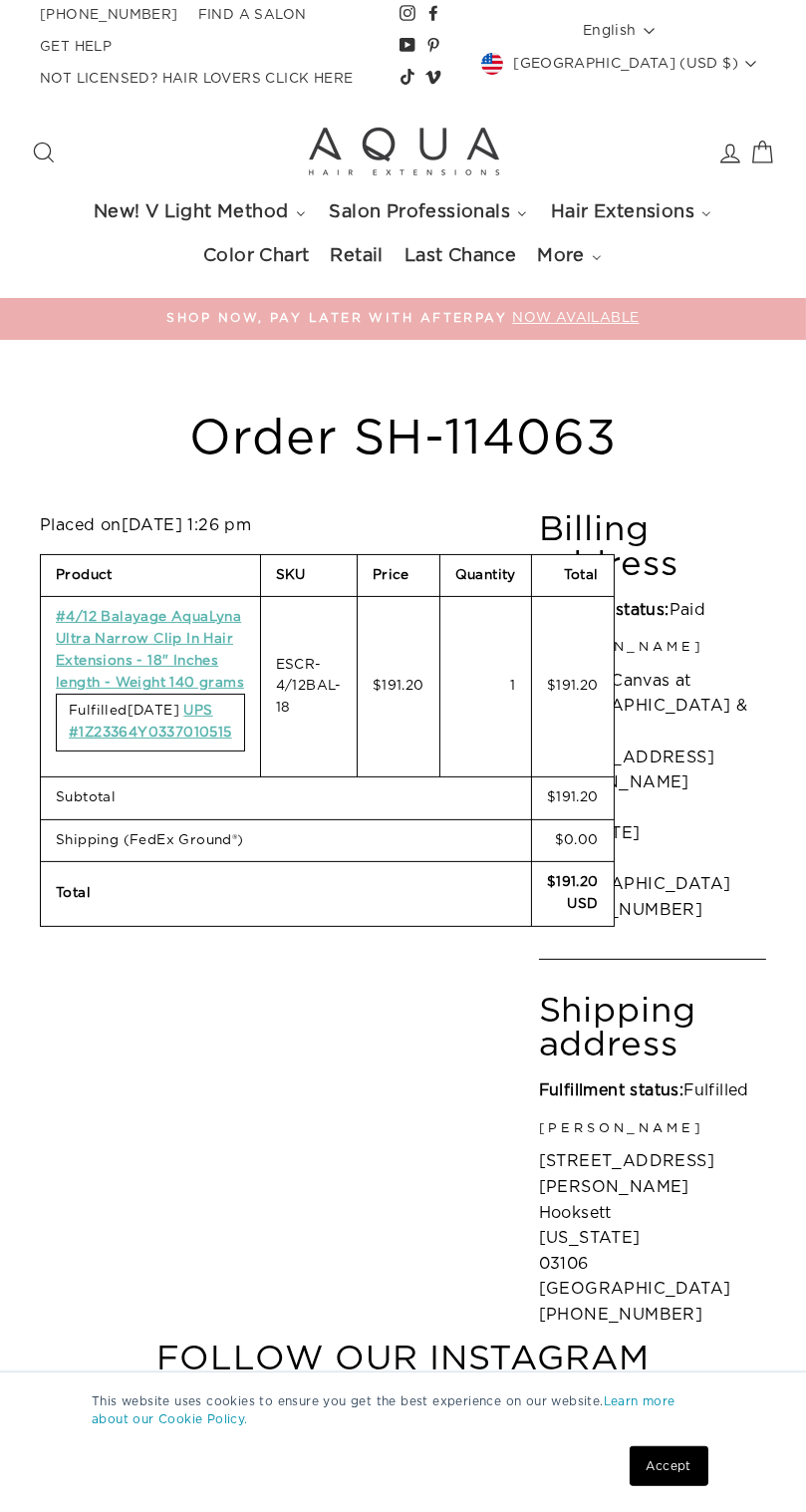 click on "#4/12 Balayage AquaLyna Ultra Narrow Clip In Hair Extensions - 18" Inches length - Weight 140 grams" at bounding box center [149, 649] 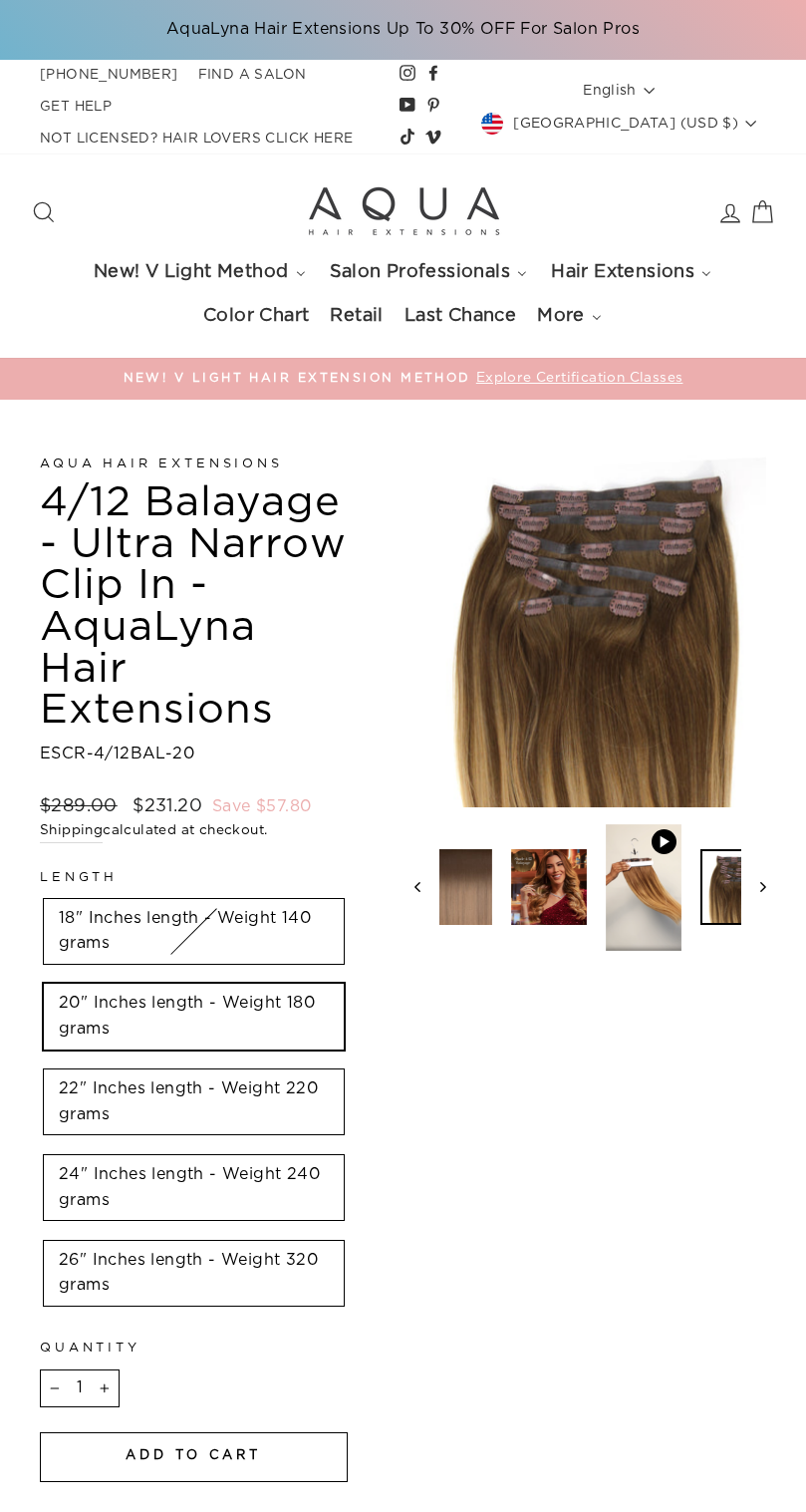 click at bounding box center (644, 887) 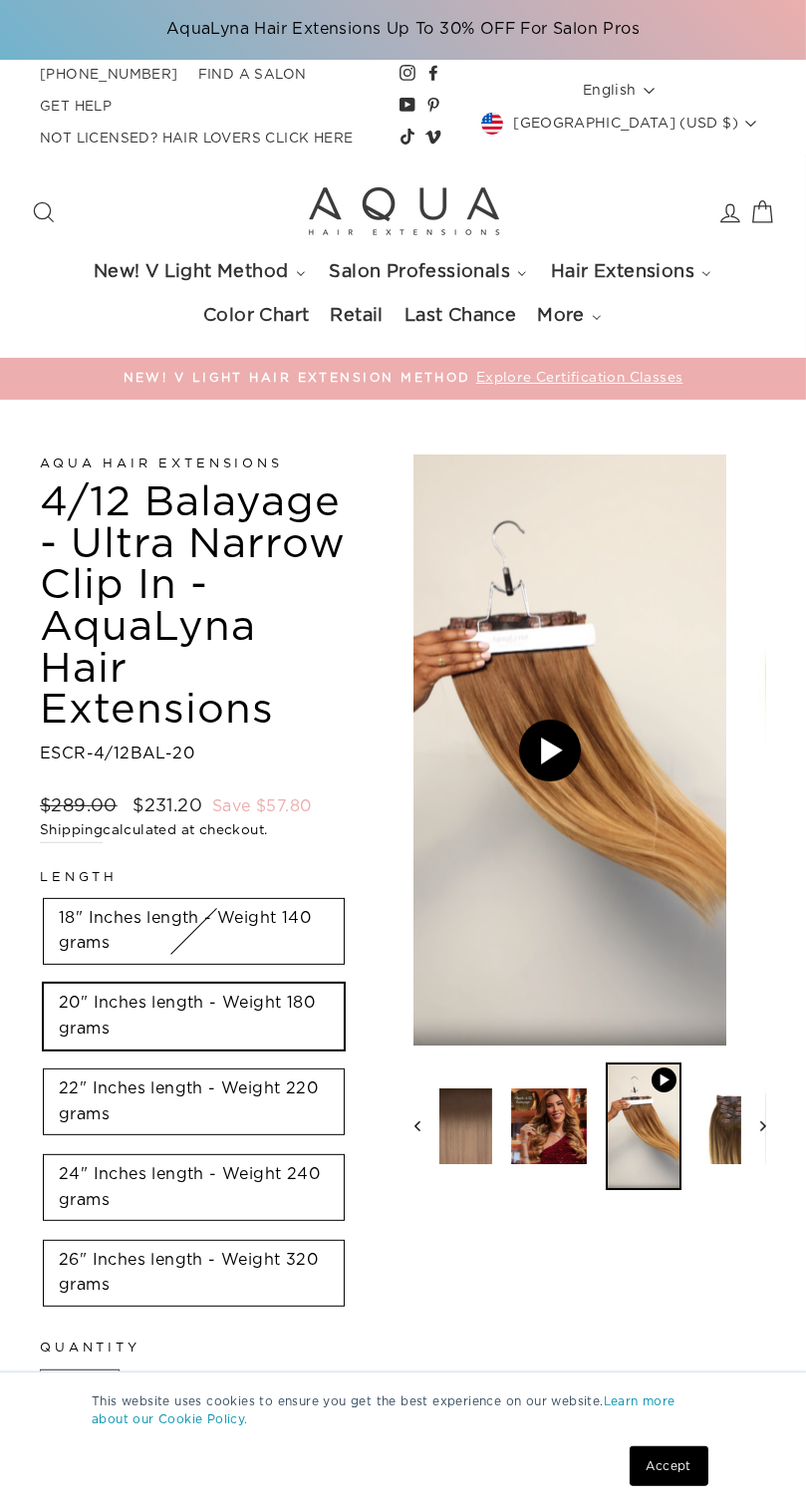 scroll, scrollTop: 0, scrollLeft: 91, axis: horizontal 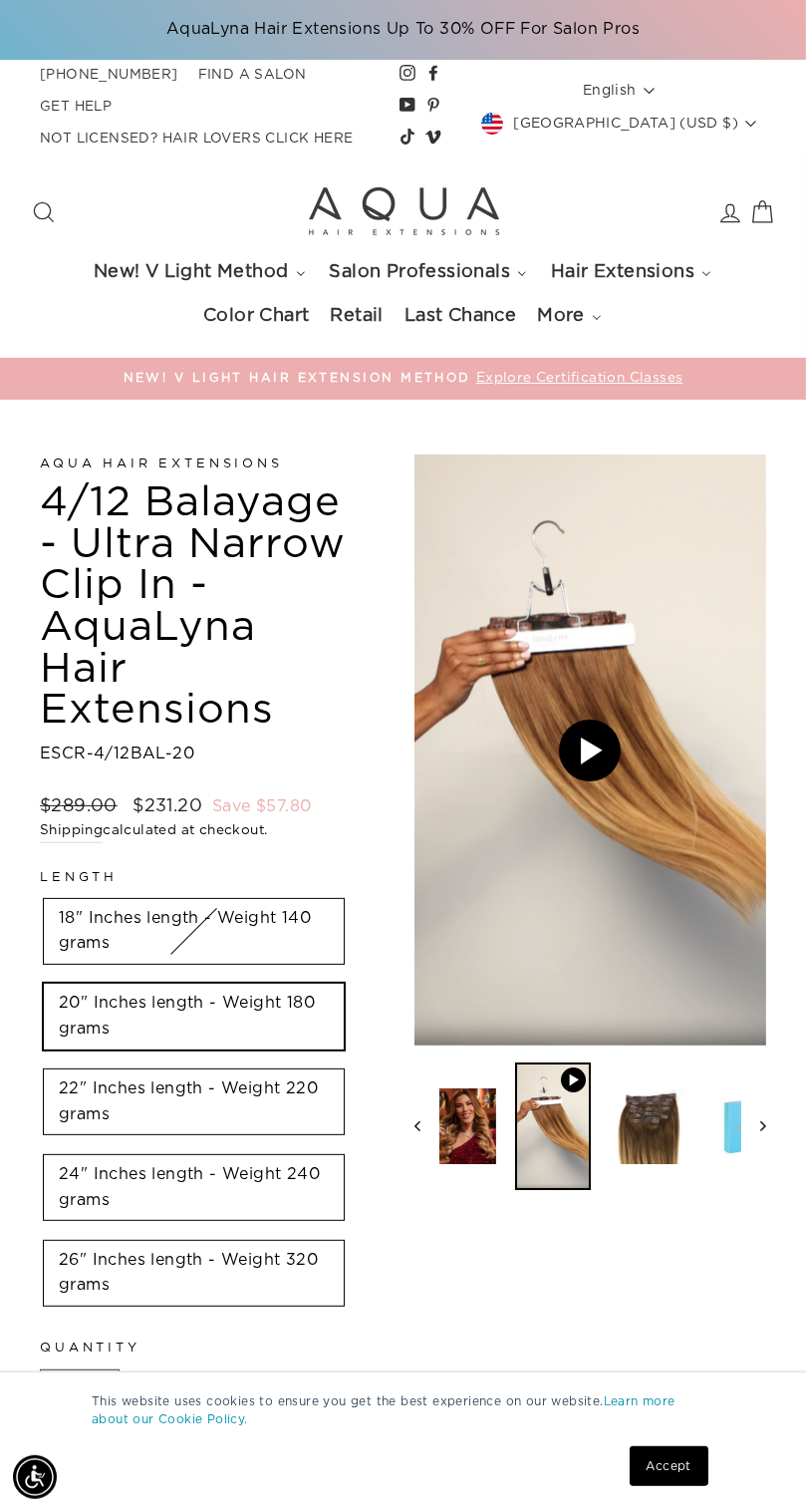click at bounding box center (458, 1126) 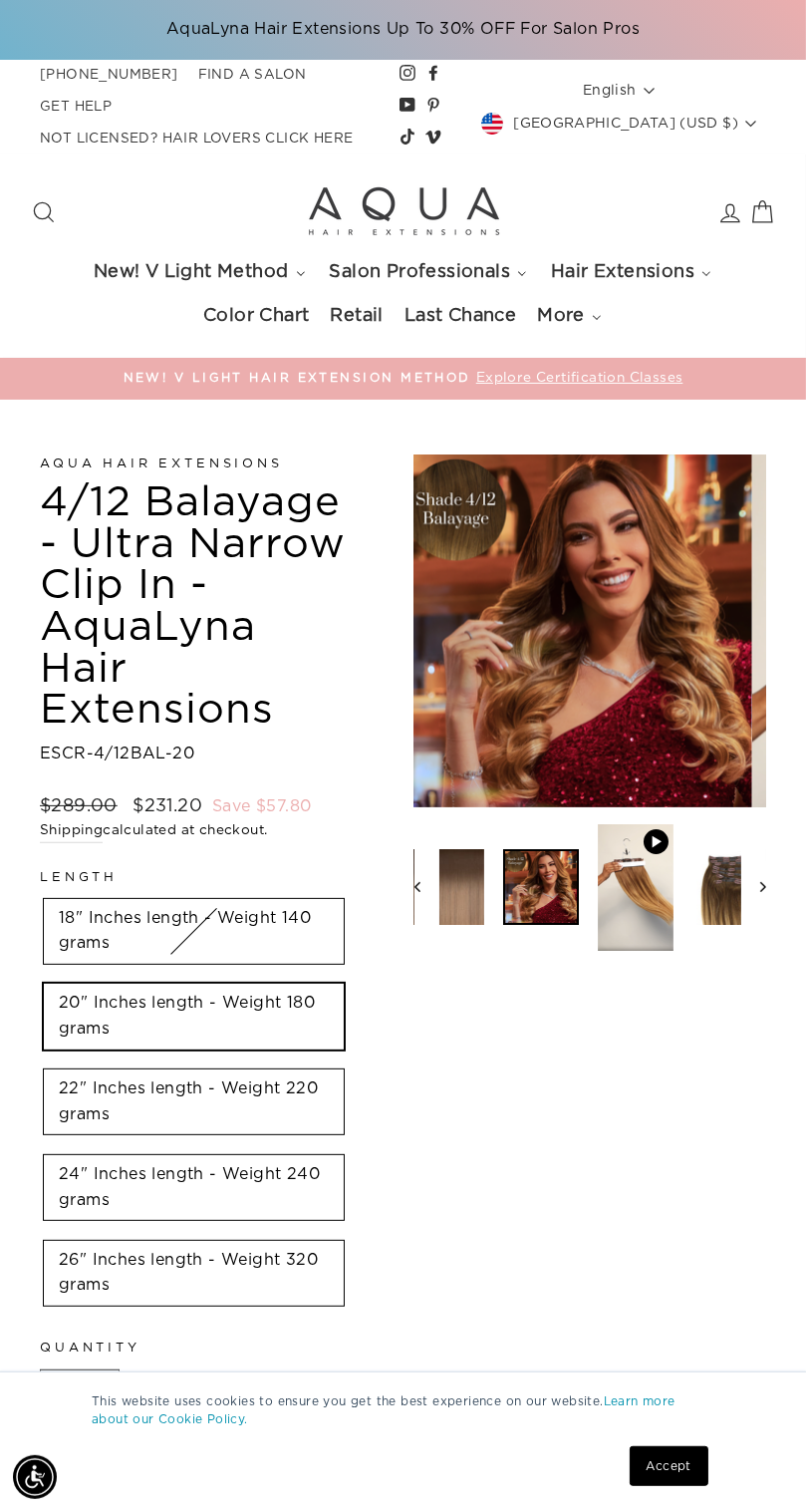 scroll, scrollTop: 0, scrollLeft: 0, axis: both 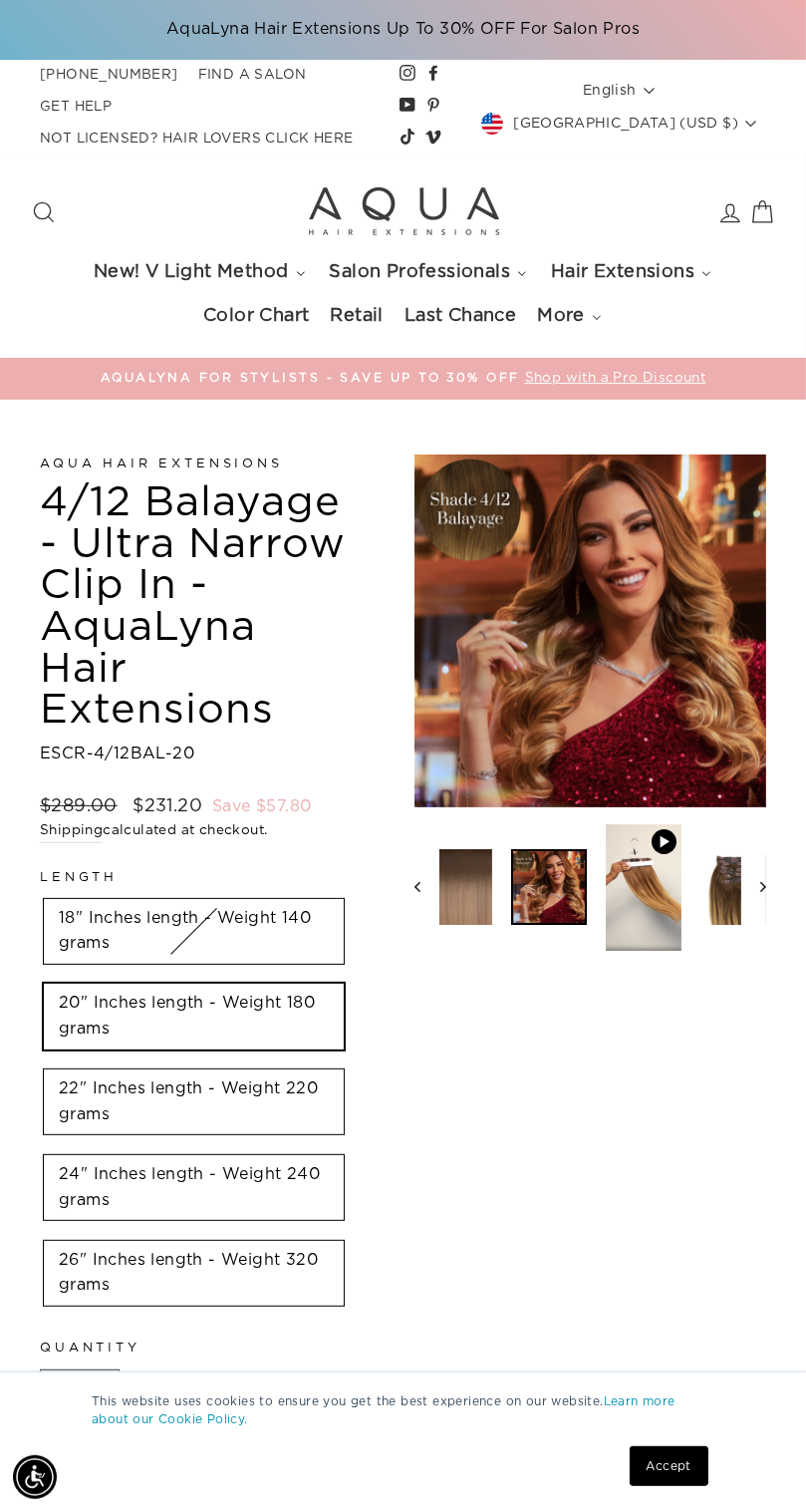 click at bounding box center (738, 887) 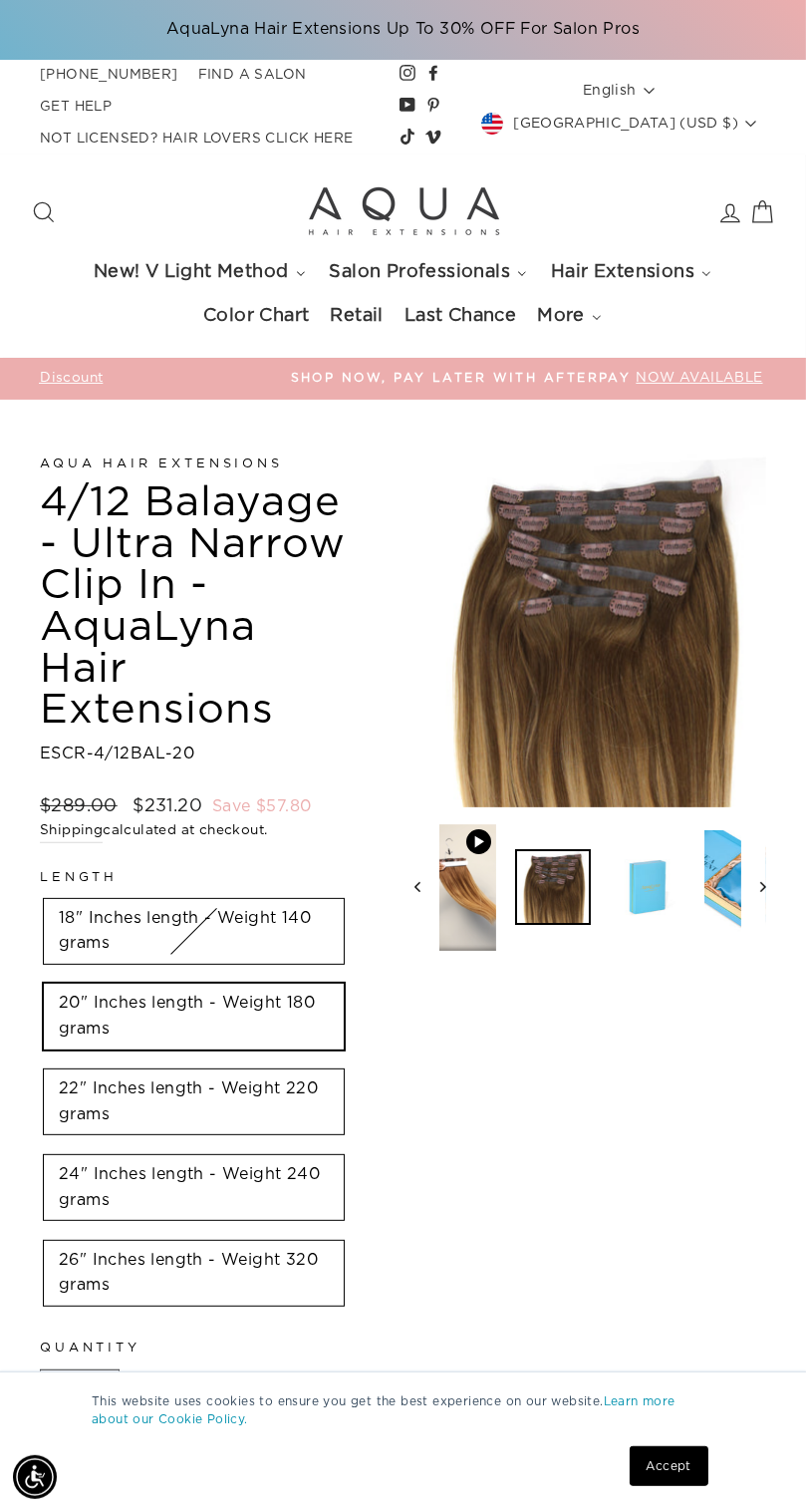scroll, scrollTop: 0, scrollLeft: 293, axis: horizontal 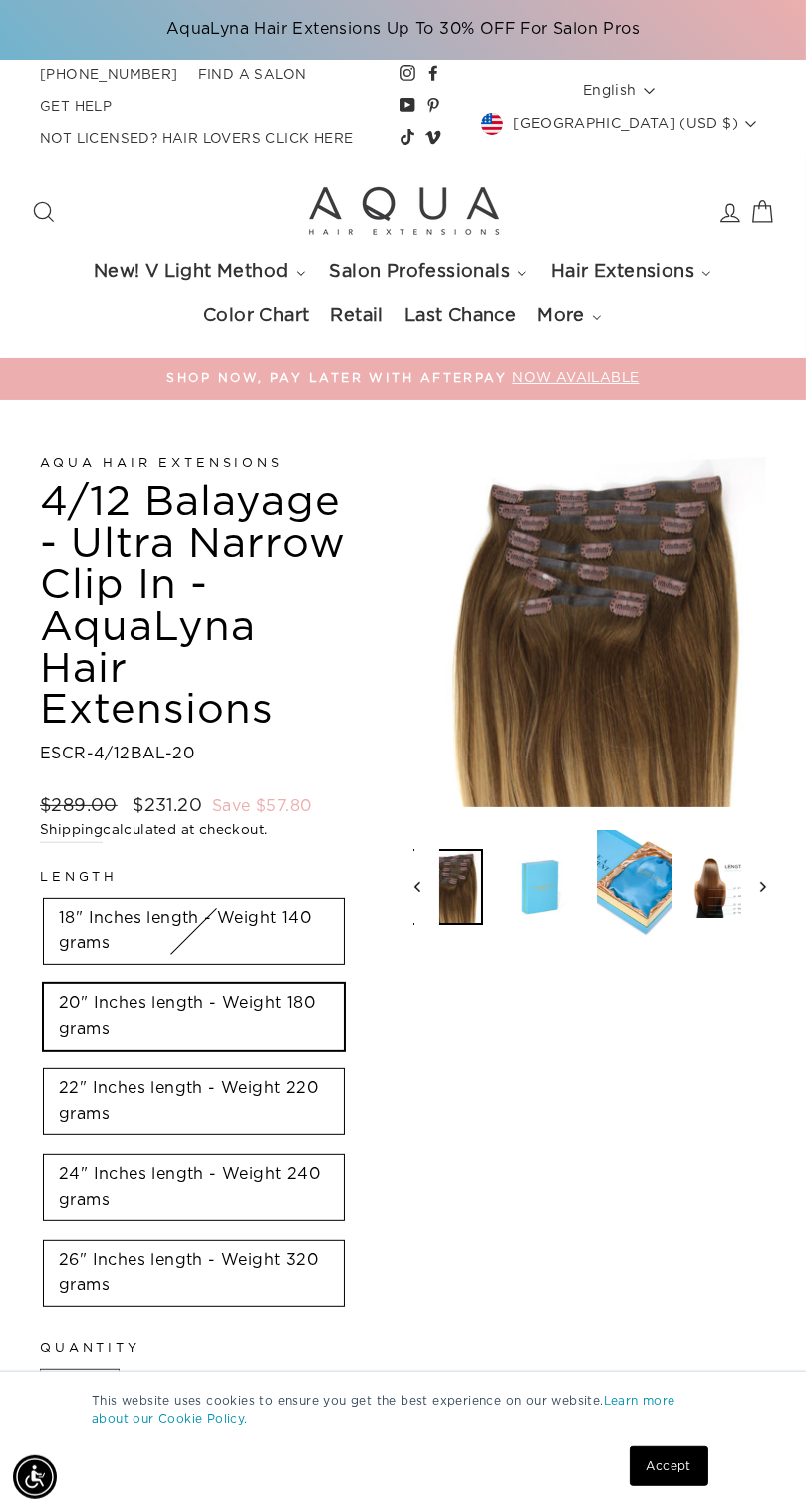 click at bounding box center [729, 887] 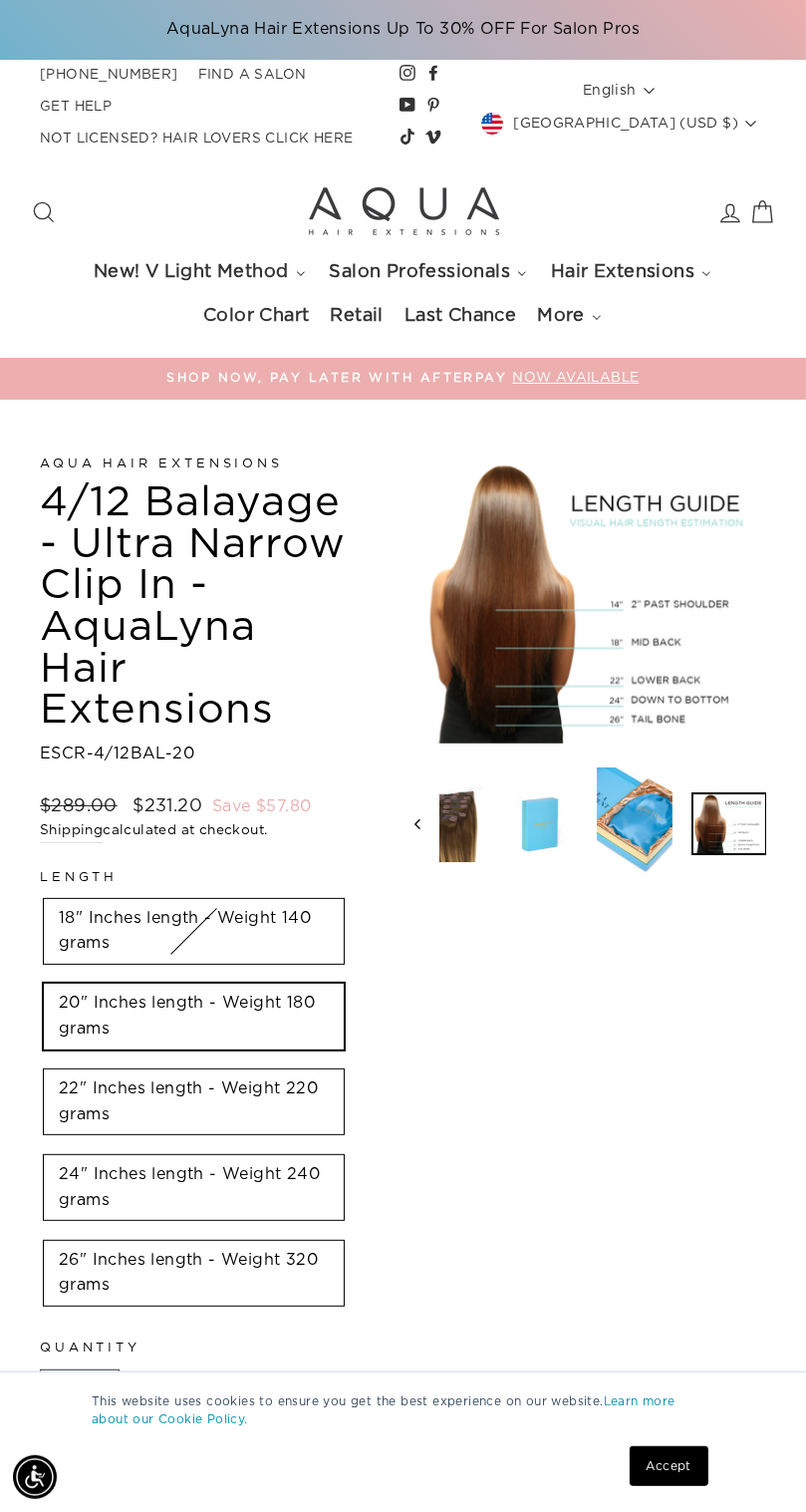 click at bounding box center [635, 824] 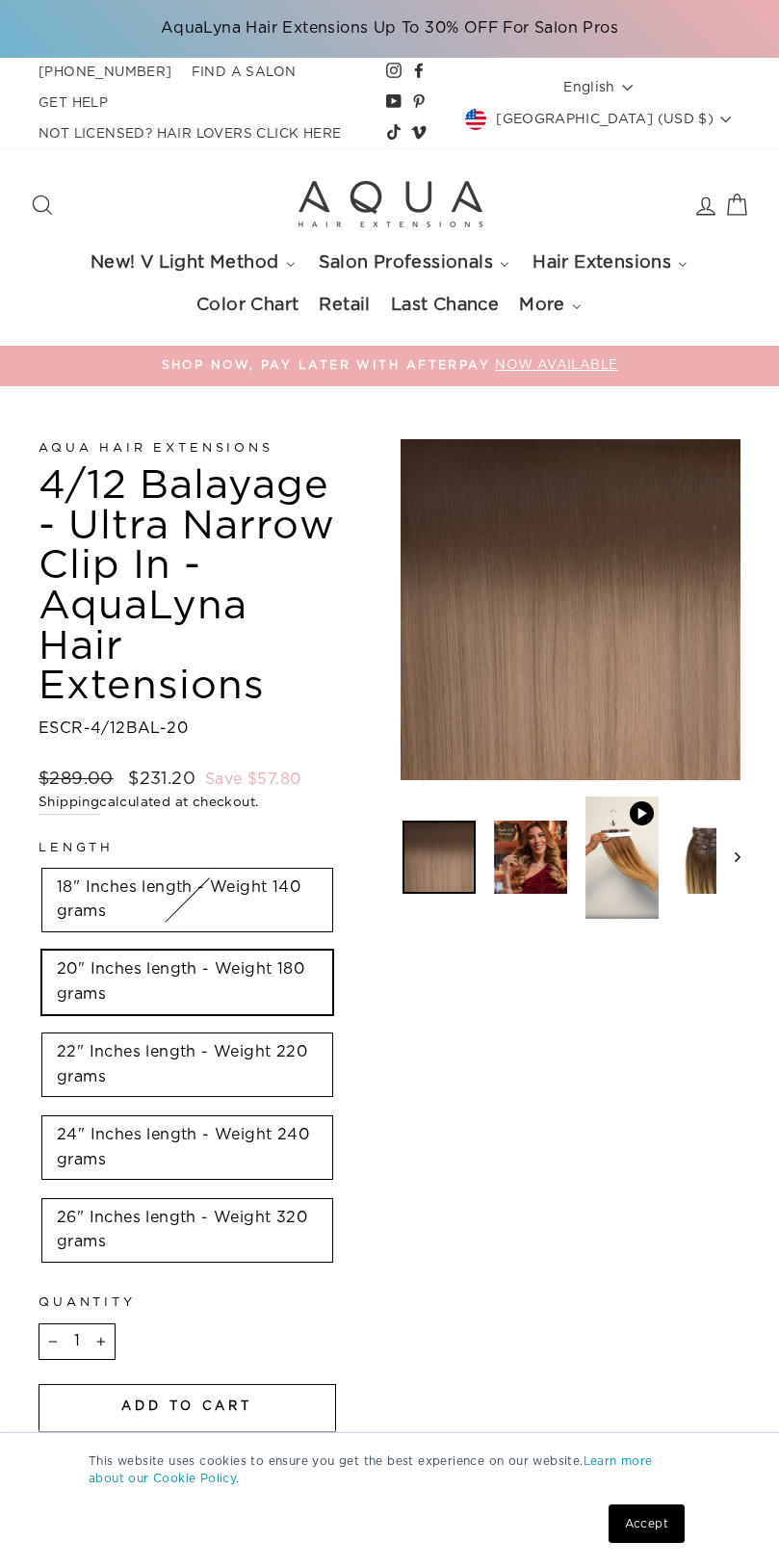 scroll, scrollTop: 0, scrollLeft: 0, axis: both 